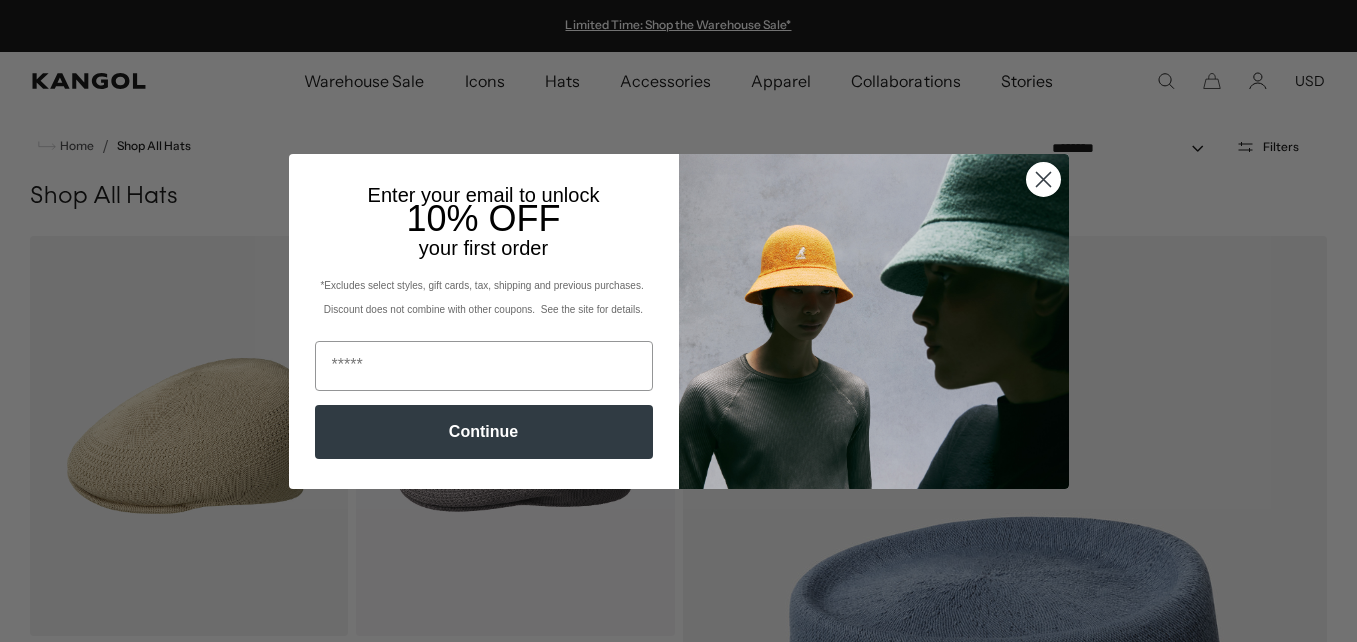 scroll, scrollTop: 0, scrollLeft: 0, axis: both 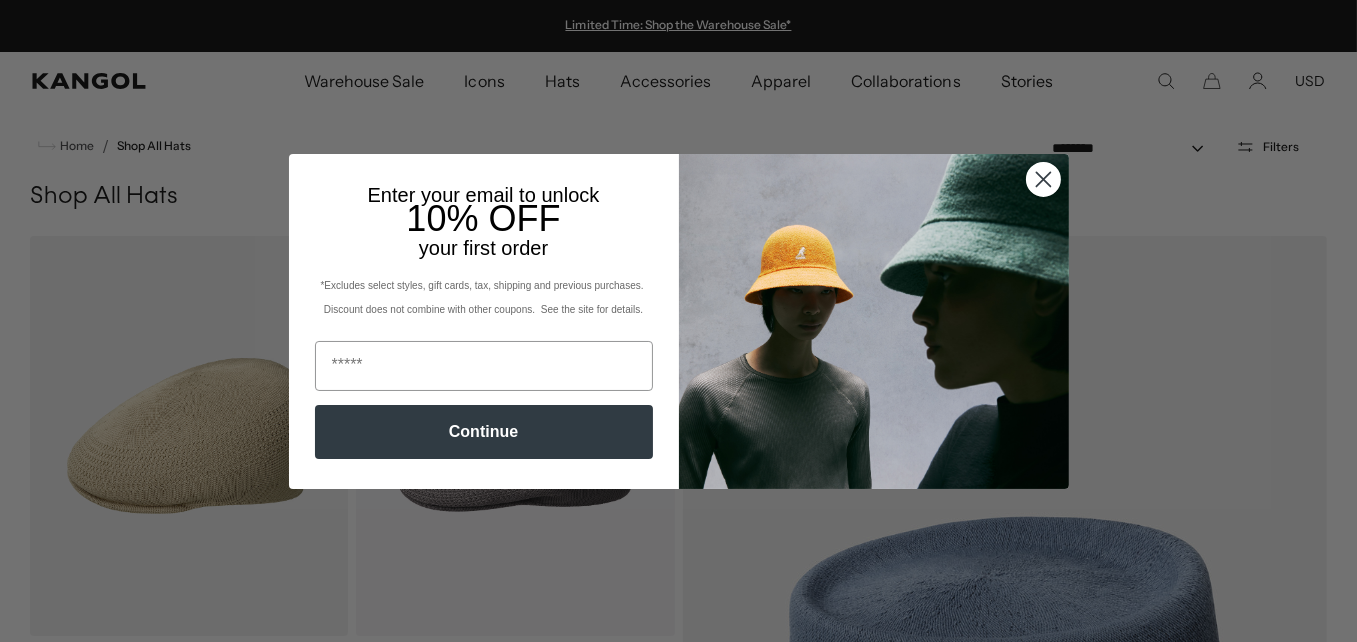 click 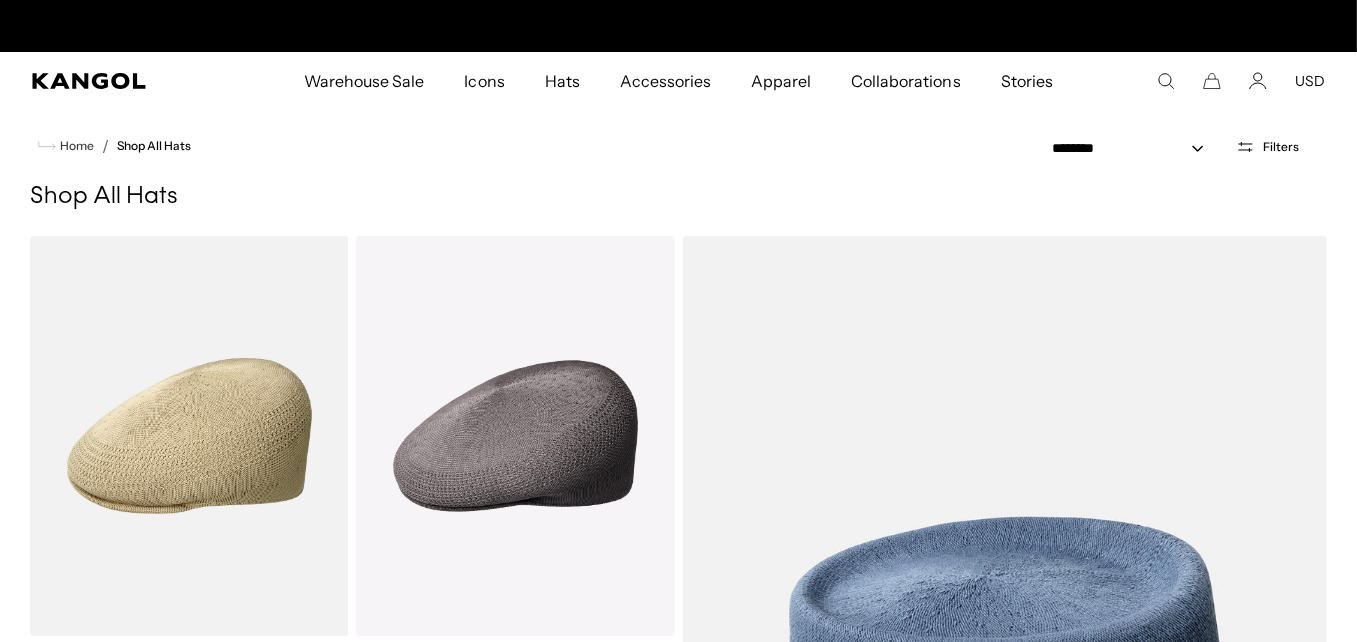 scroll, scrollTop: 0, scrollLeft: 412, axis: horizontal 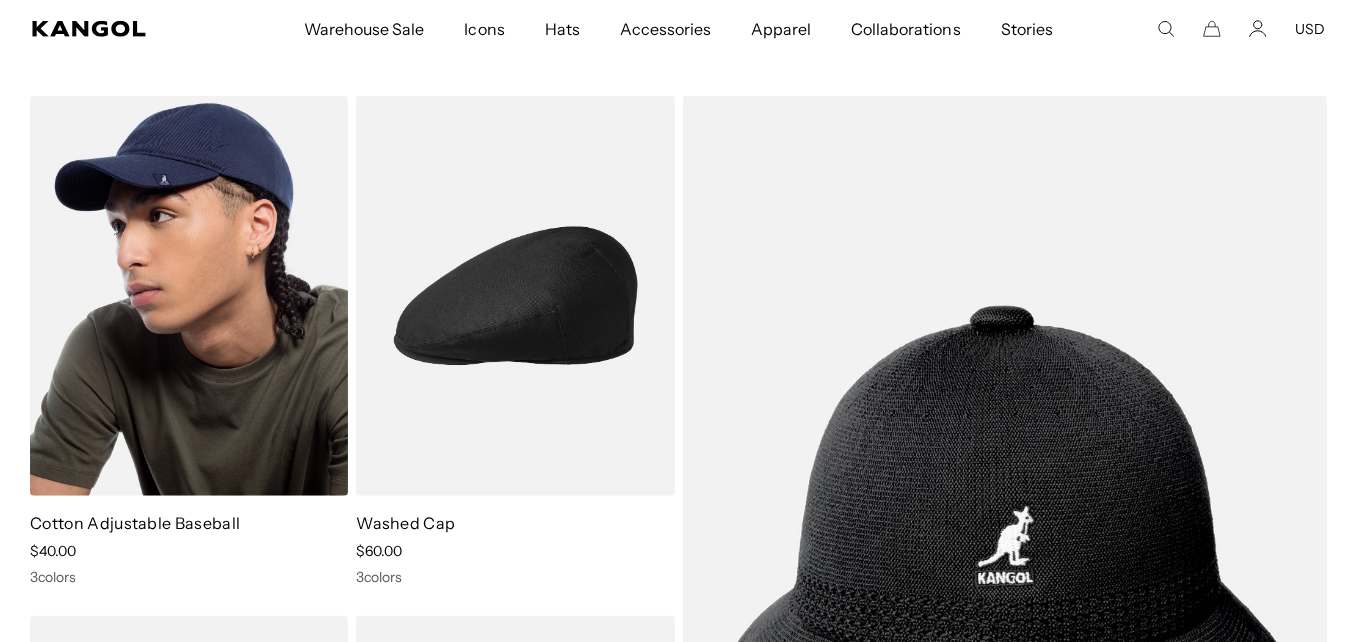 click at bounding box center (189, 296) 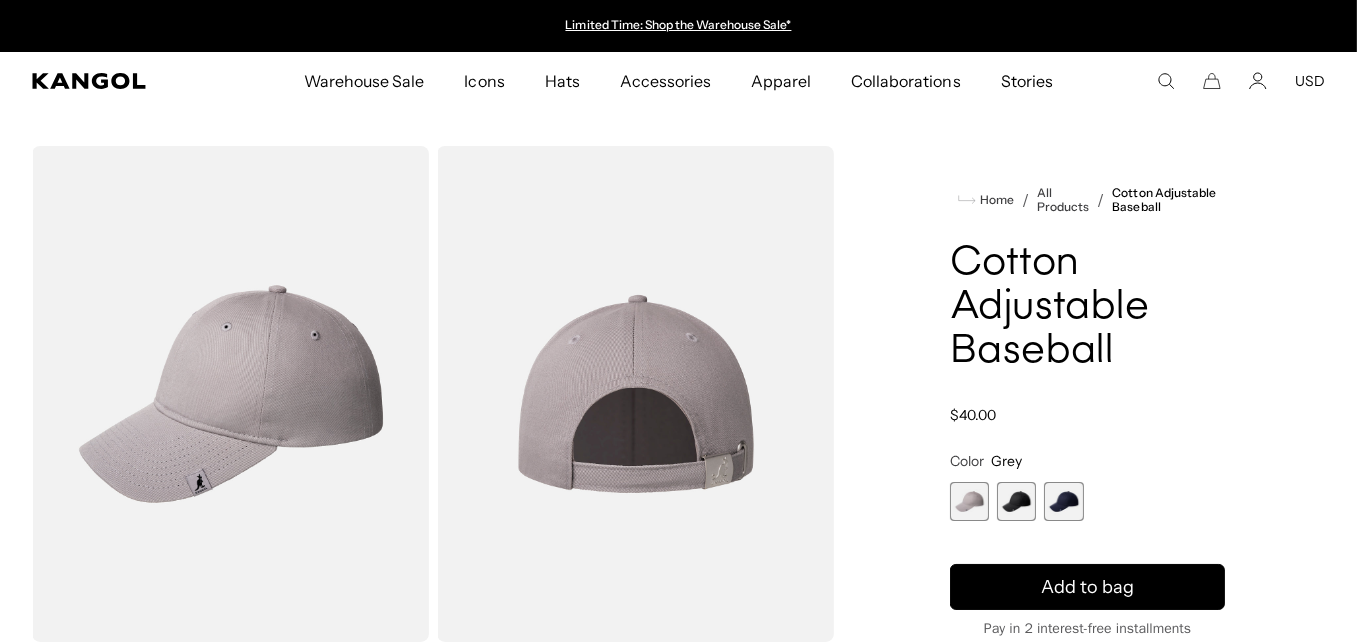 scroll, scrollTop: 0, scrollLeft: 0, axis: both 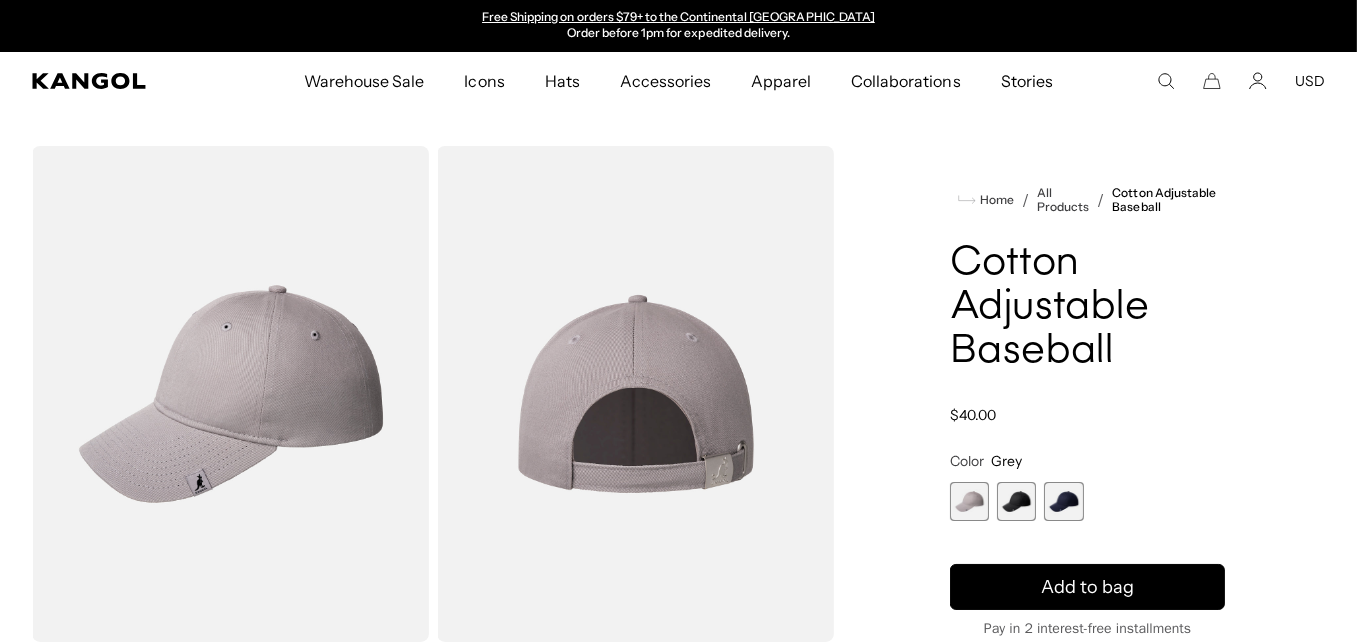 click at bounding box center (1016, 501) 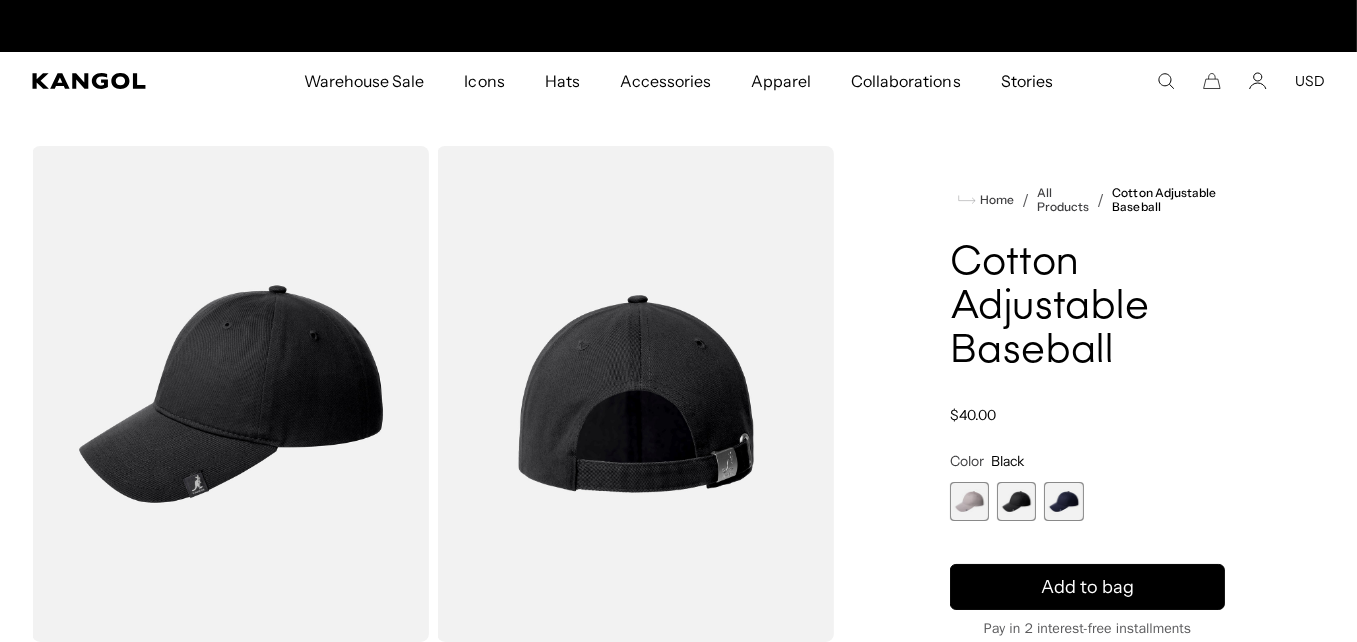 scroll, scrollTop: 0, scrollLeft: 0, axis: both 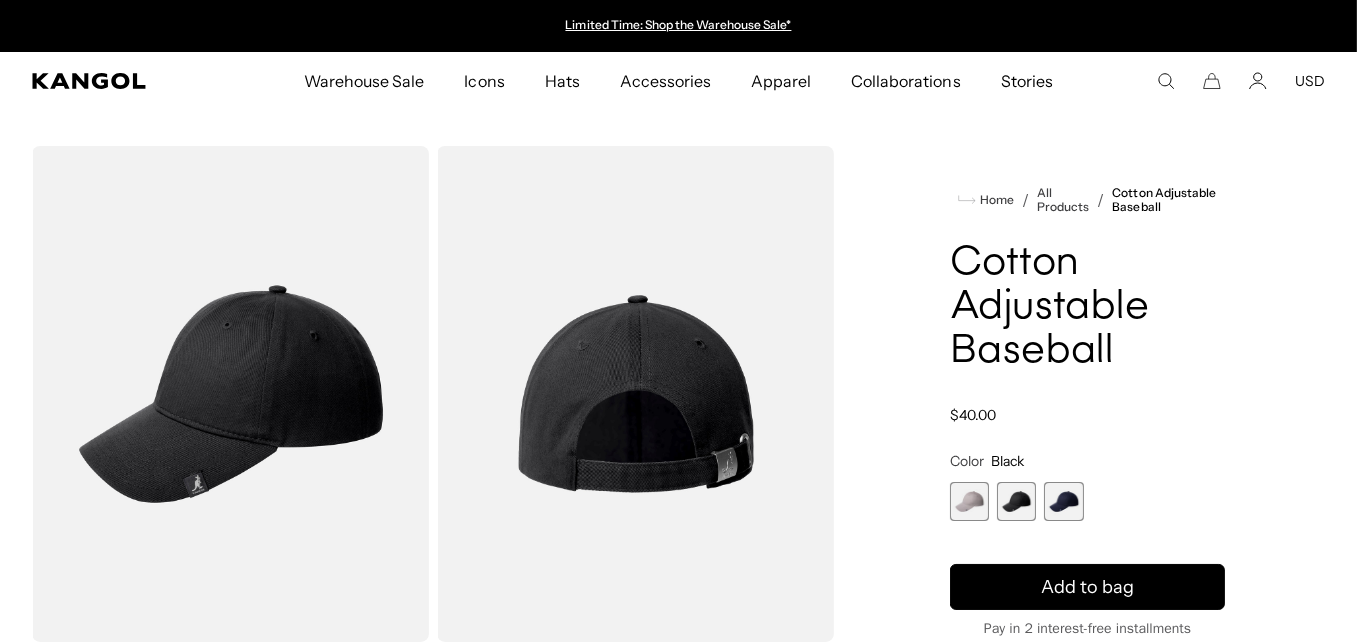 click at bounding box center [1063, 501] 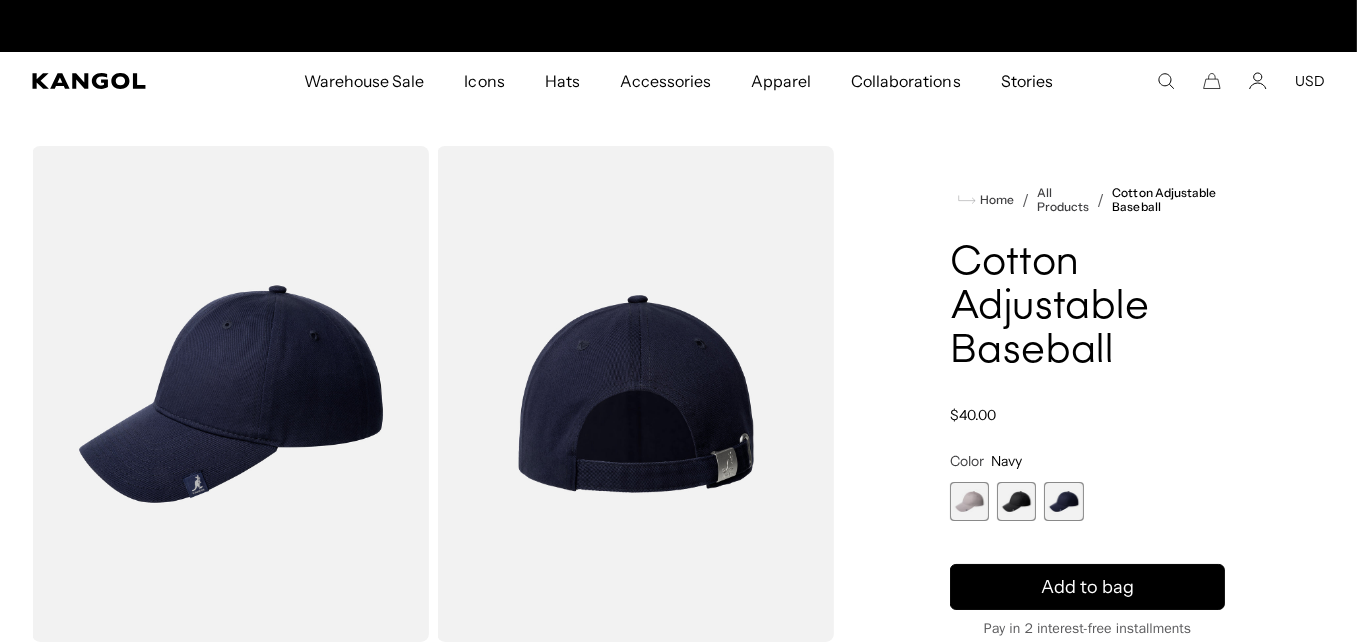 scroll, scrollTop: 0, scrollLeft: 412, axis: horizontal 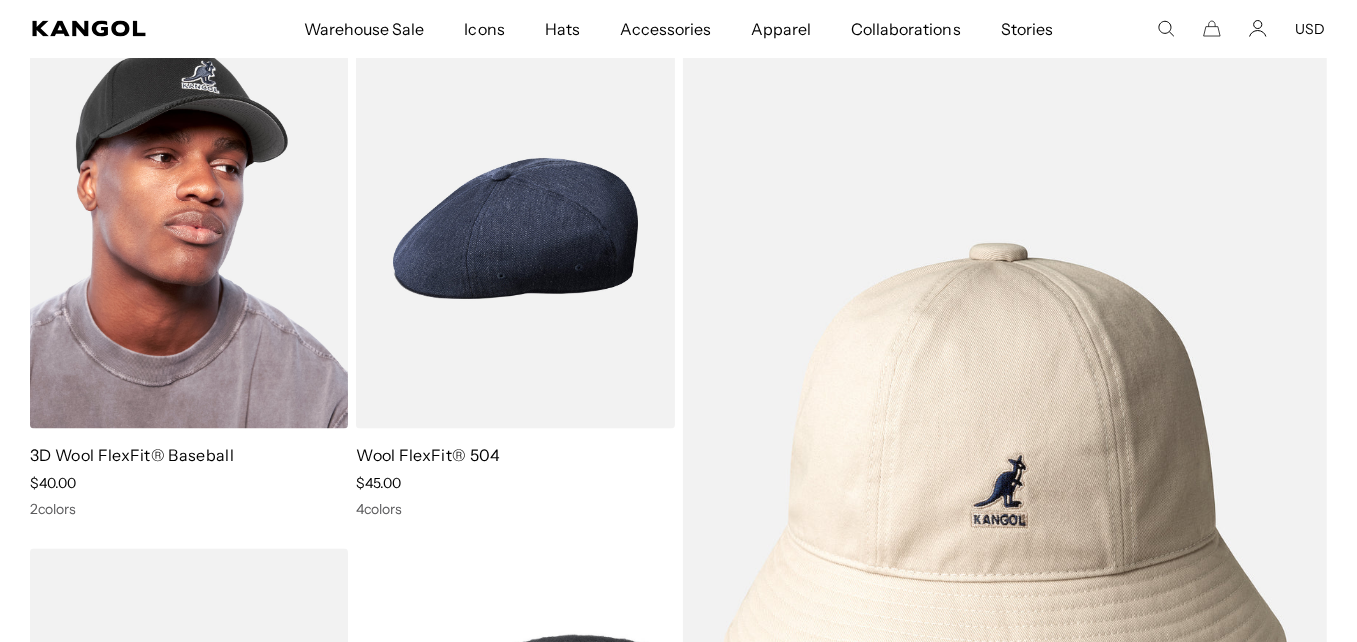 click at bounding box center [189, 229] 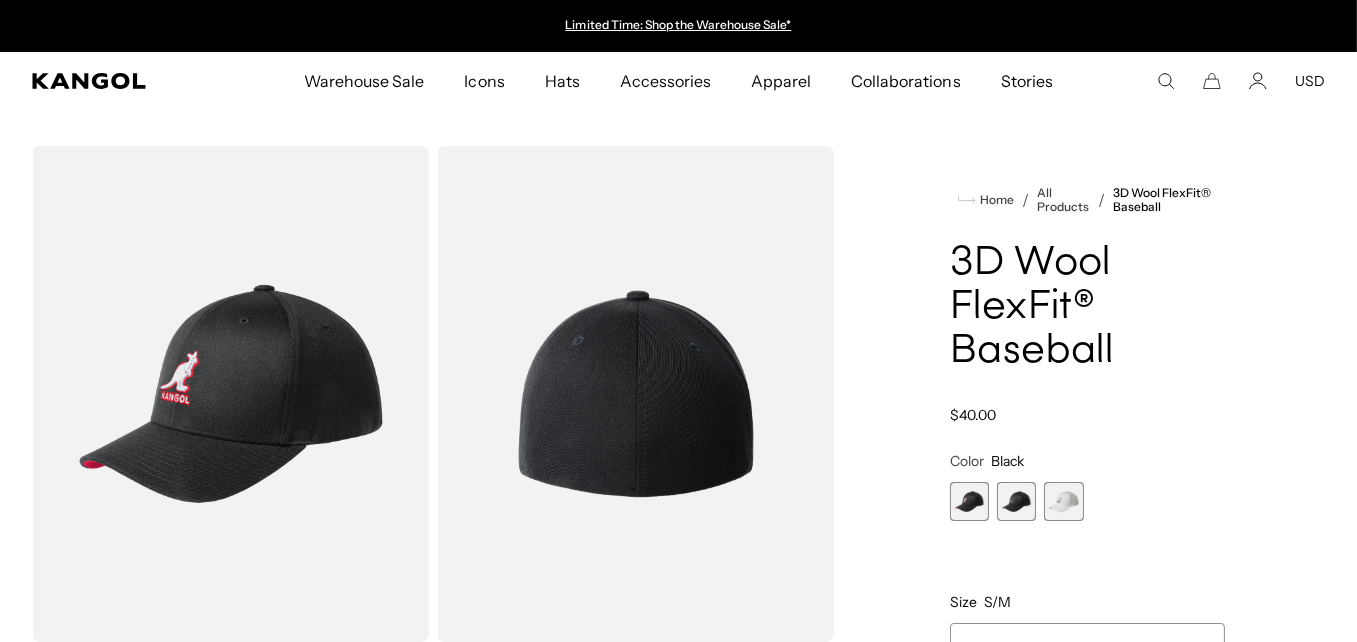 scroll, scrollTop: 0, scrollLeft: 0, axis: both 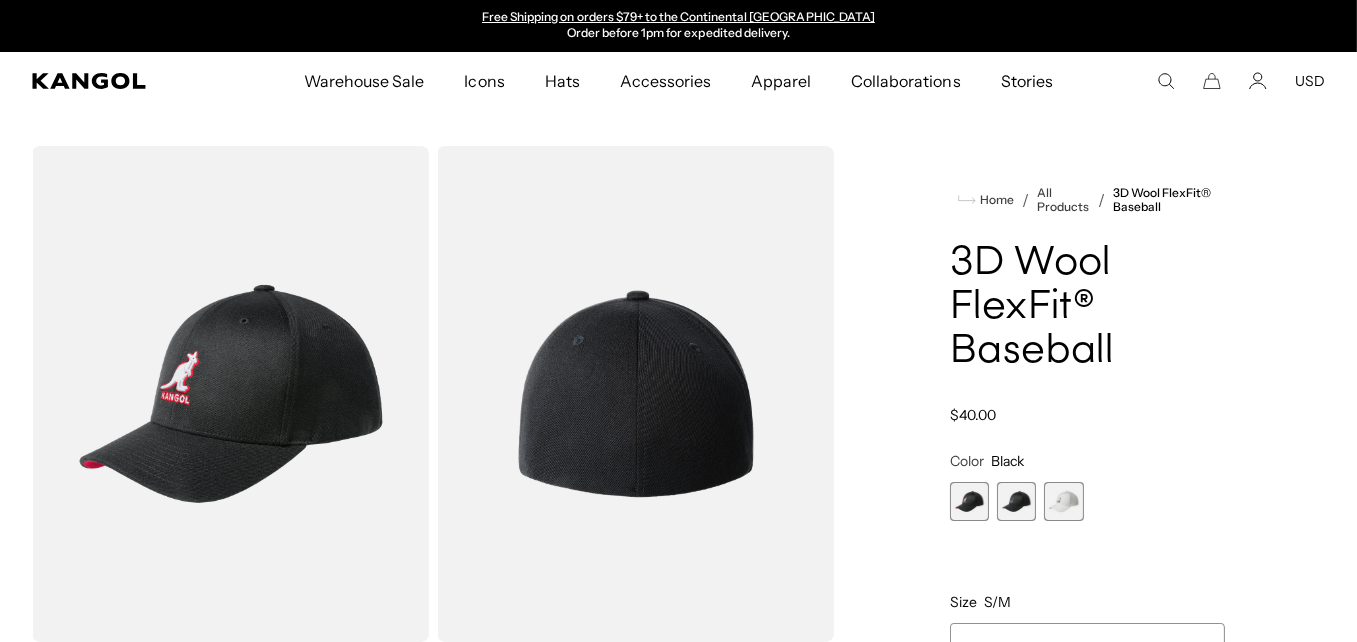 click at bounding box center (1016, 501) 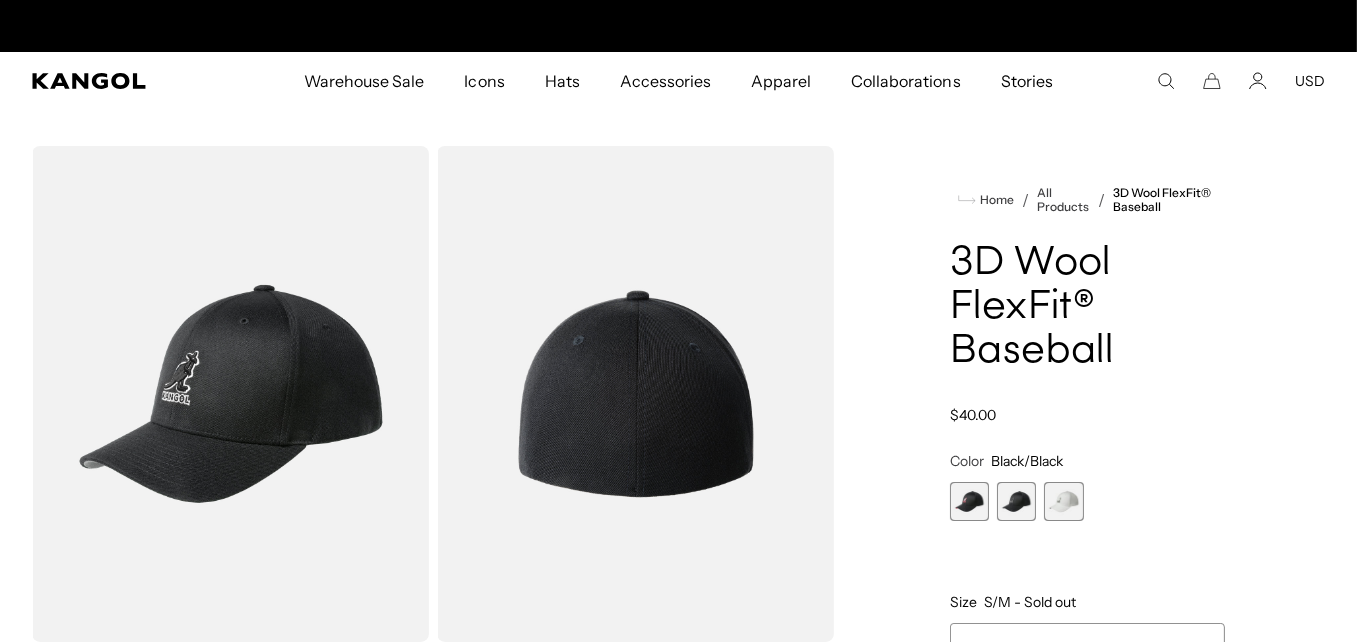 scroll, scrollTop: 0, scrollLeft: 0, axis: both 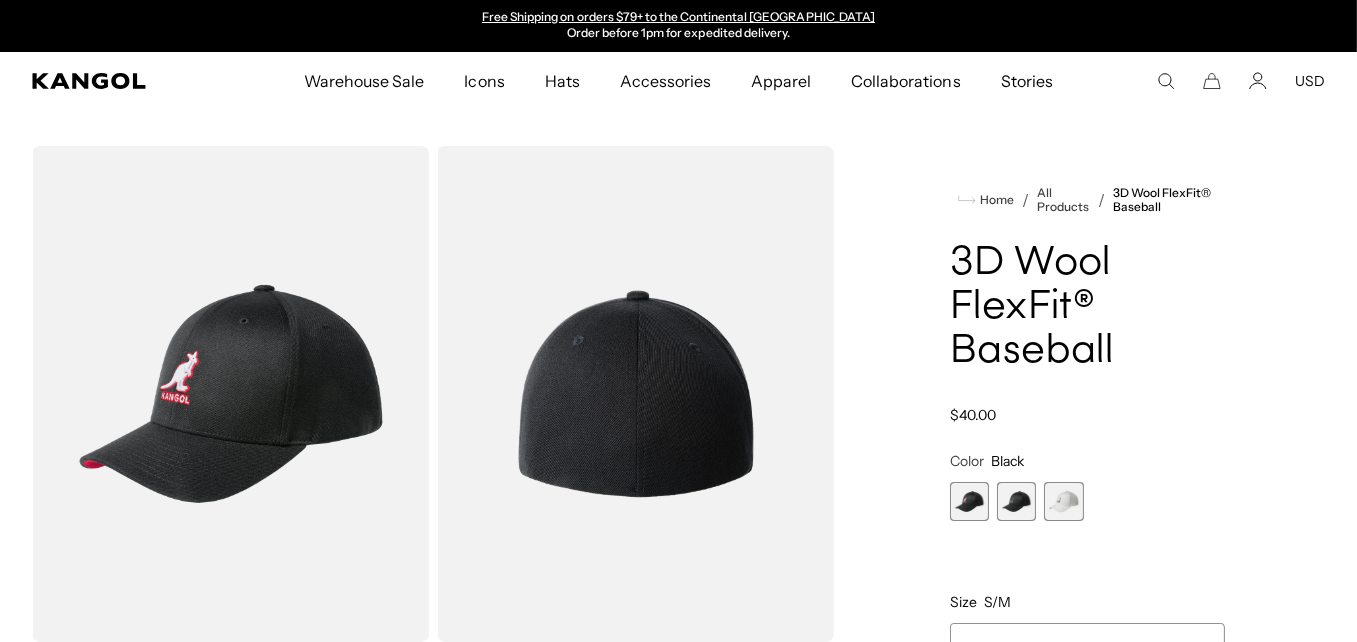 click at bounding box center (230, 394) 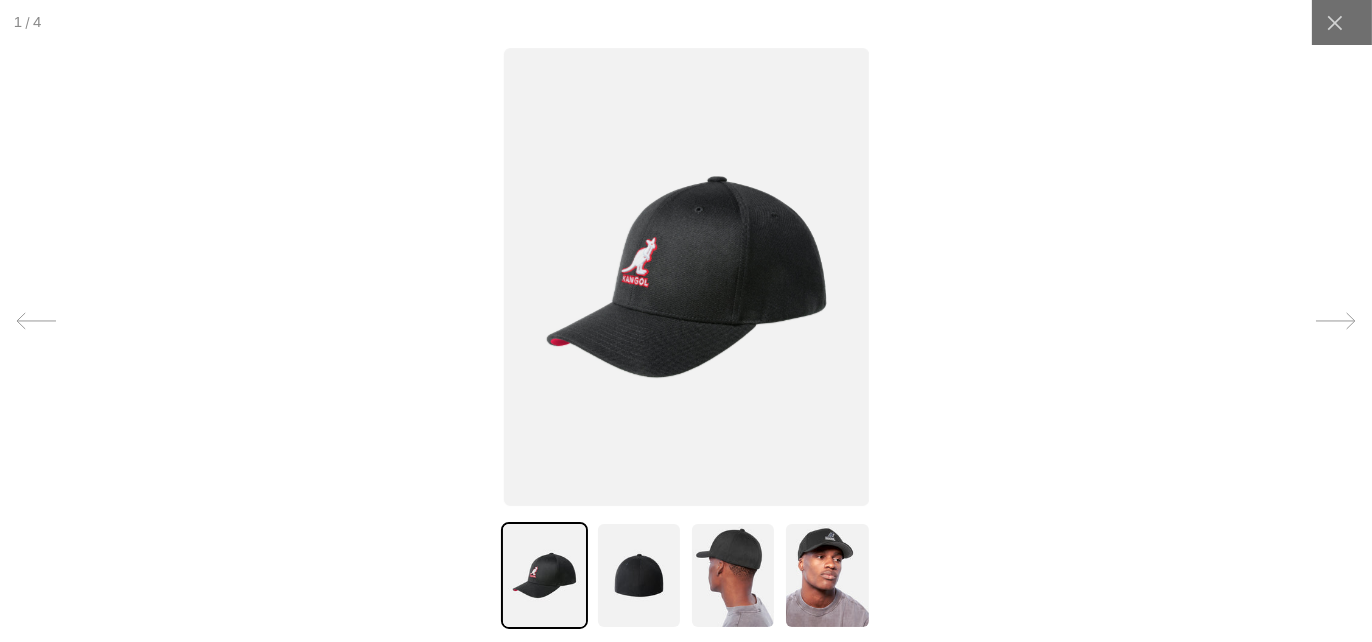 scroll, scrollTop: 0, scrollLeft: 0, axis: both 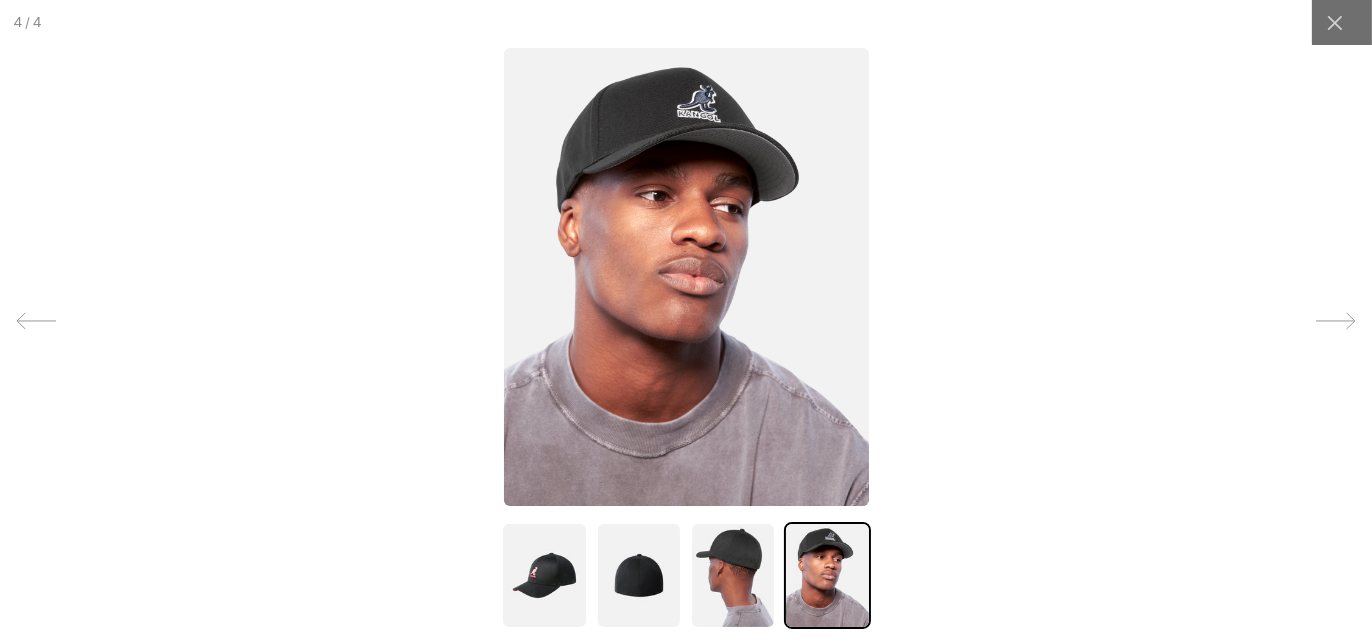 click at bounding box center [733, 575] 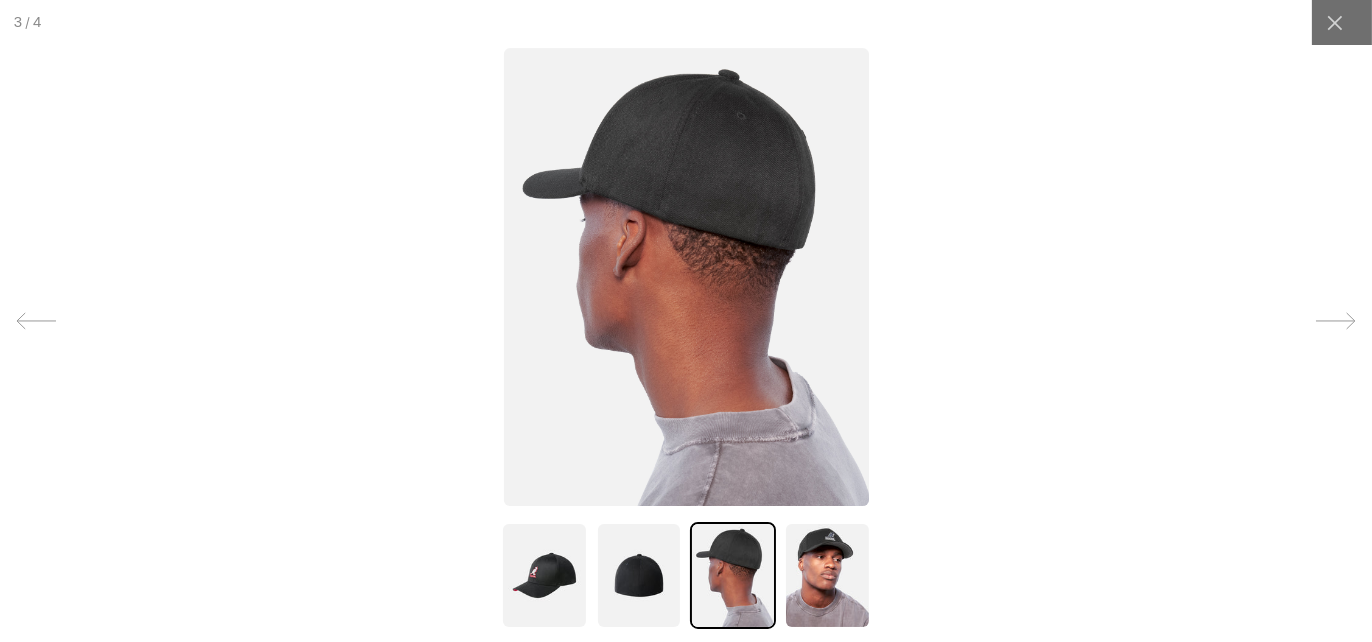 scroll, scrollTop: 0, scrollLeft: 412, axis: horizontal 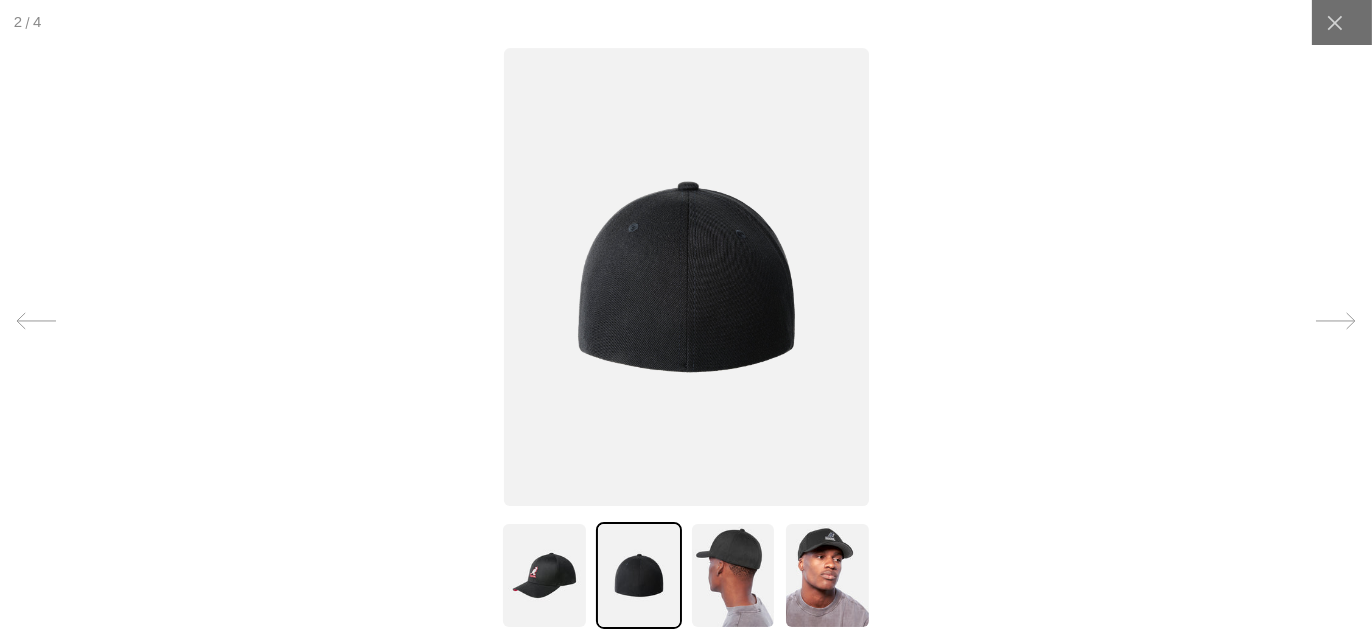 click at bounding box center [733, 575] 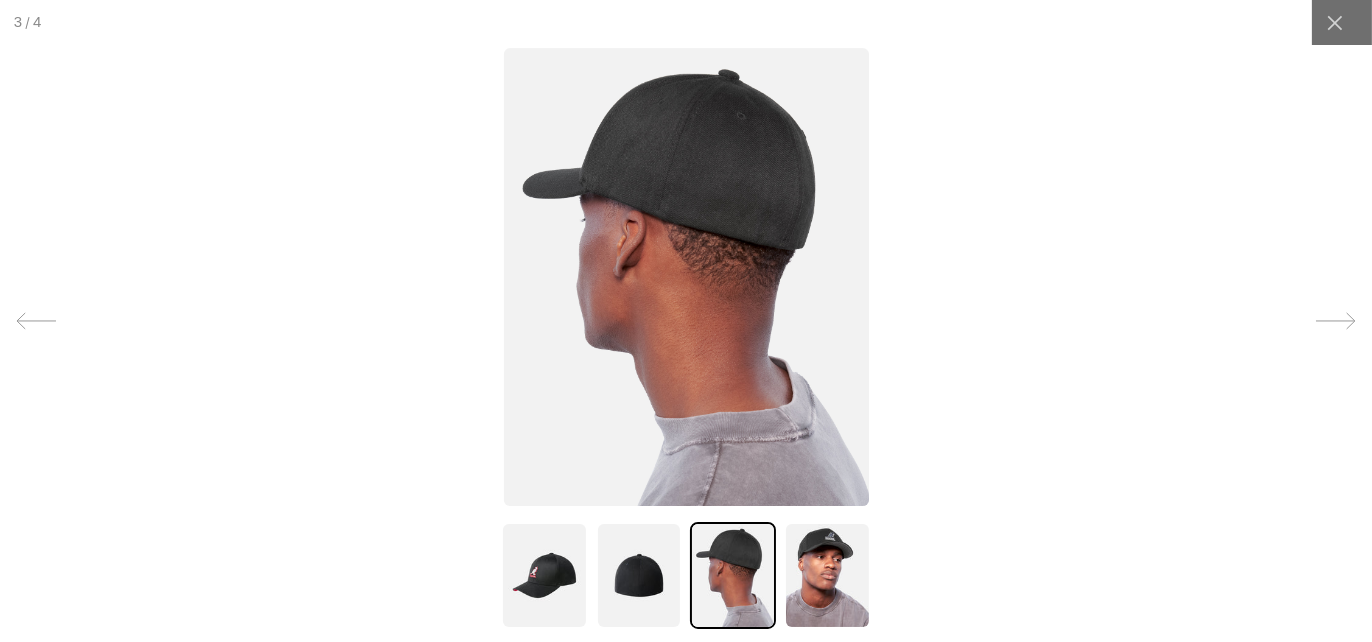 scroll, scrollTop: 0, scrollLeft: 0, axis: both 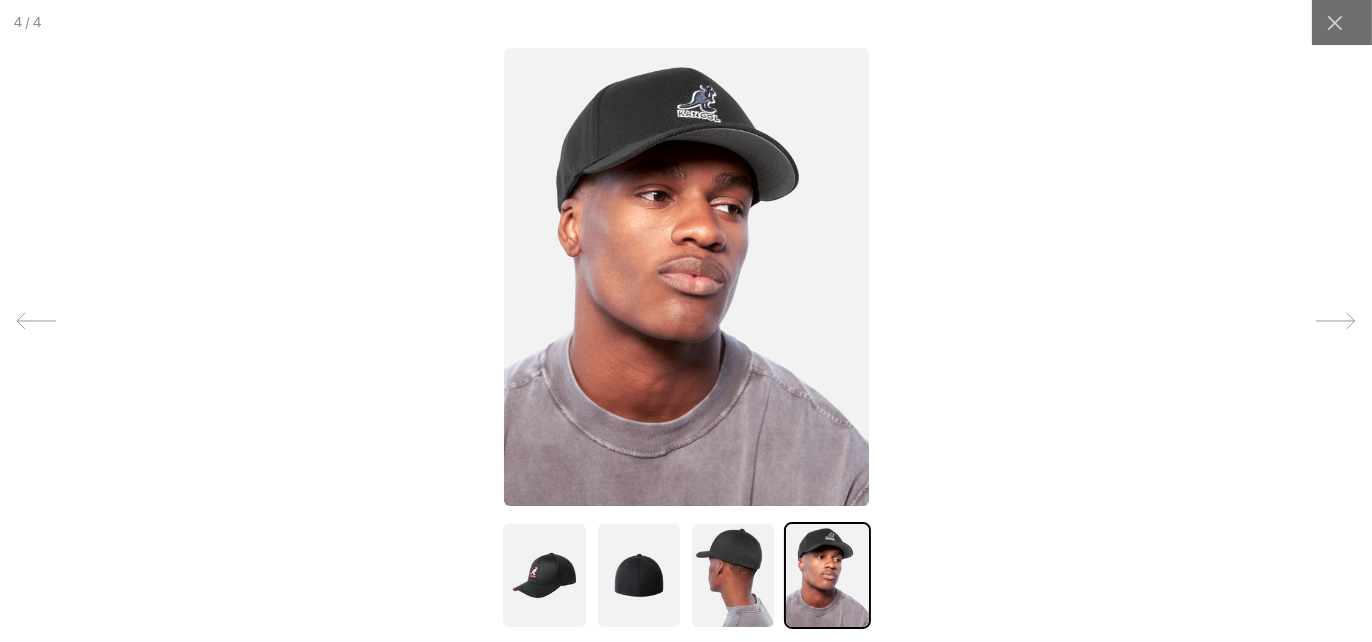 click at bounding box center (544, 575) 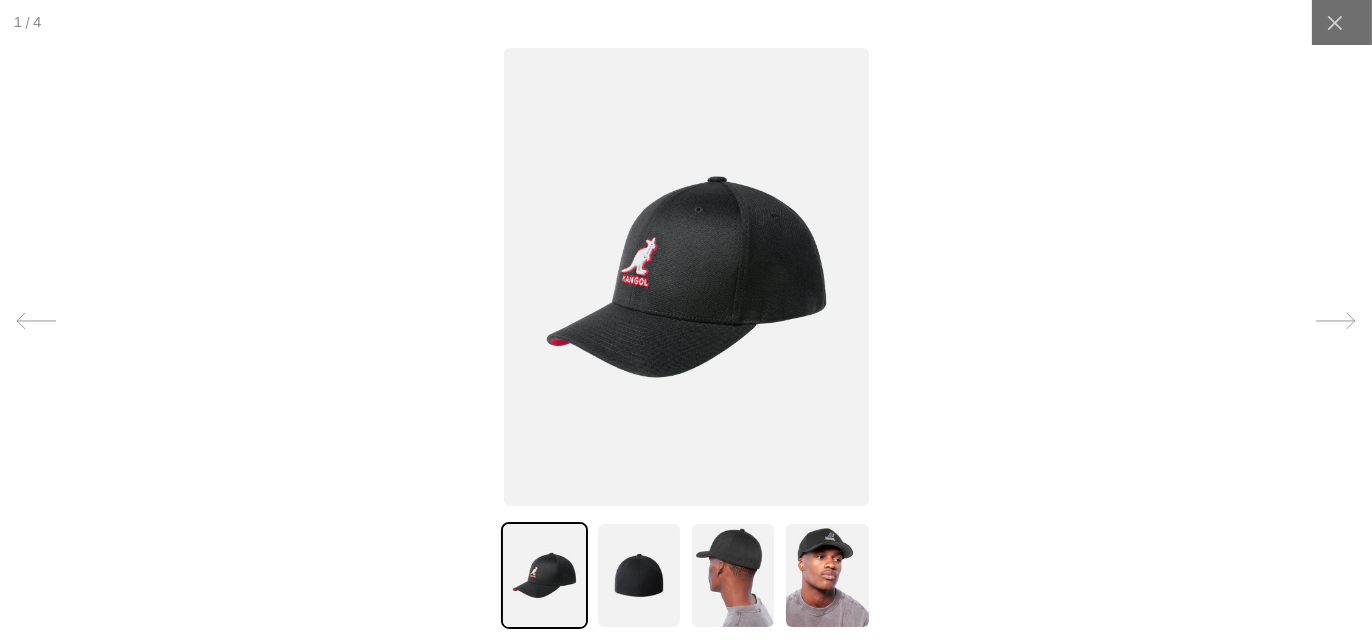 scroll, scrollTop: 0, scrollLeft: 412, axis: horizontal 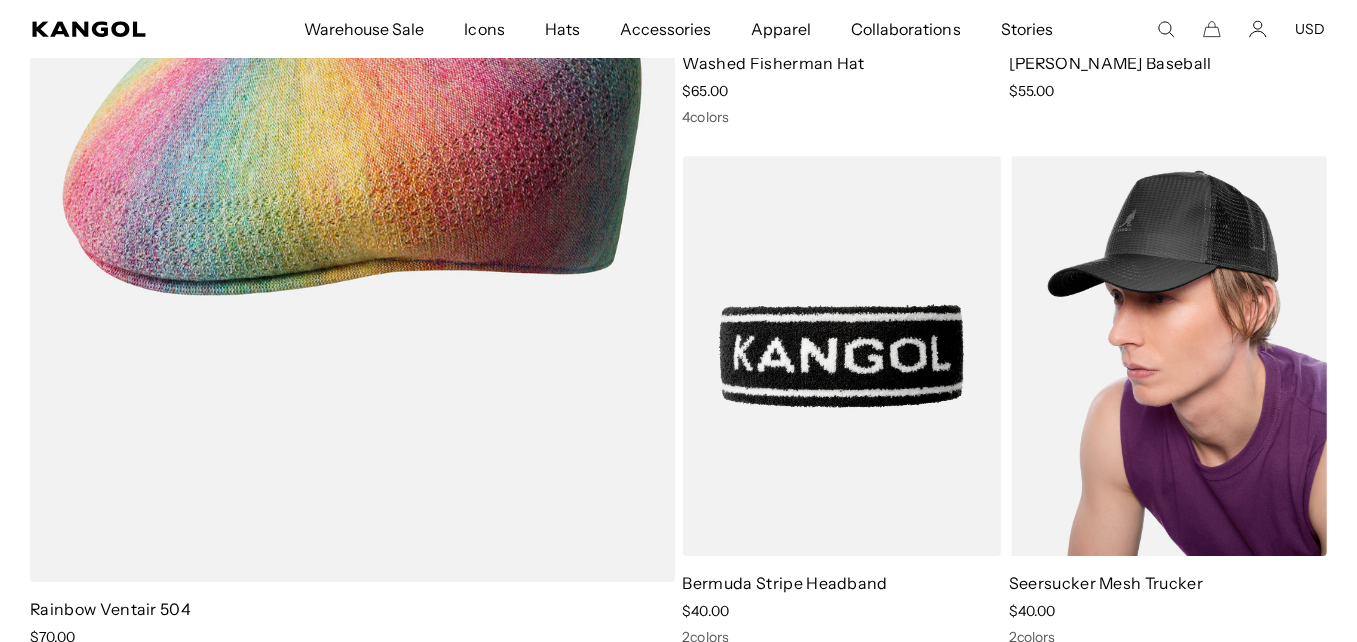 click at bounding box center (1168, 356) 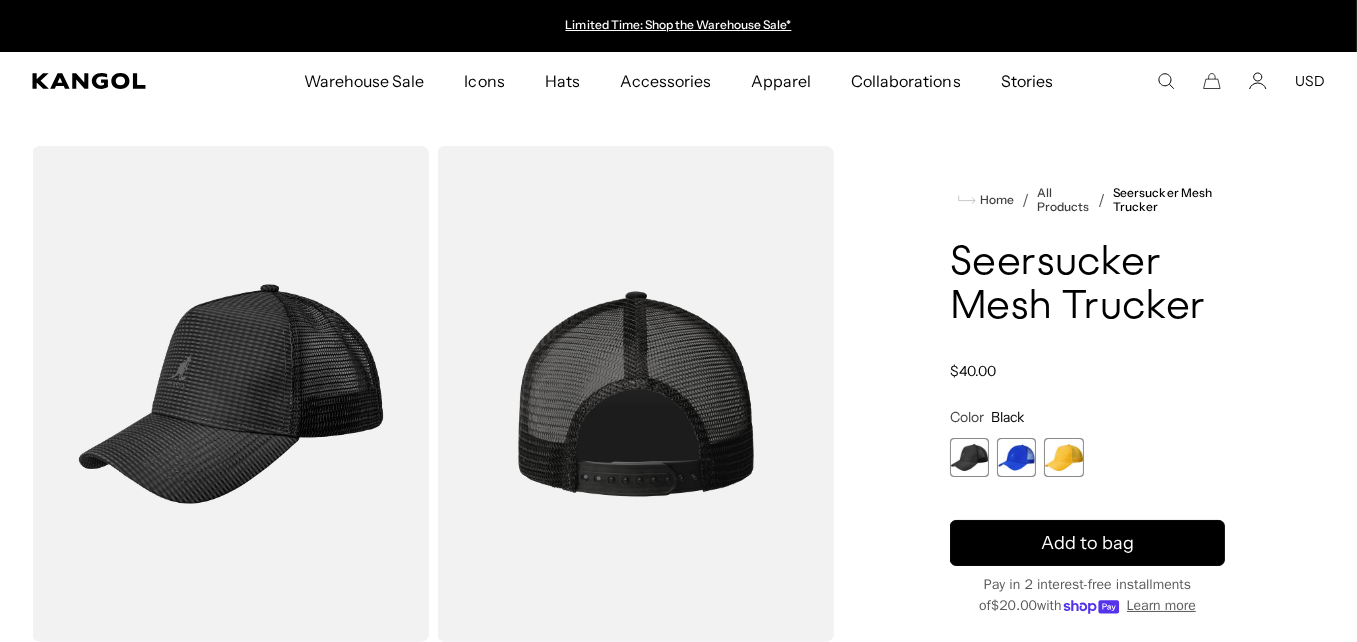 scroll, scrollTop: 0, scrollLeft: 0, axis: both 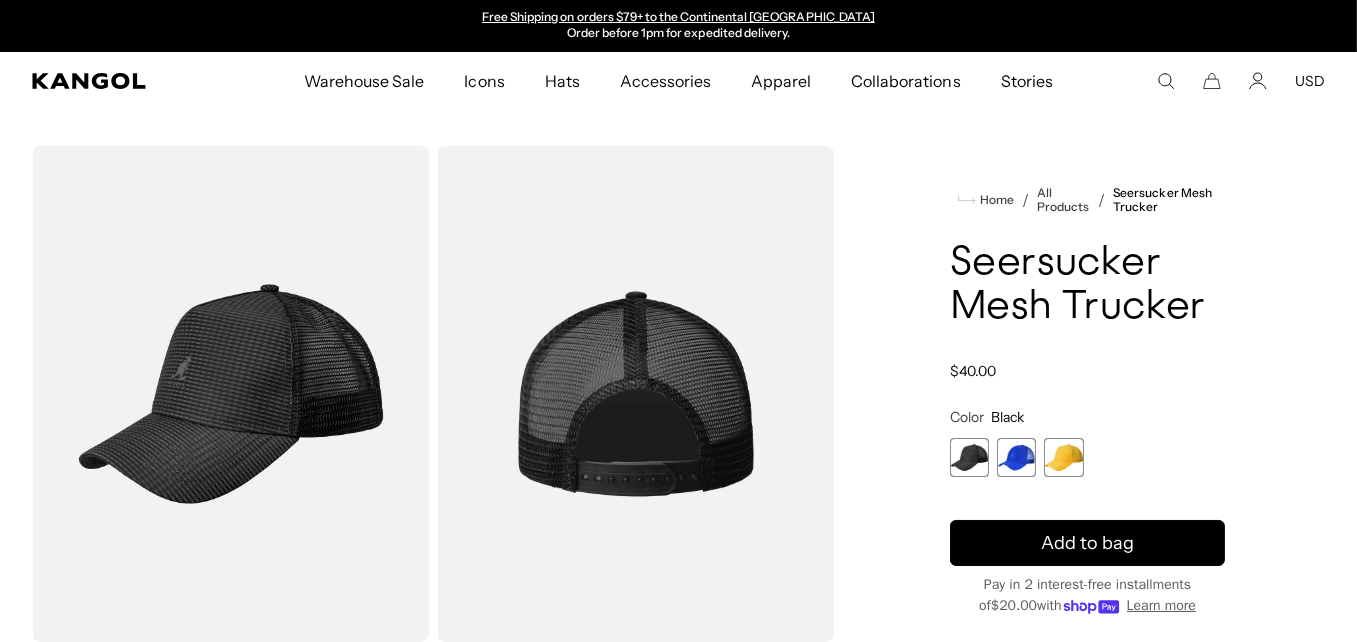 click at bounding box center (1016, 457) 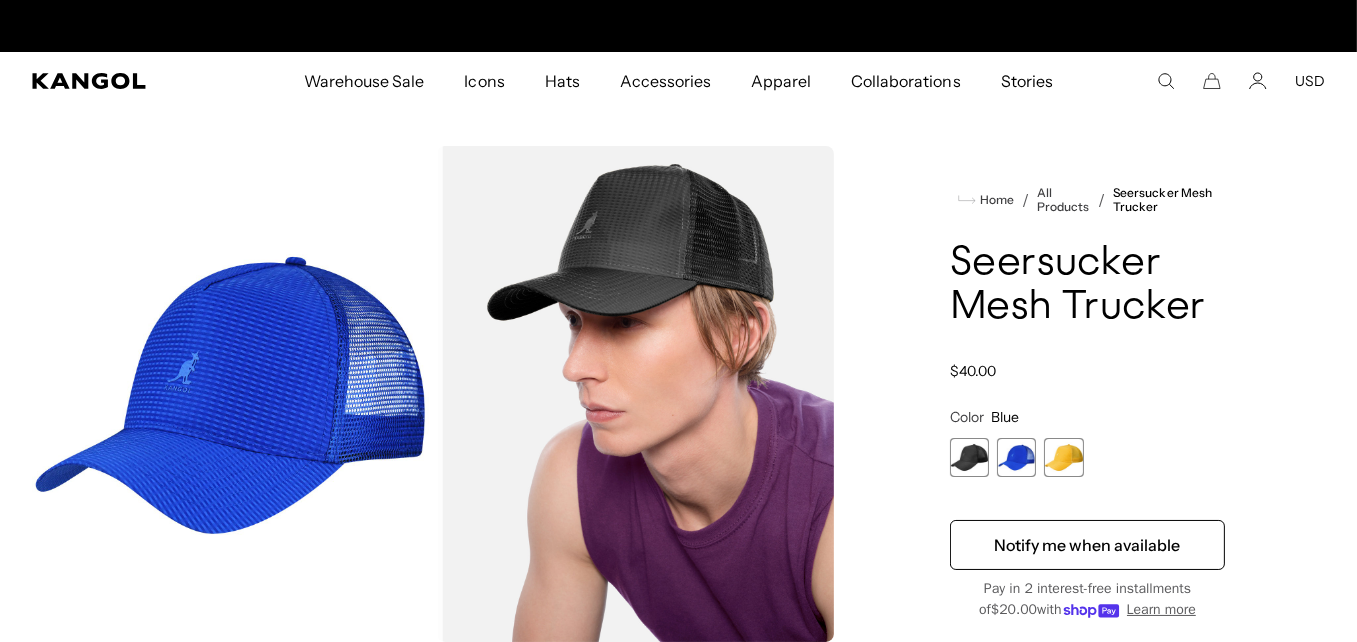 click at bounding box center [1063, 457] 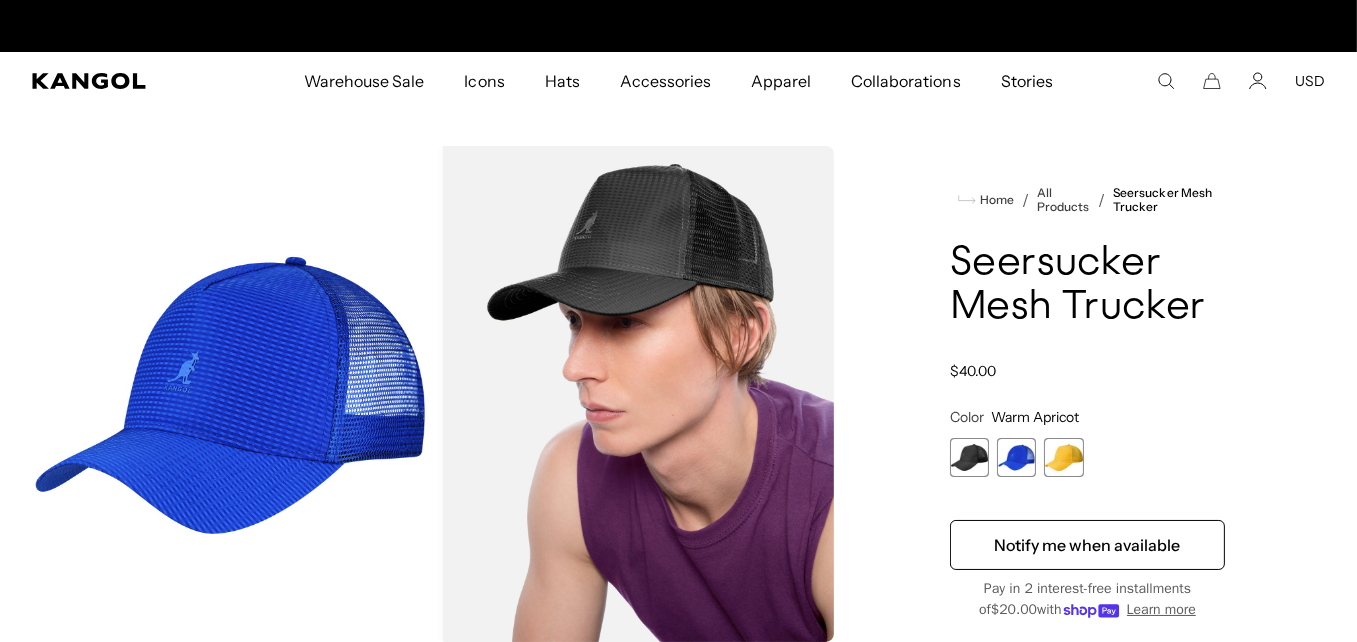 scroll, scrollTop: 0, scrollLeft: 0, axis: both 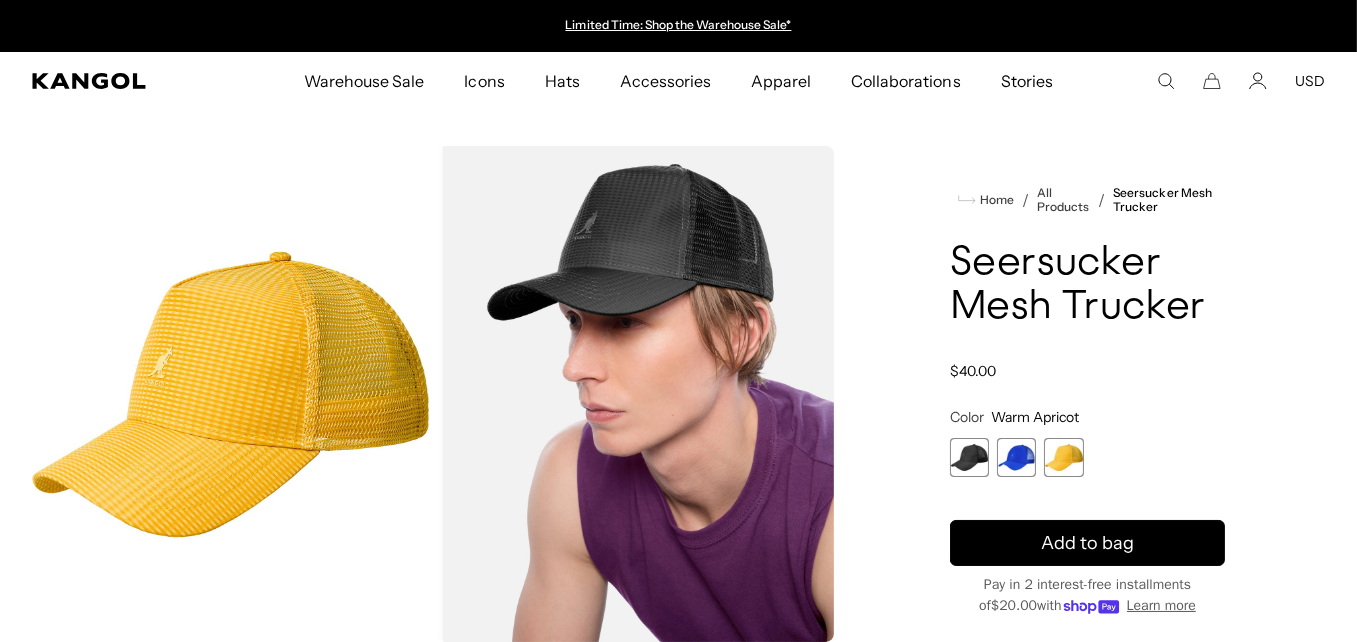 click at bounding box center (969, 457) 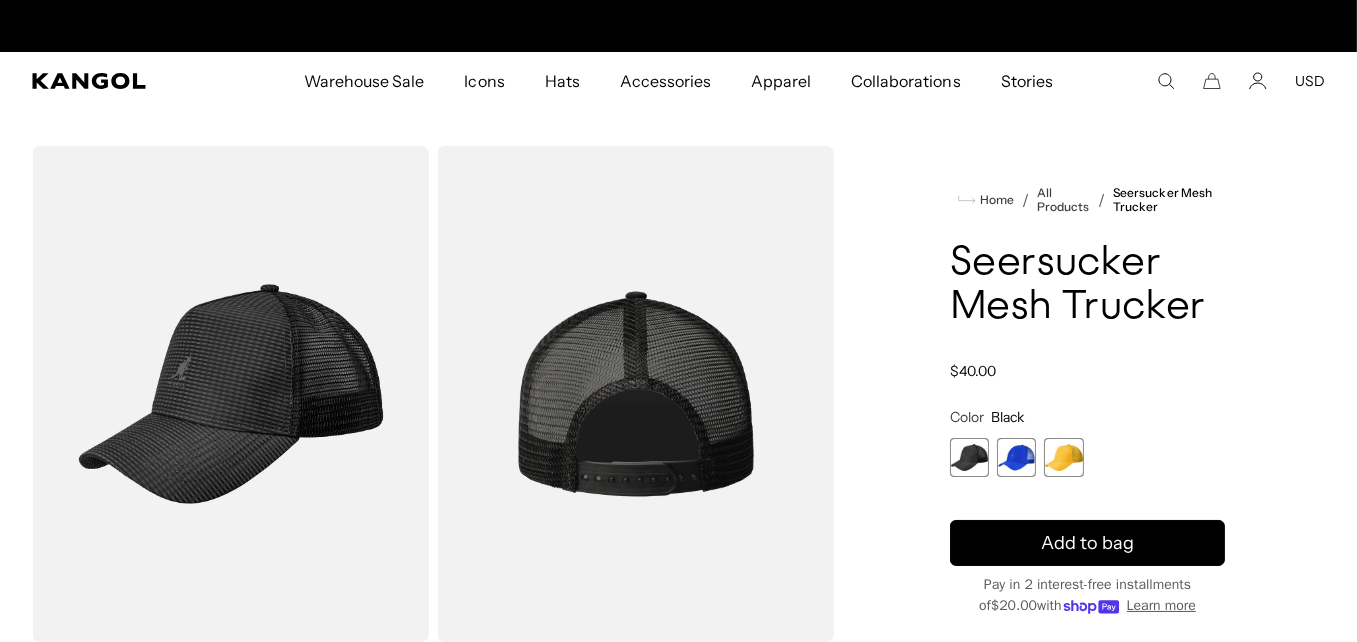 scroll, scrollTop: 0, scrollLeft: 412, axis: horizontal 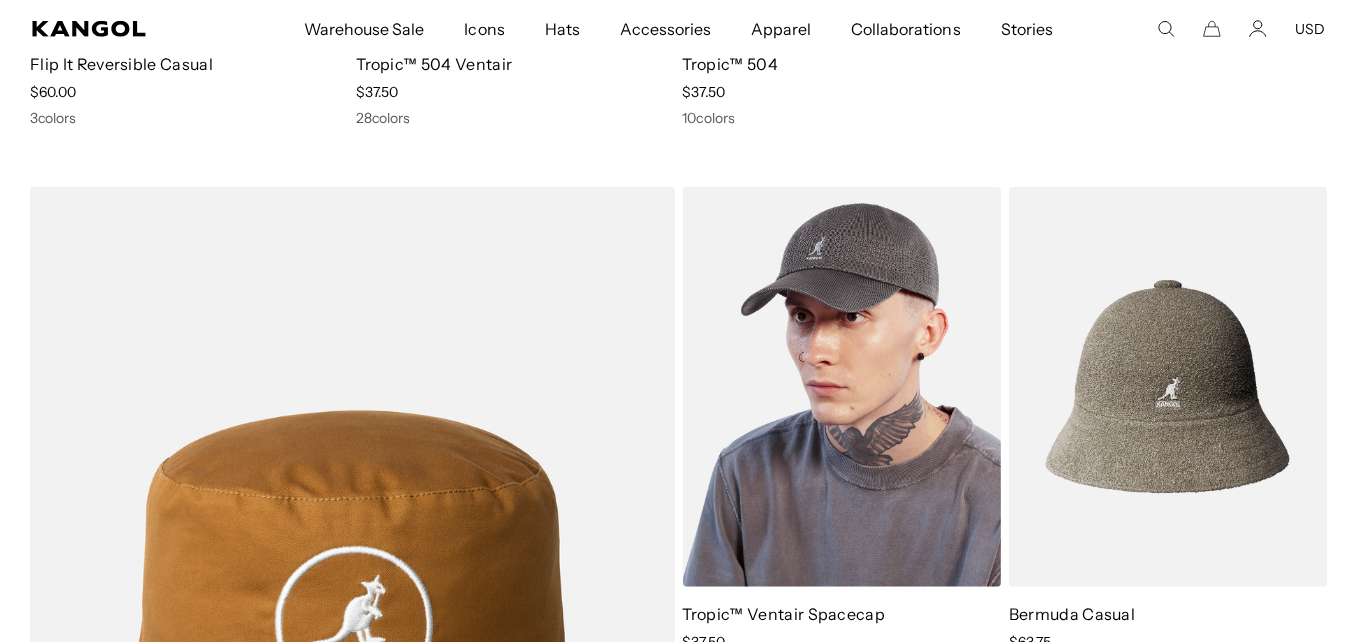 click at bounding box center (842, 387) 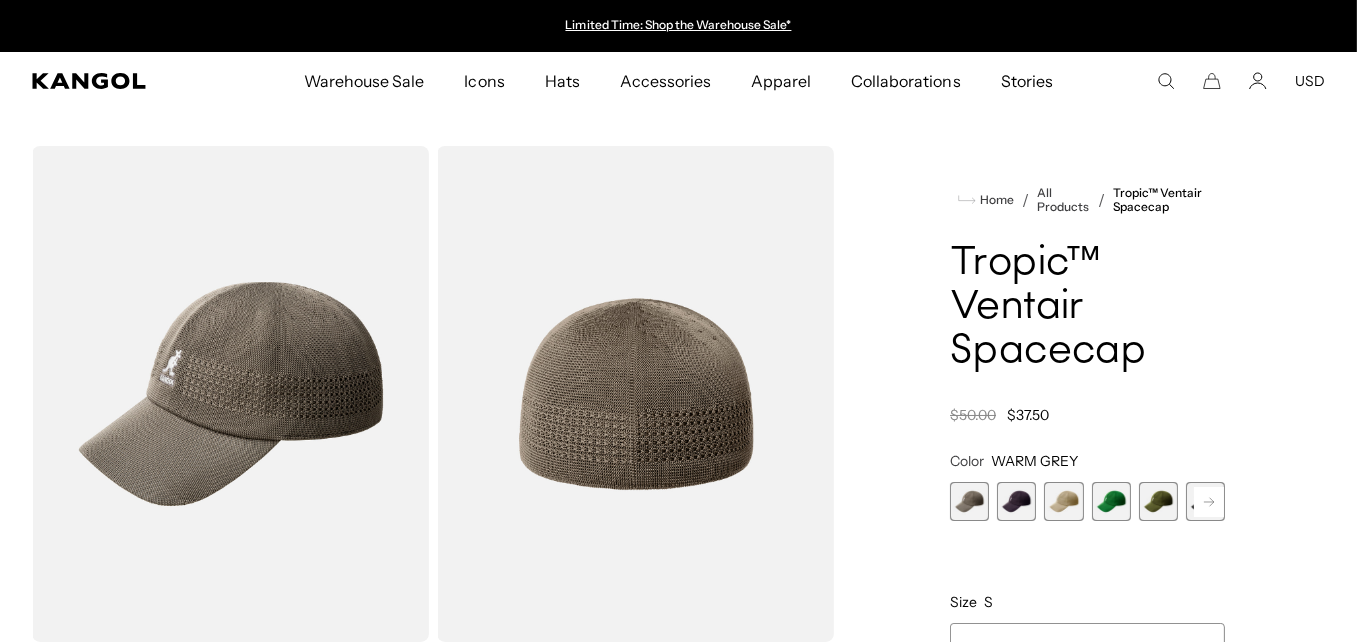 scroll, scrollTop: 0, scrollLeft: 0, axis: both 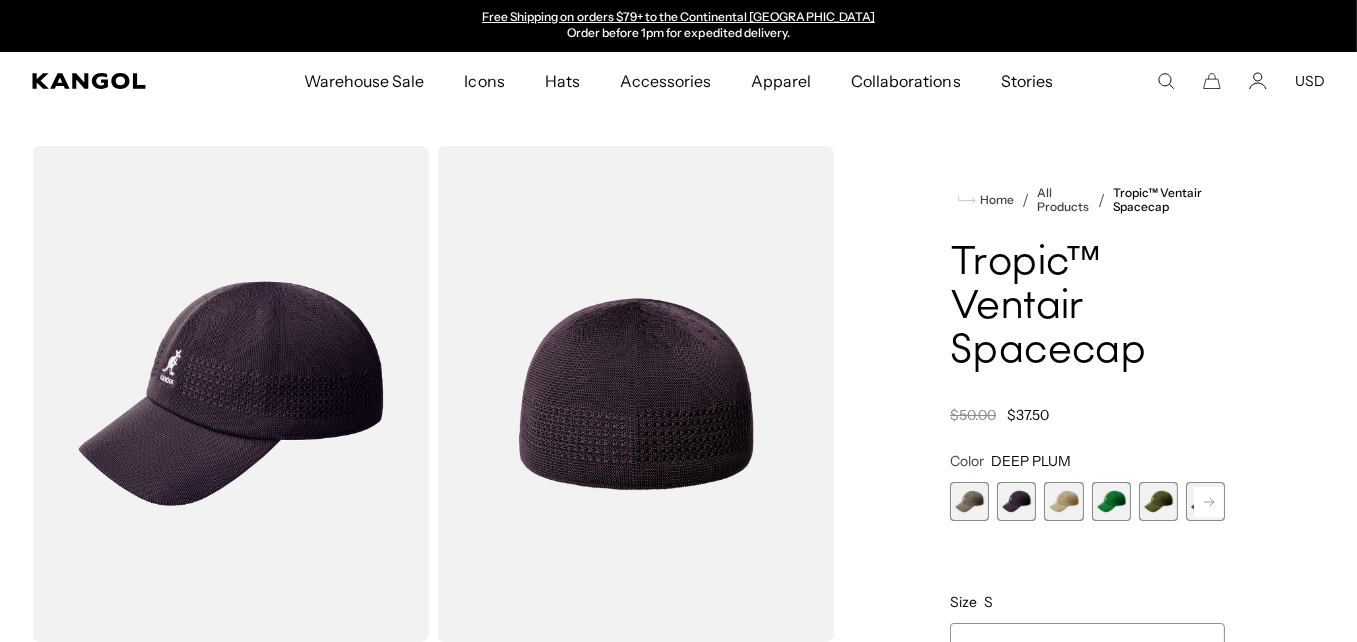 click at bounding box center (1063, 501) 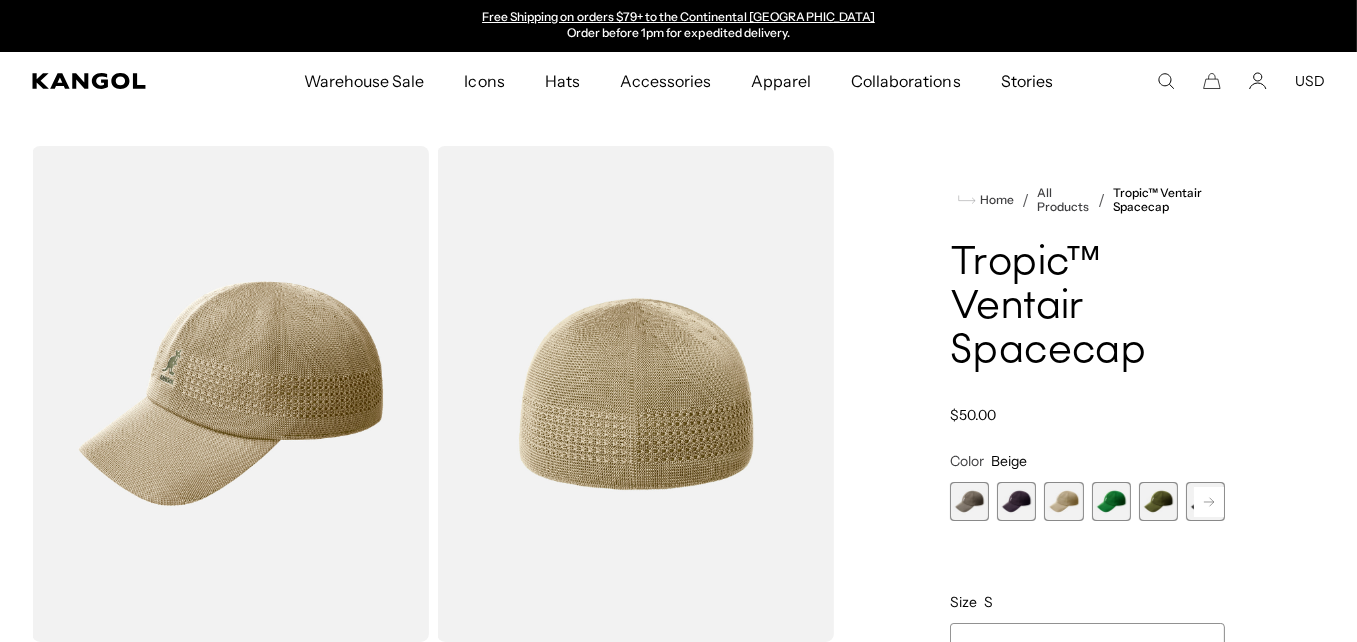 click at bounding box center (1111, 501) 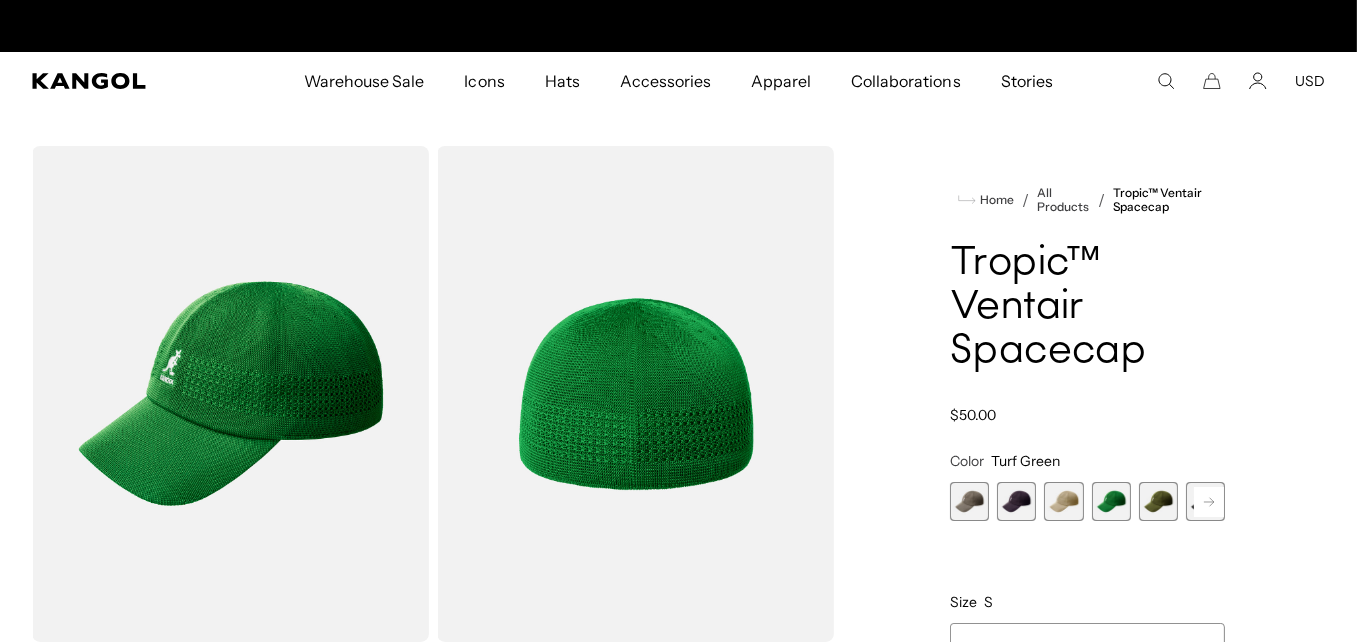 scroll, scrollTop: 0, scrollLeft: 0, axis: both 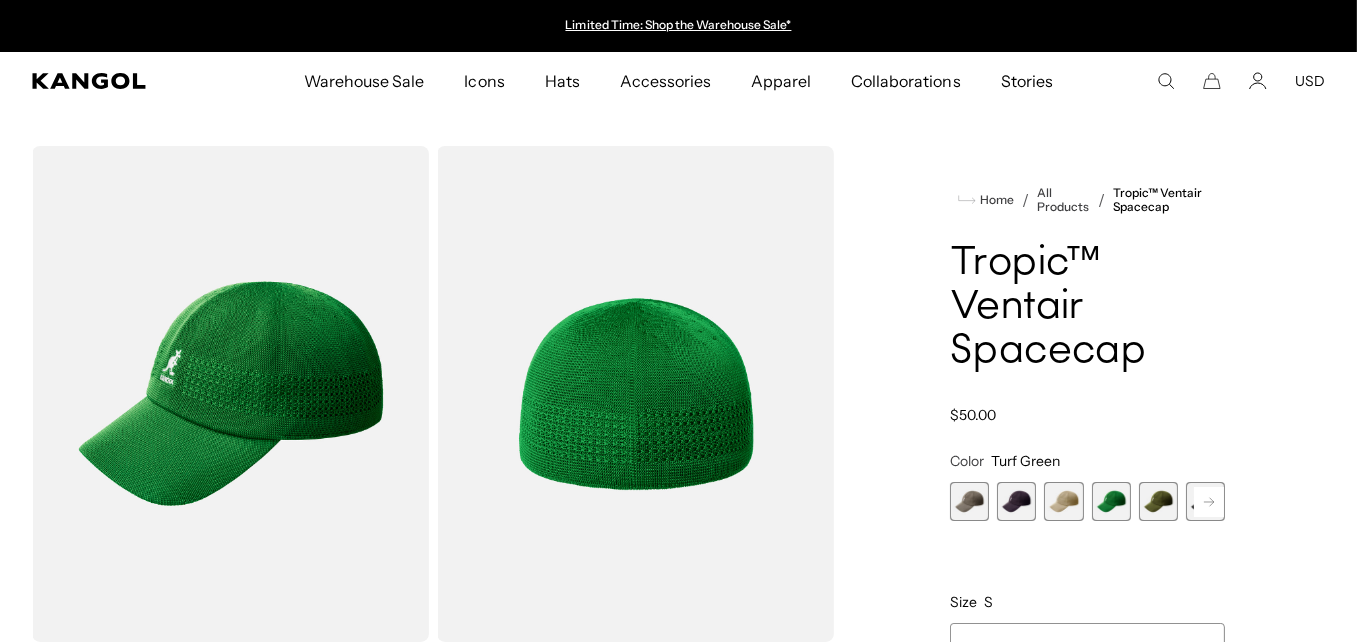 click at bounding box center [1158, 501] 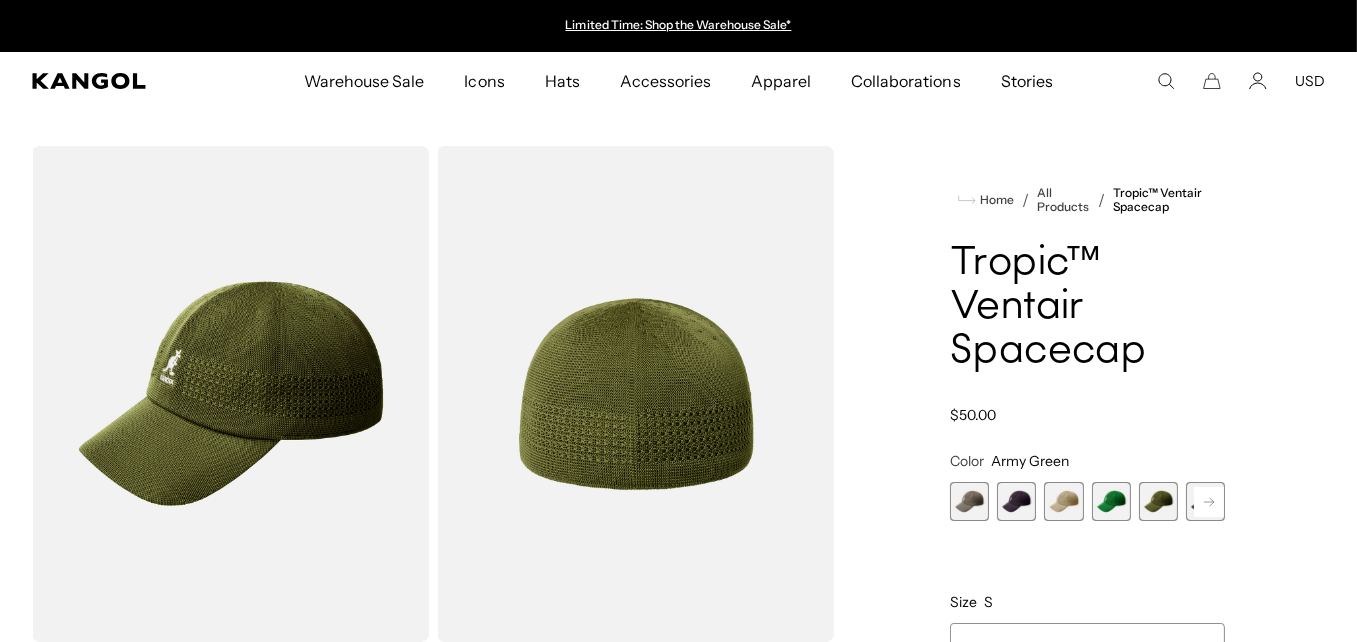 click 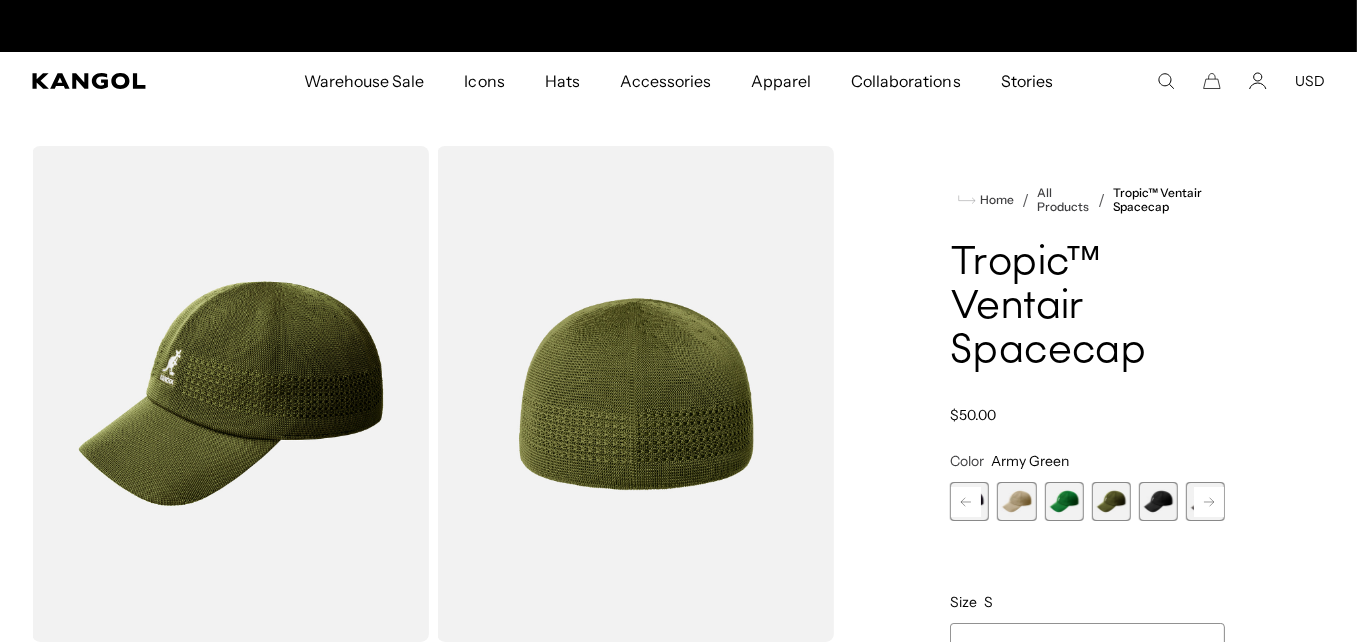 scroll, scrollTop: 0, scrollLeft: 412, axis: horizontal 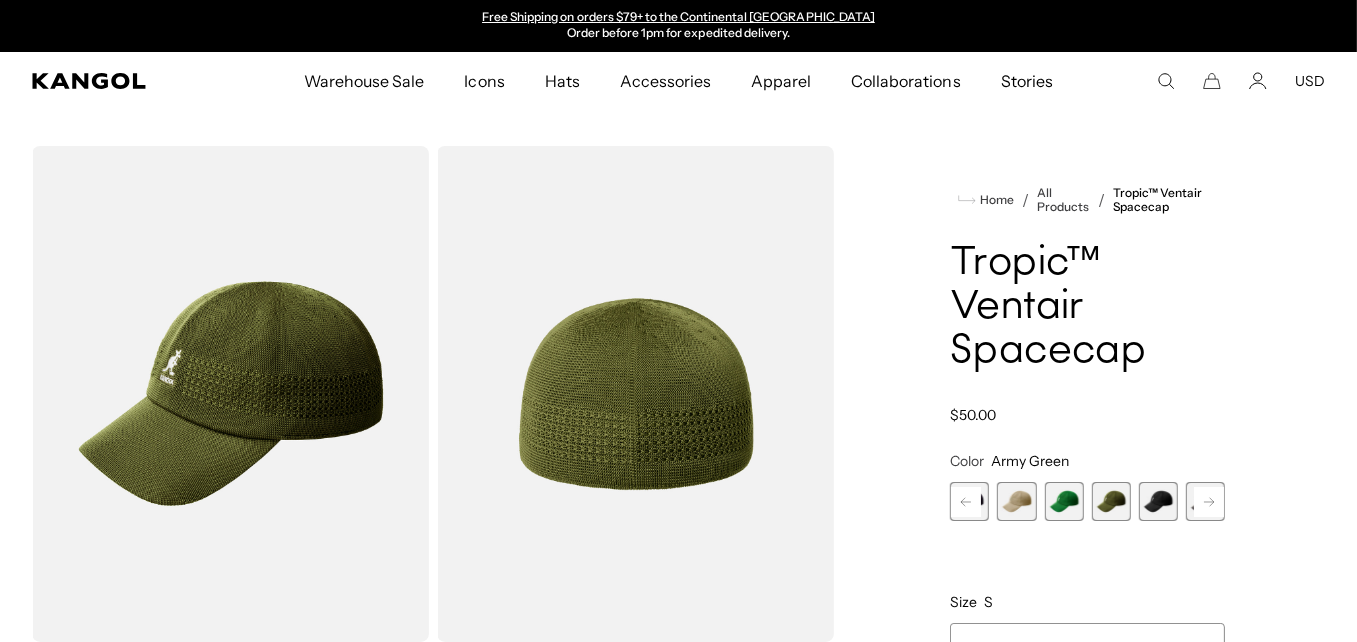 click 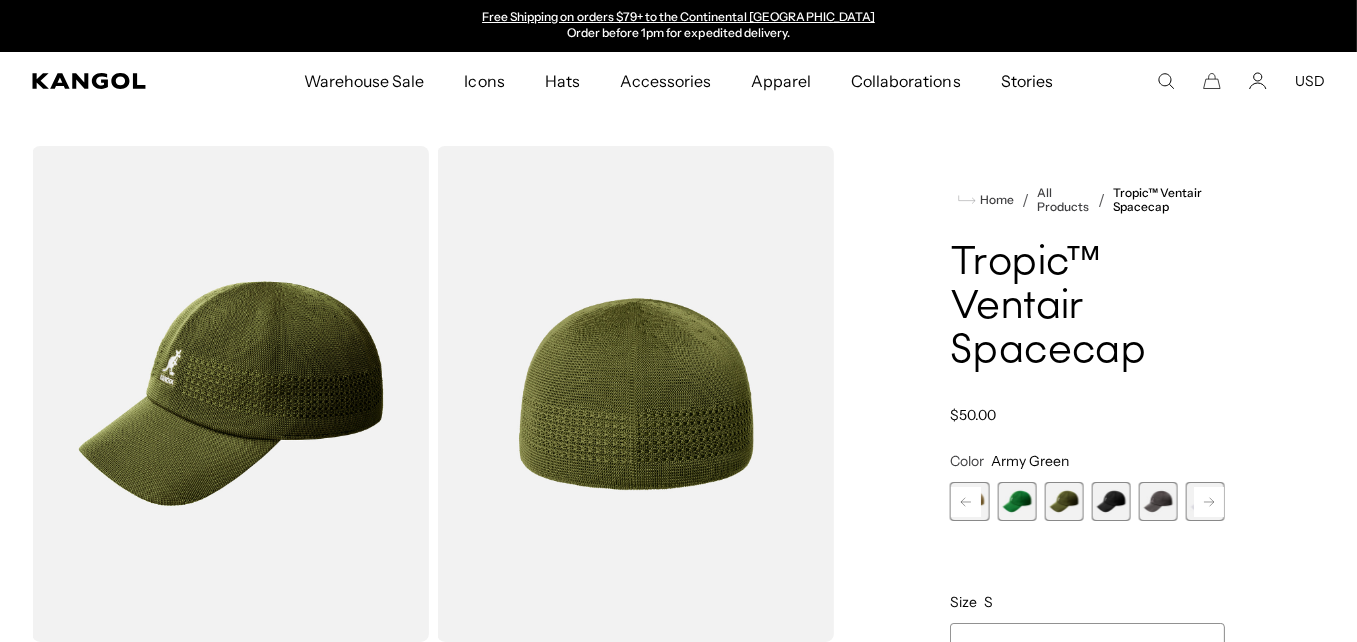 click 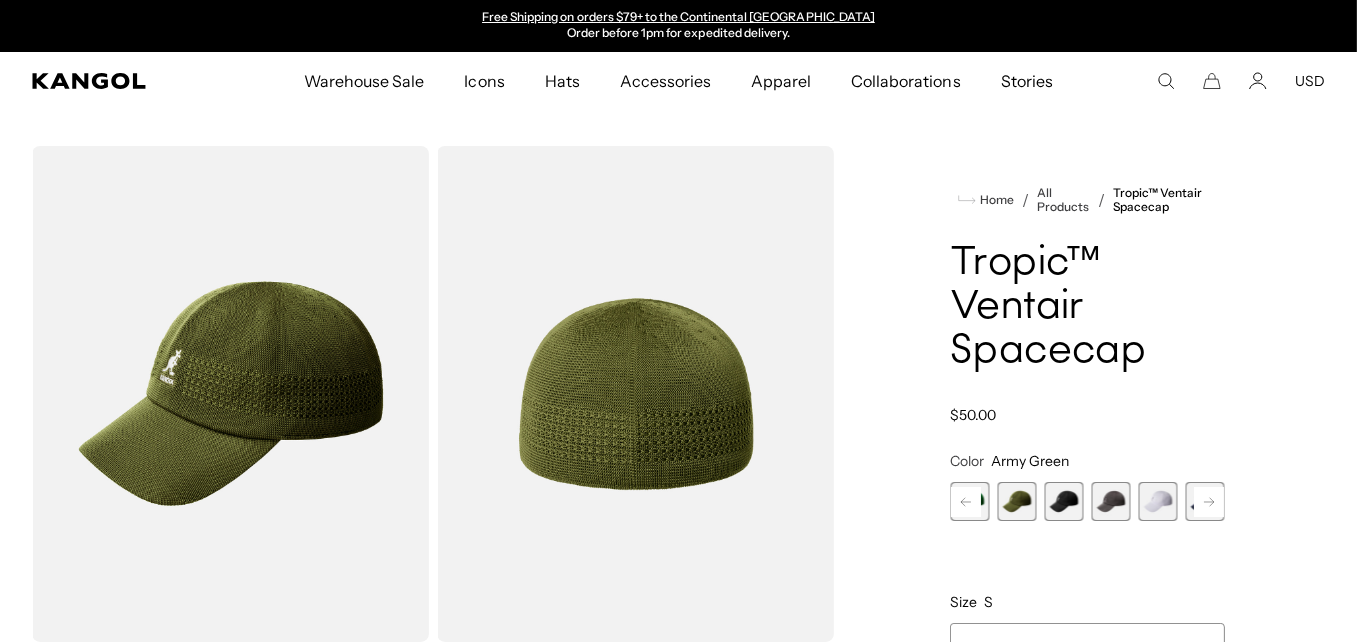 click 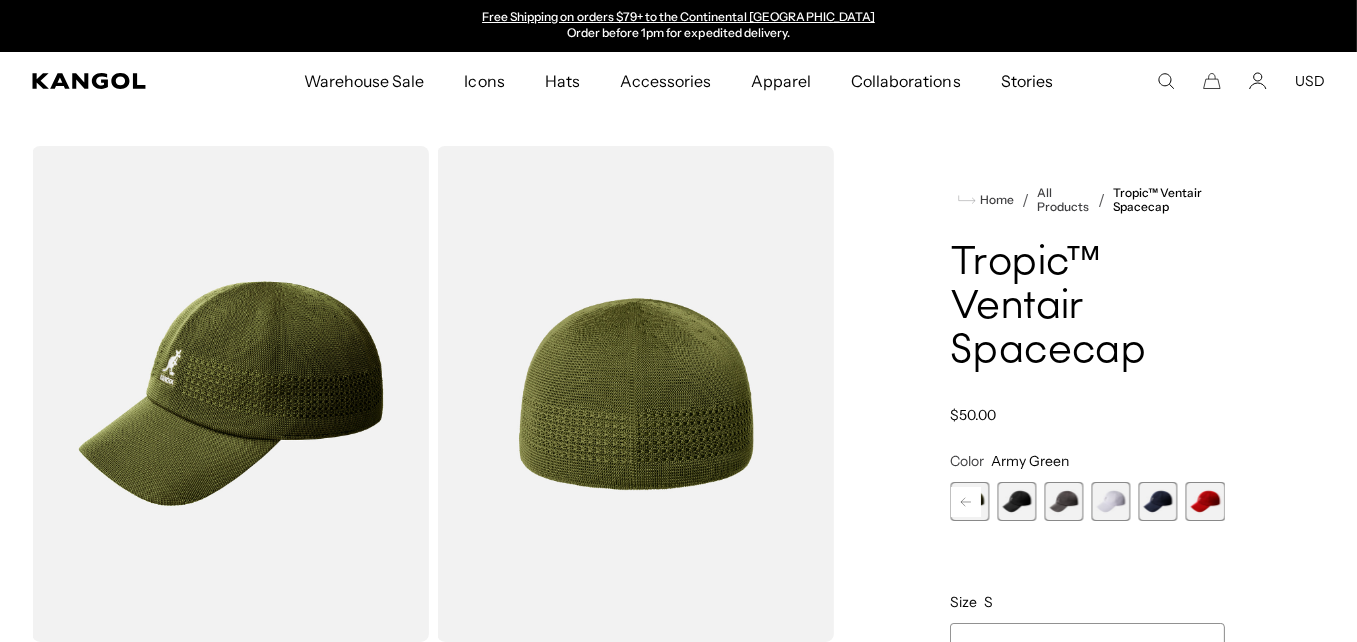 click at bounding box center [1111, 501] 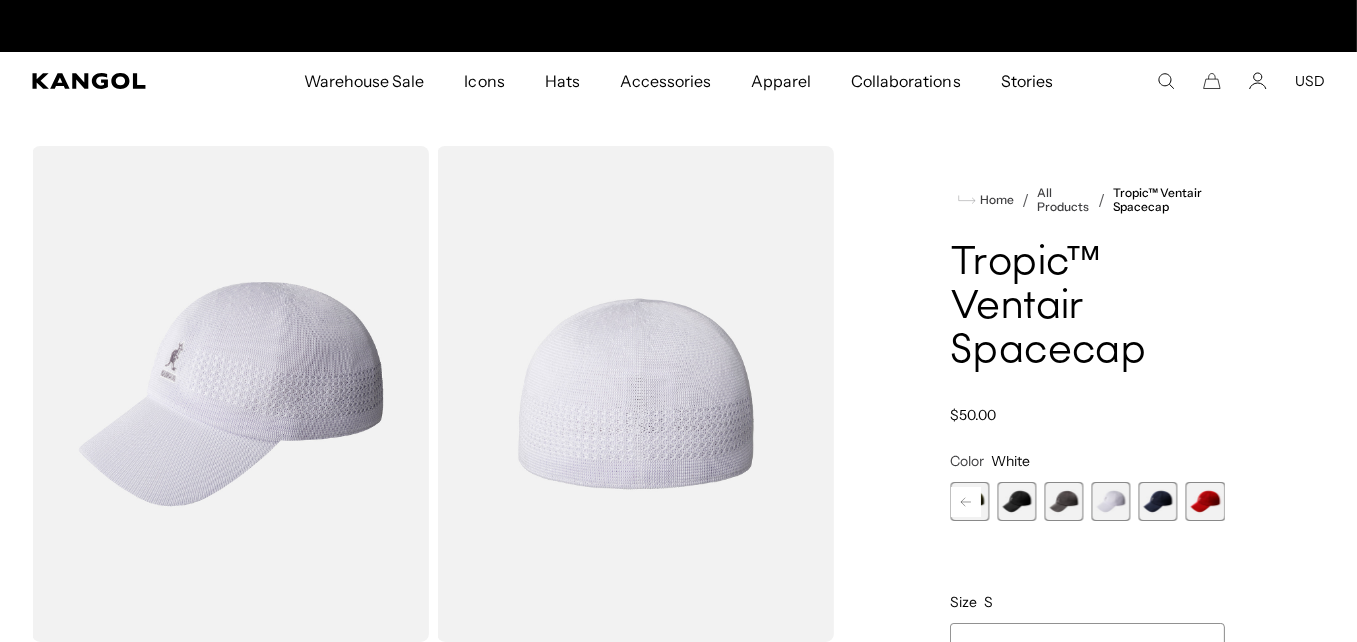 scroll, scrollTop: 0, scrollLeft: 0, axis: both 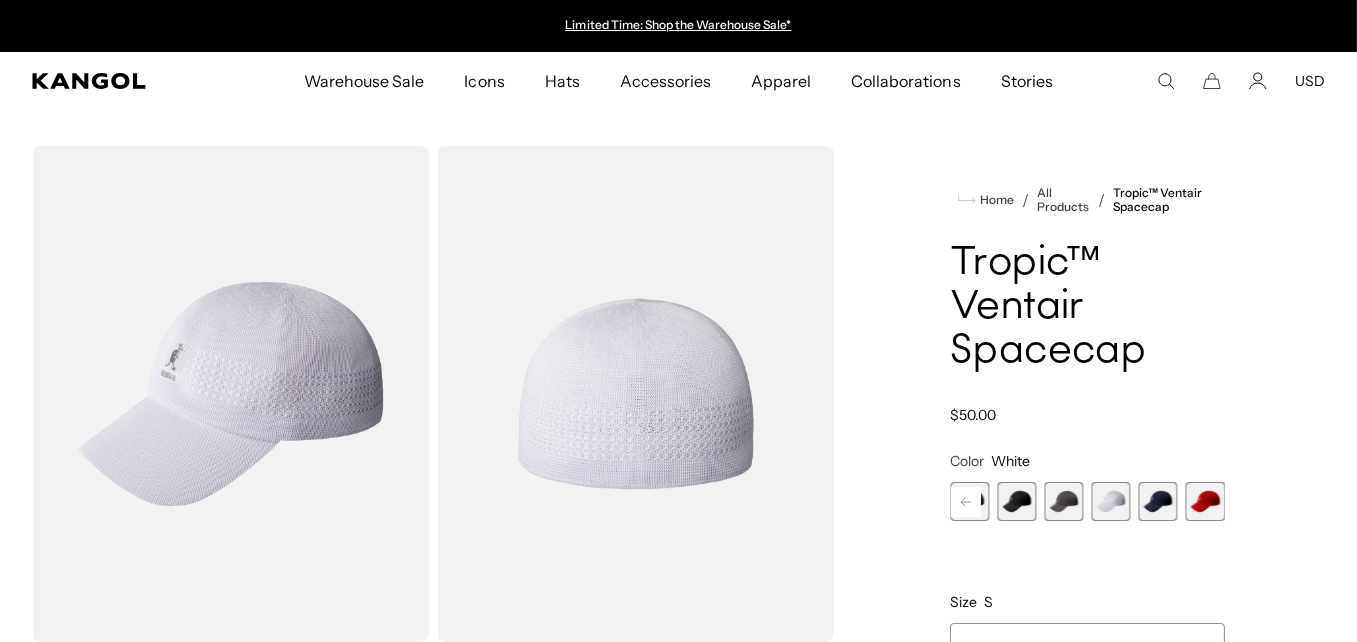 click at bounding box center [1205, 501] 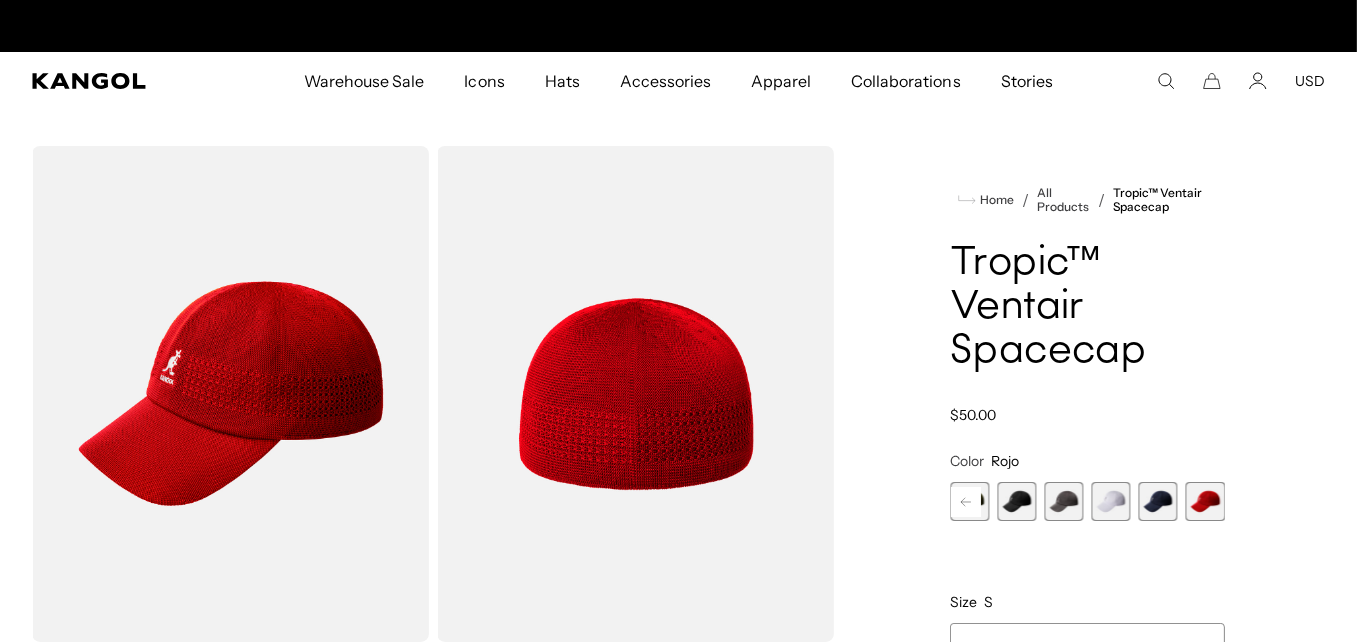 scroll, scrollTop: 0, scrollLeft: 412, axis: horizontal 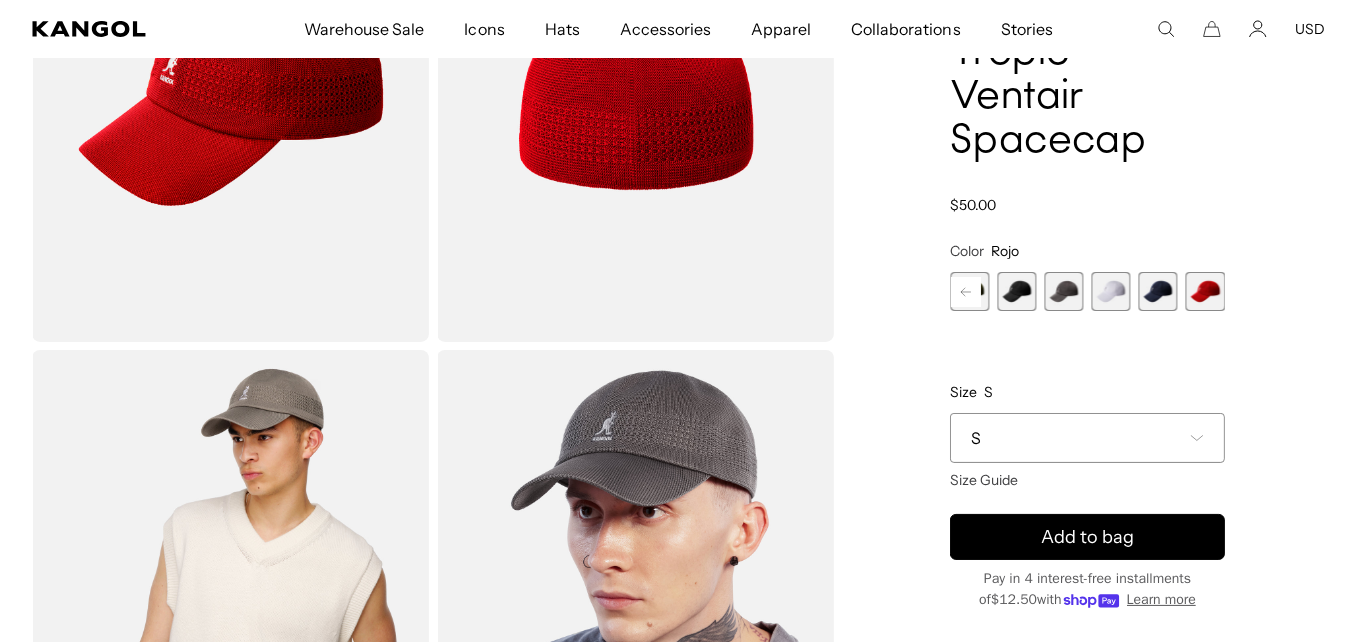 click on "S" at bounding box center (1087, 438) 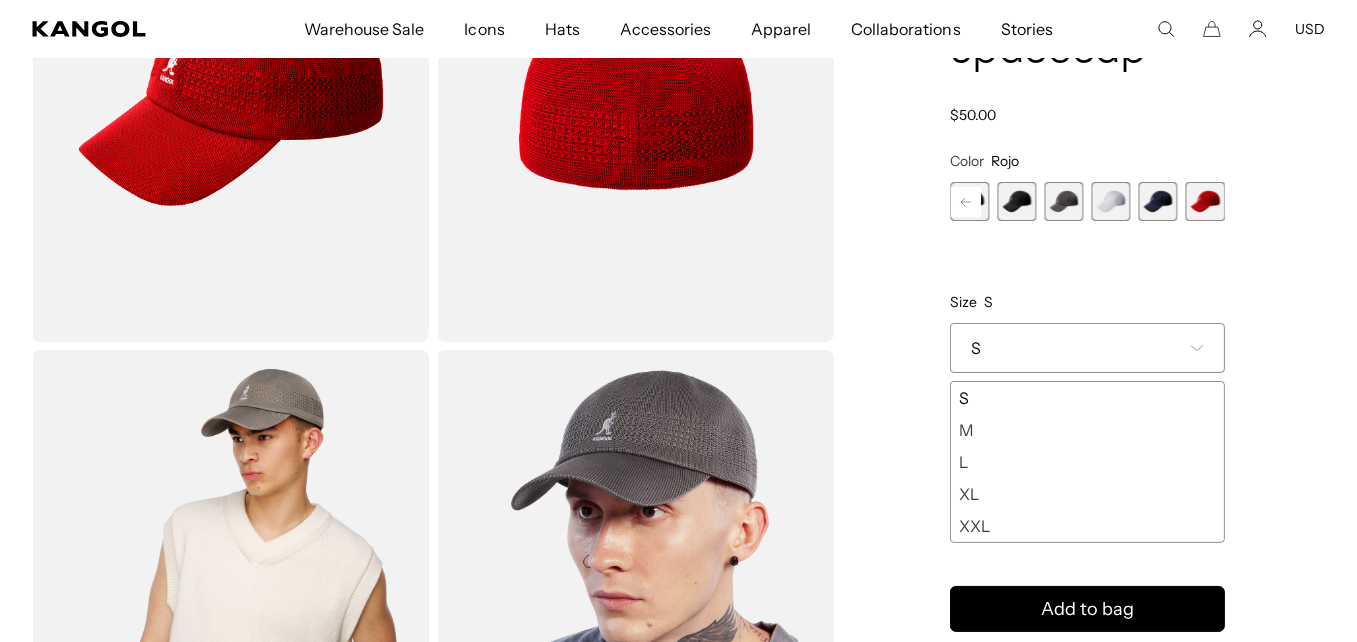 click on "L" at bounding box center (1087, 462) 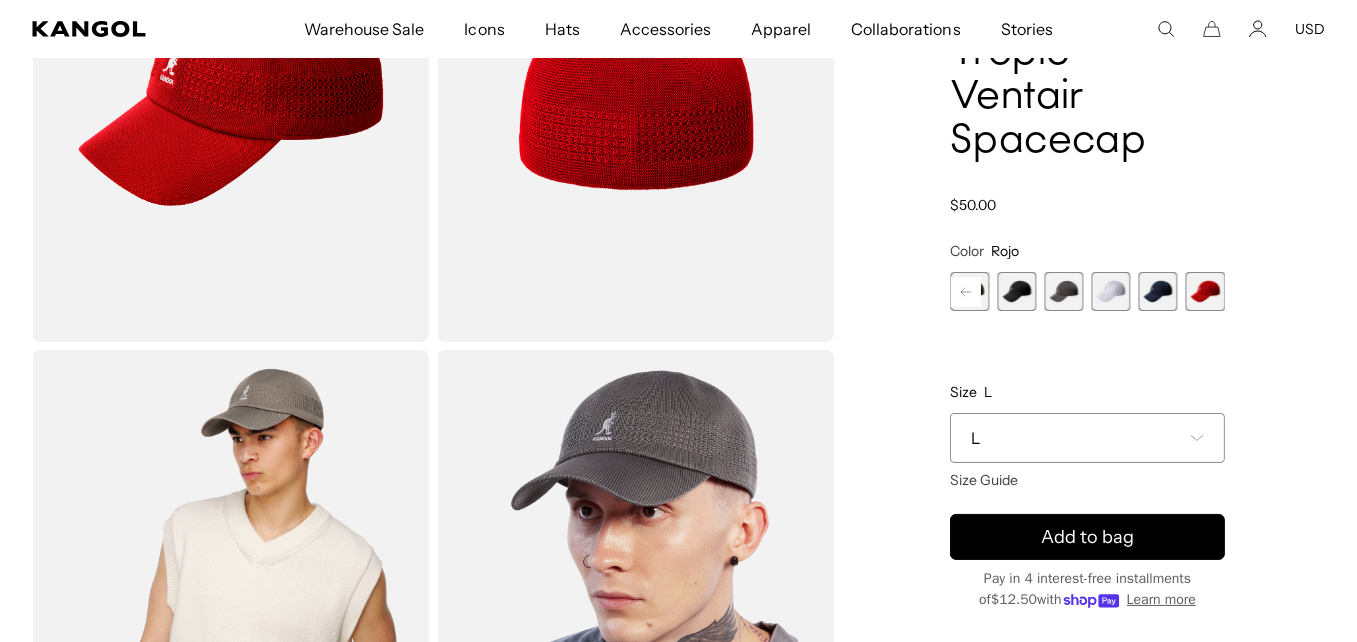 scroll, scrollTop: 0, scrollLeft: 0, axis: both 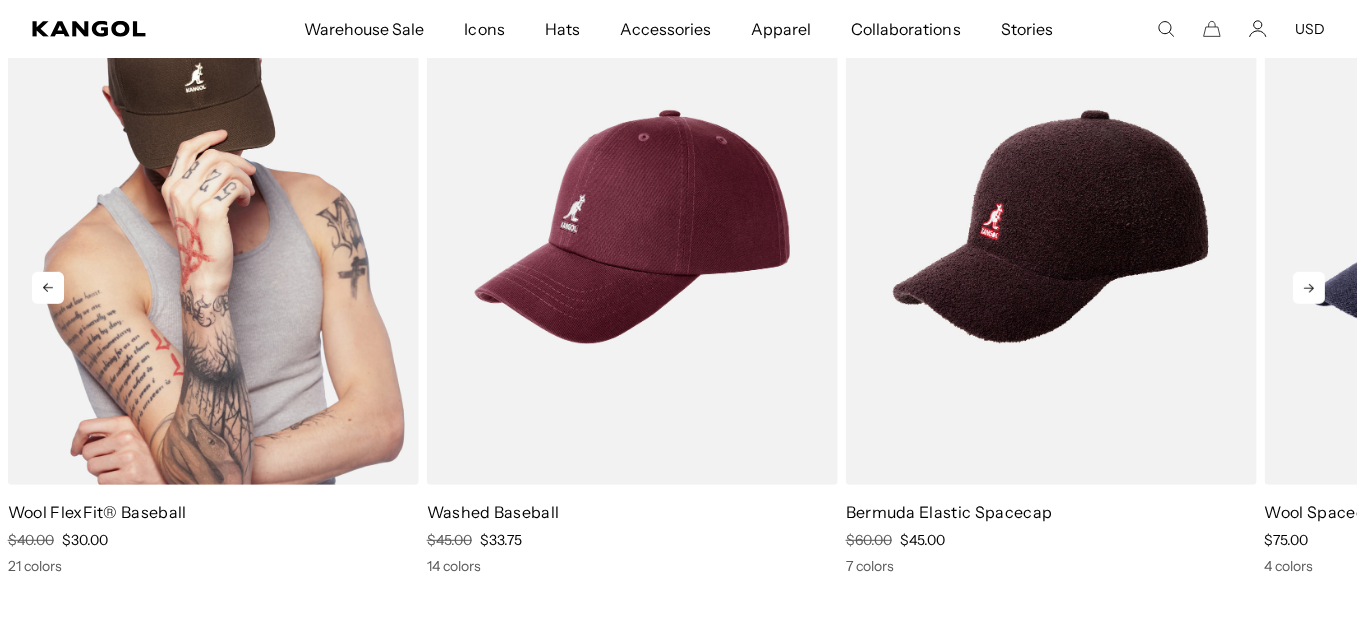 click at bounding box center [213, 227] 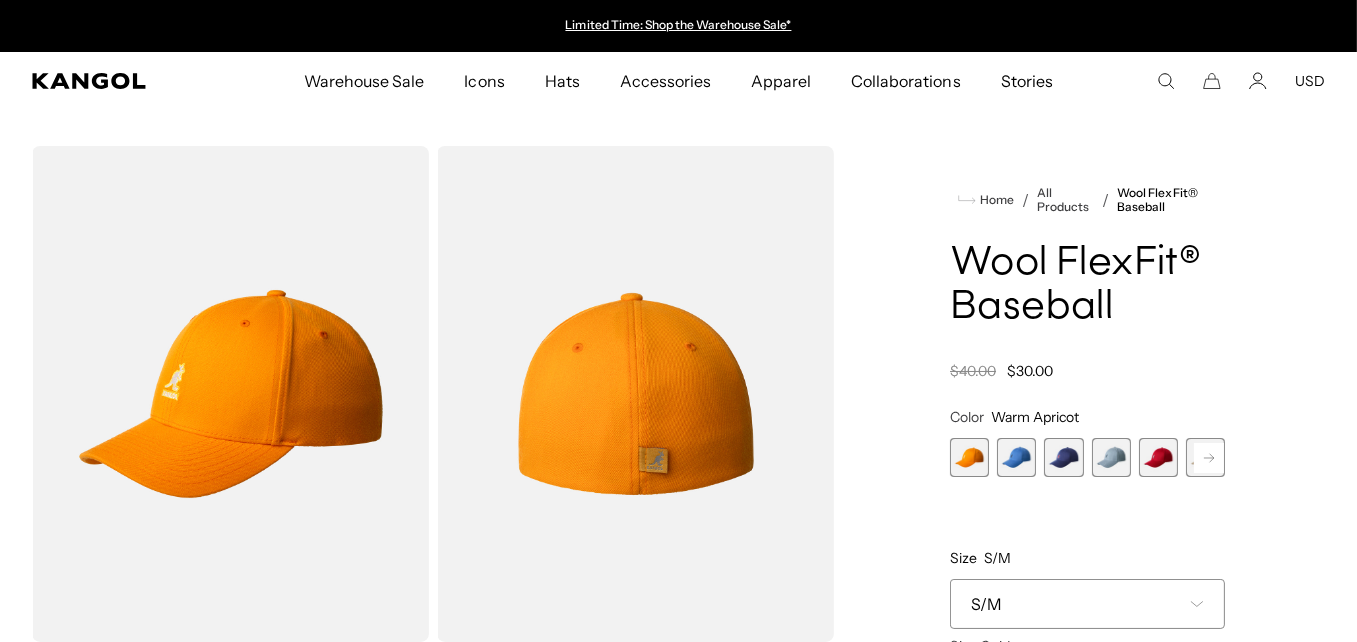 scroll, scrollTop: 0, scrollLeft: 0, axis: both 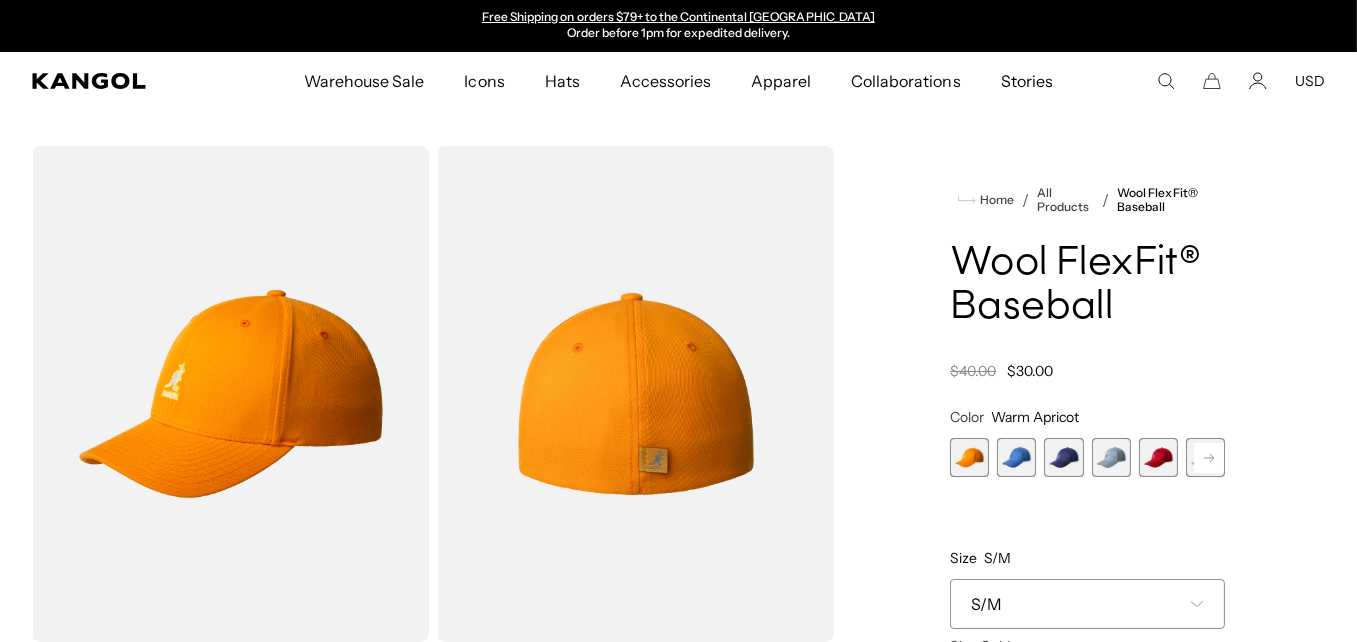 click at bounding box center (1158, 457) 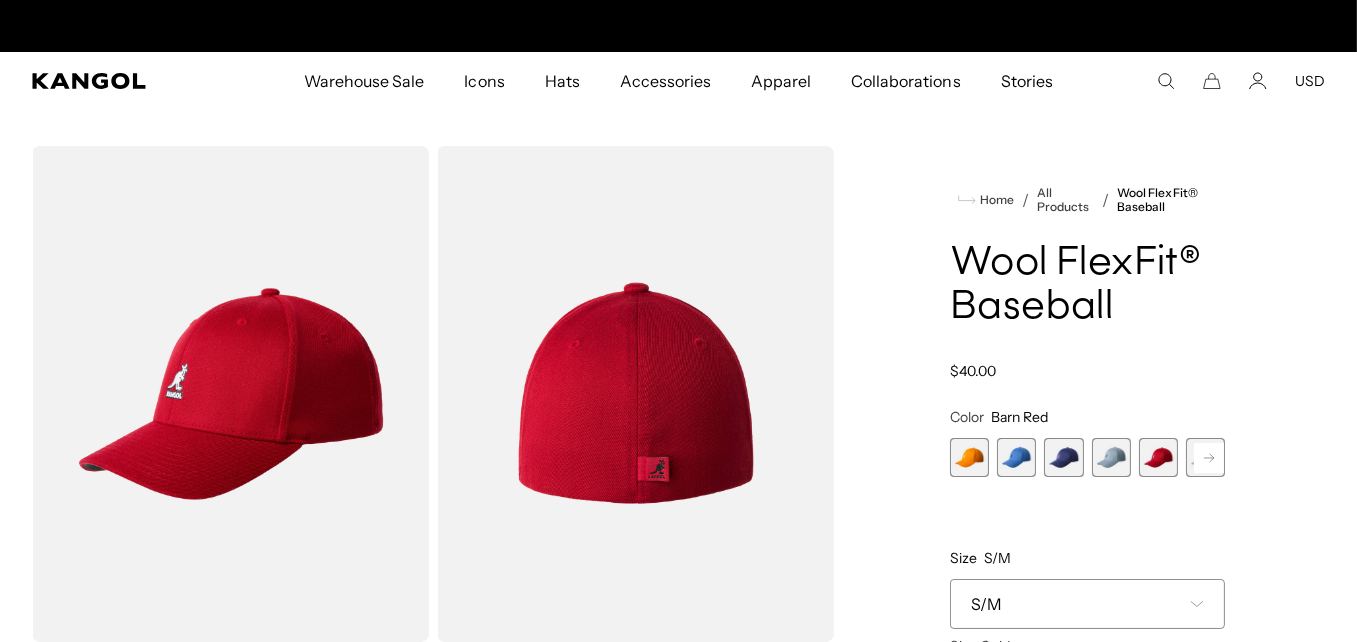 scroll, scrollTop: 0, scrollLeft: 412, axis: horizontal 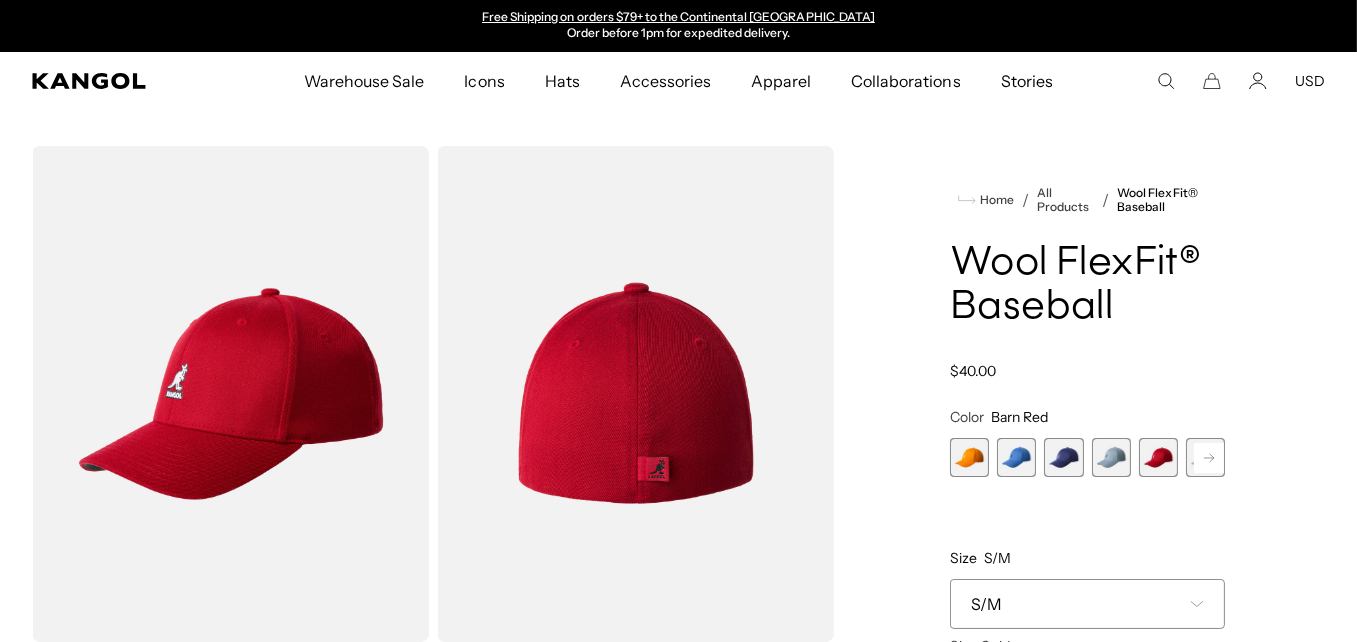 click 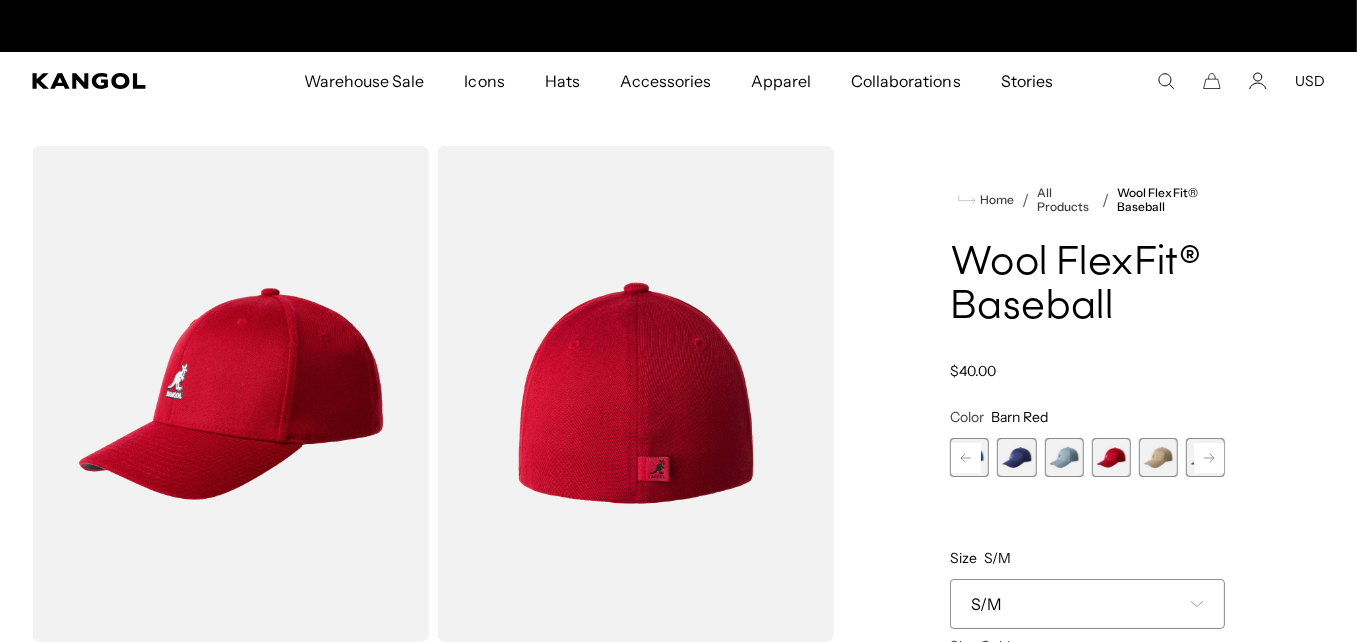 click 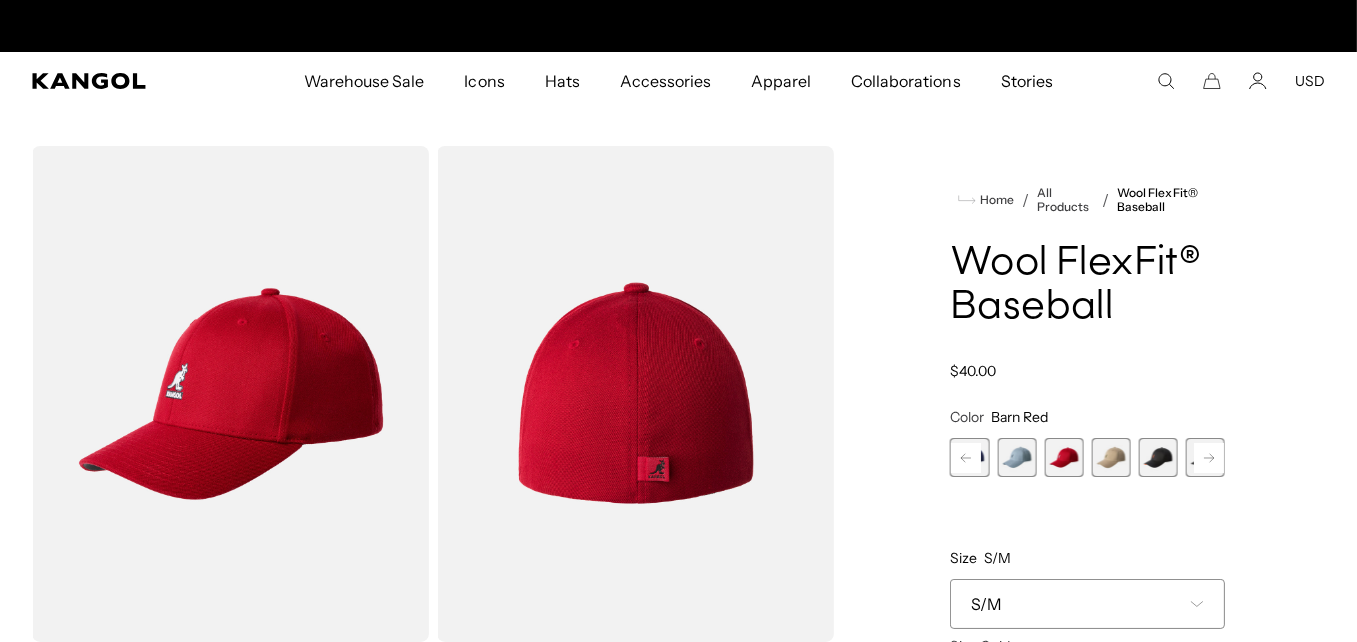 scroll, scrollTop: 0, scrollLeft: 0, axis: both 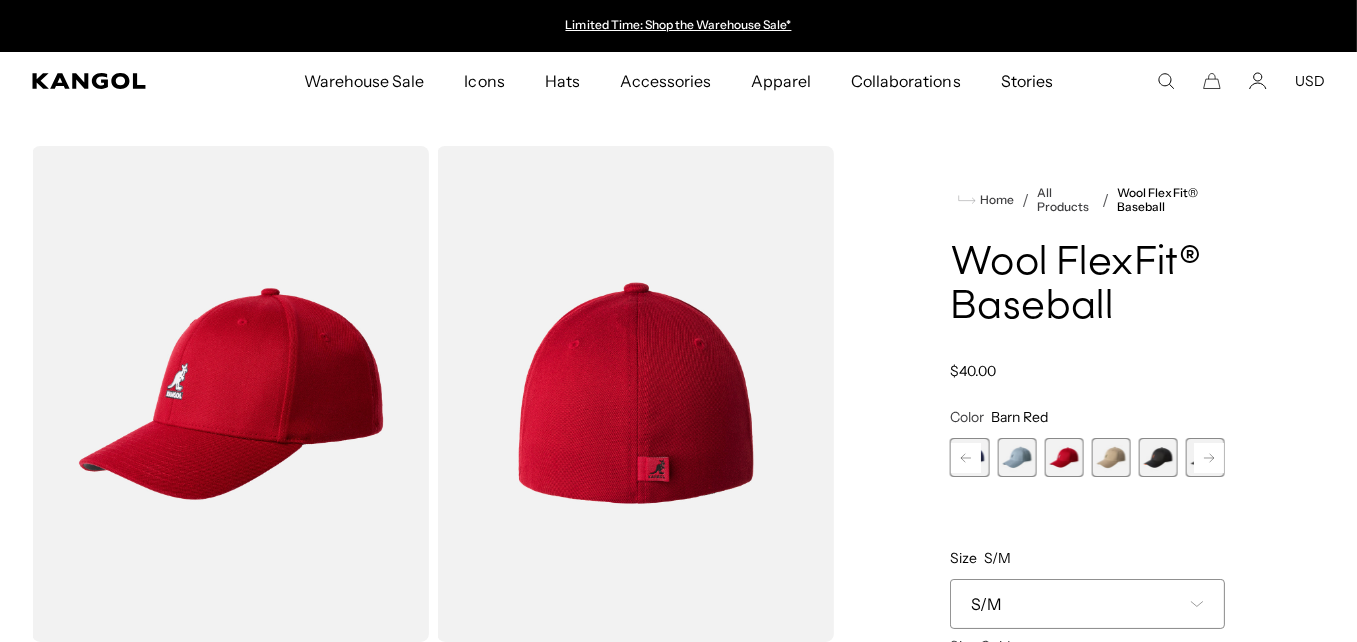 click 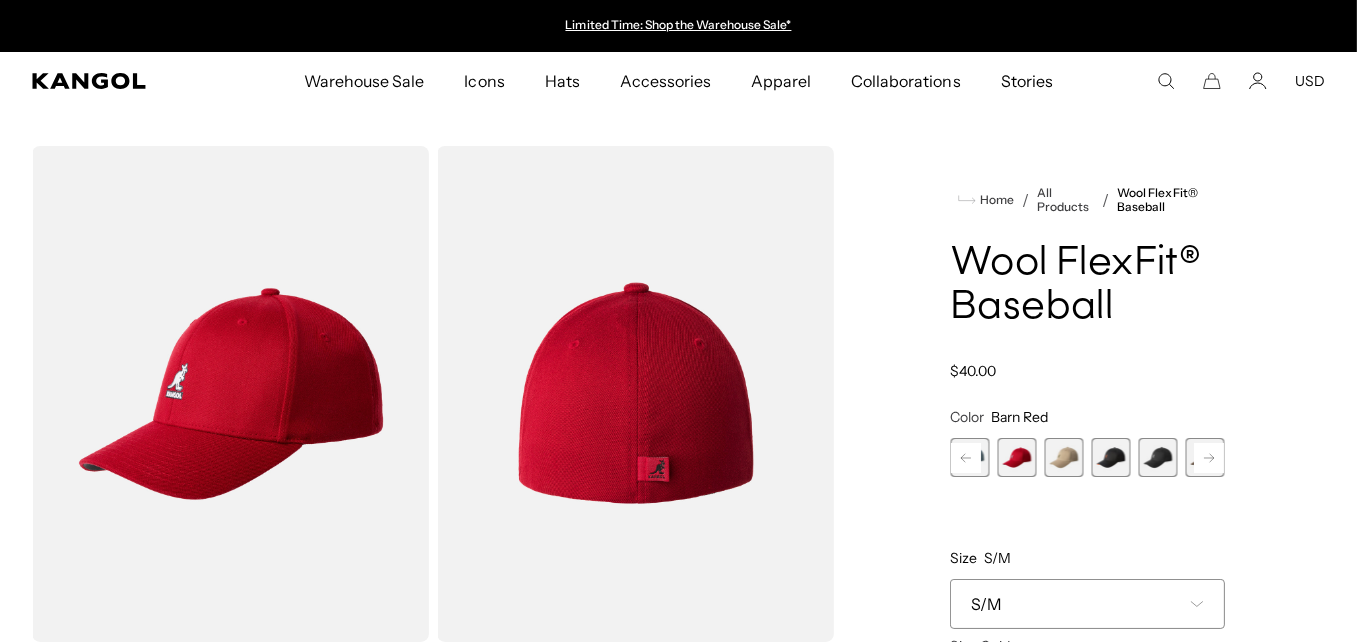 click 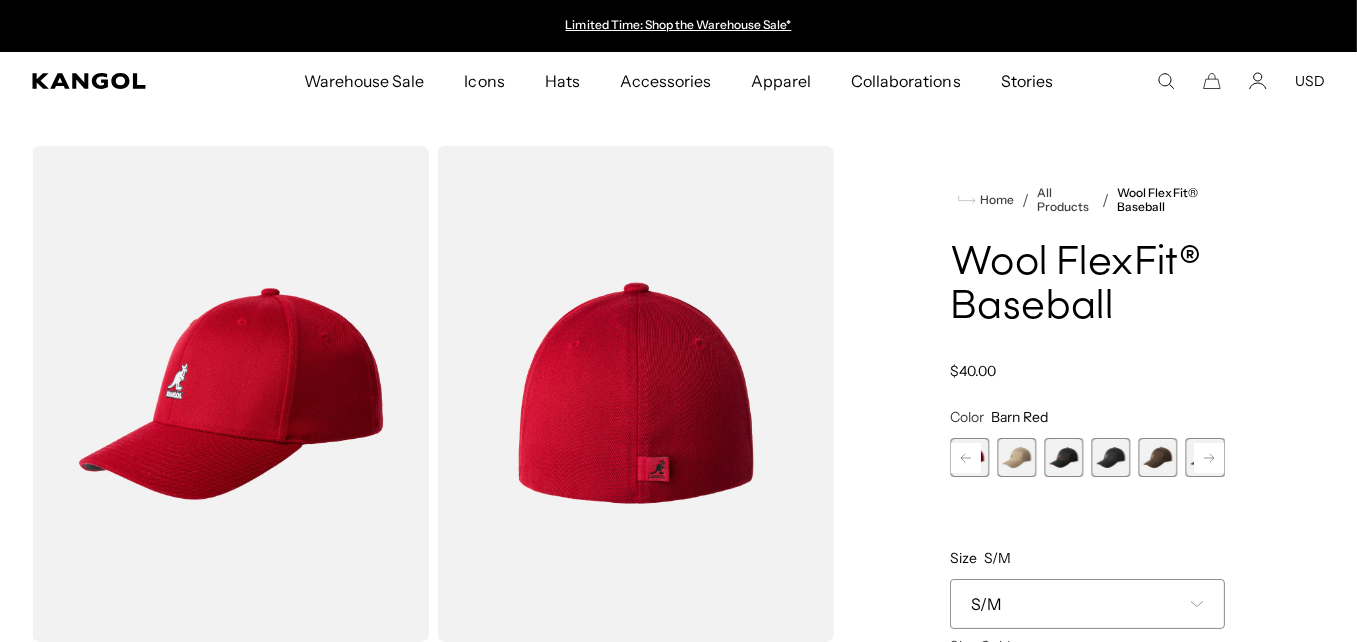 click 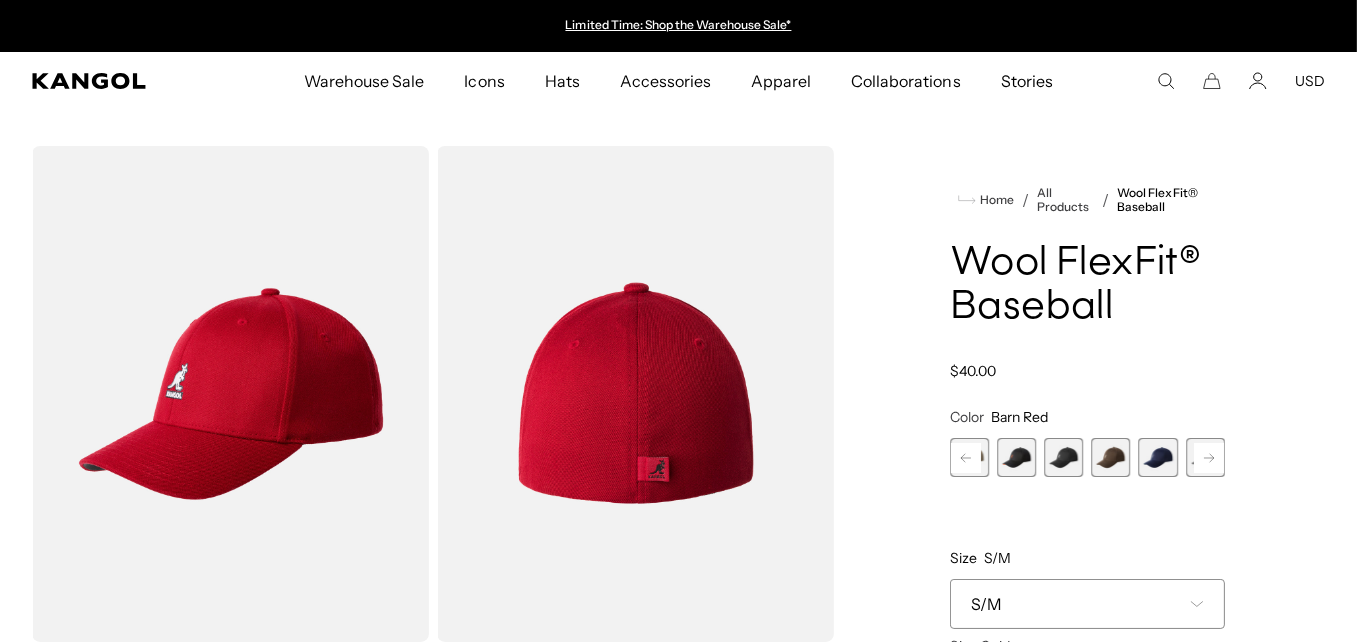 click 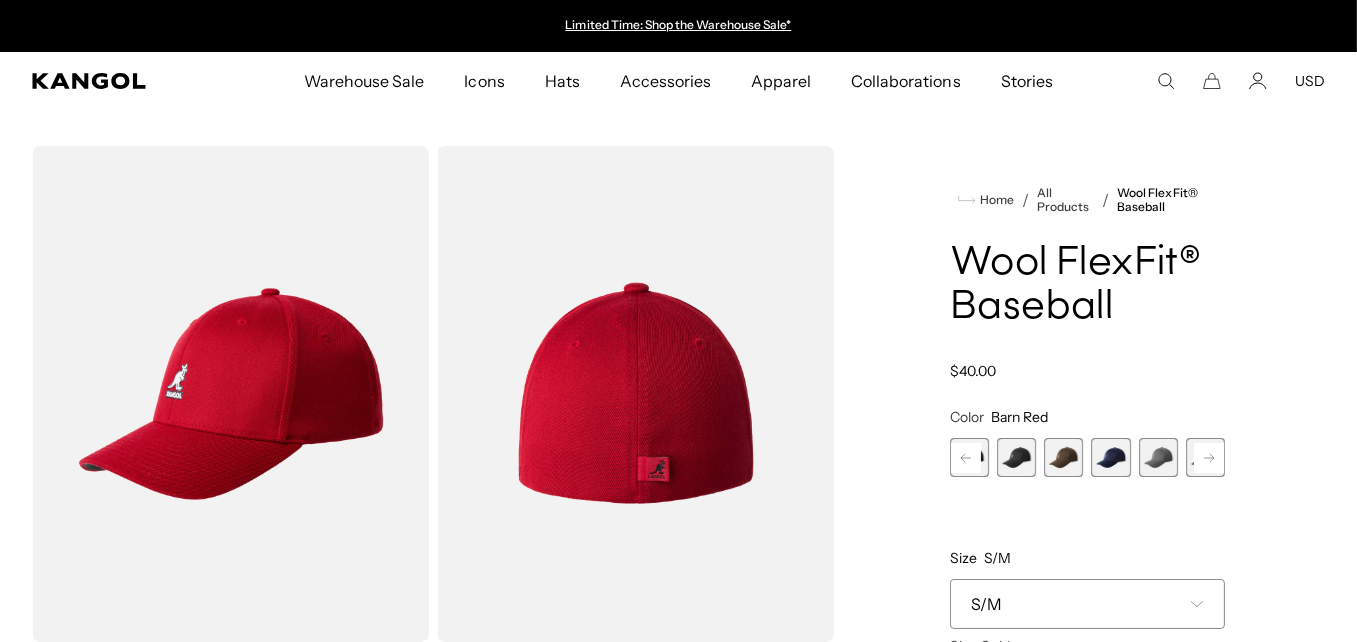 click 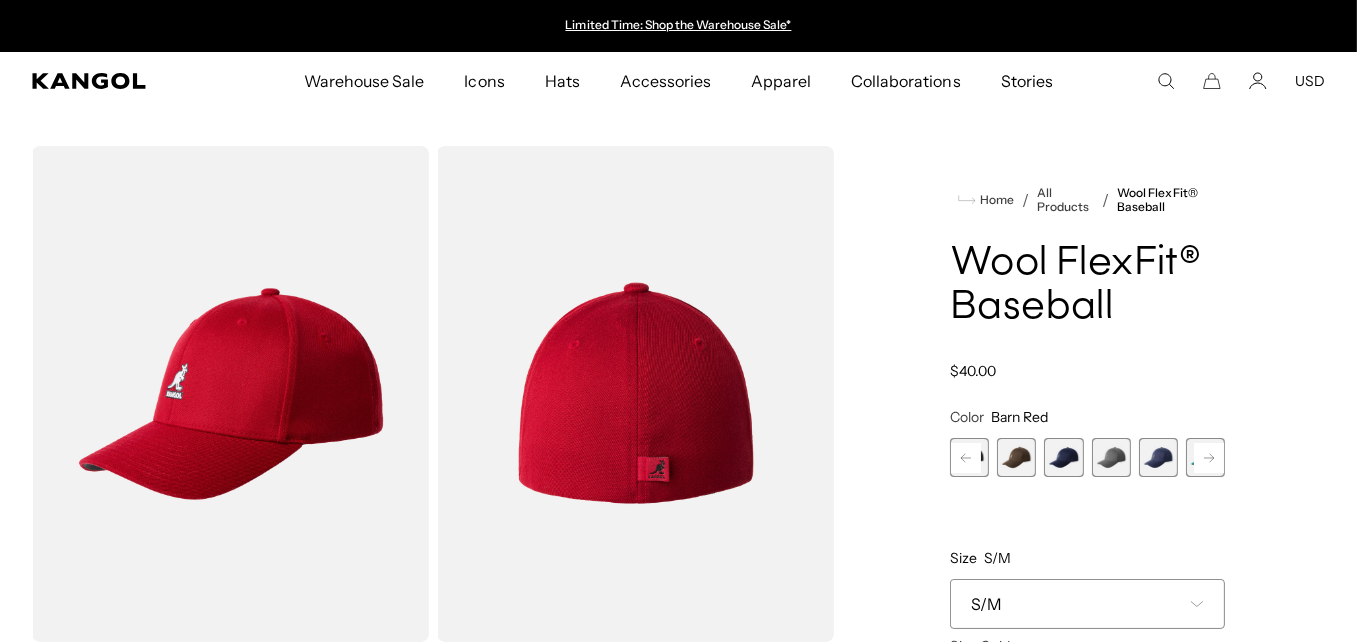 click 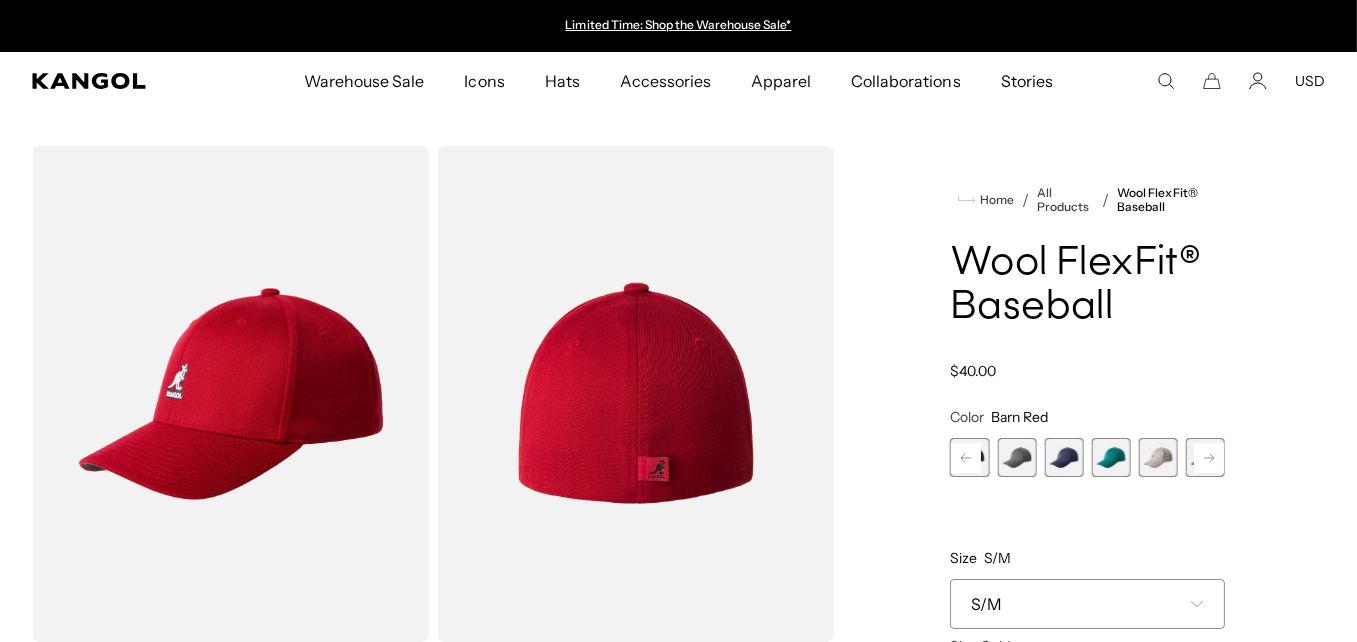 click 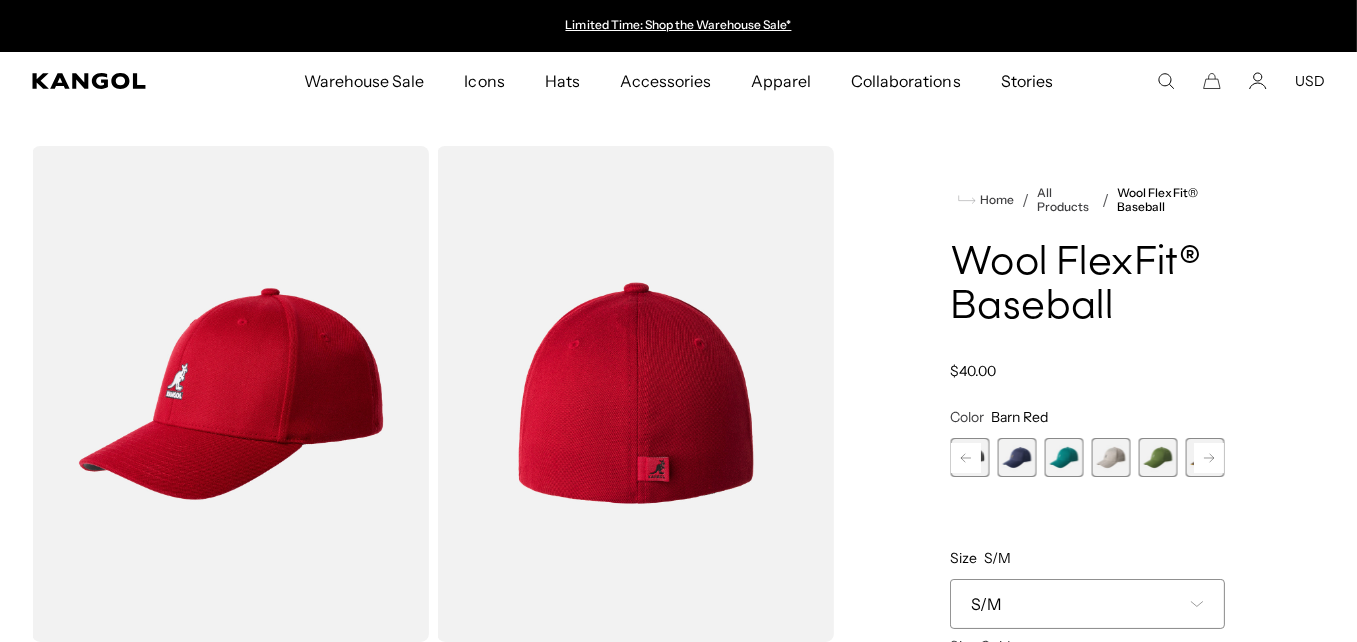 click 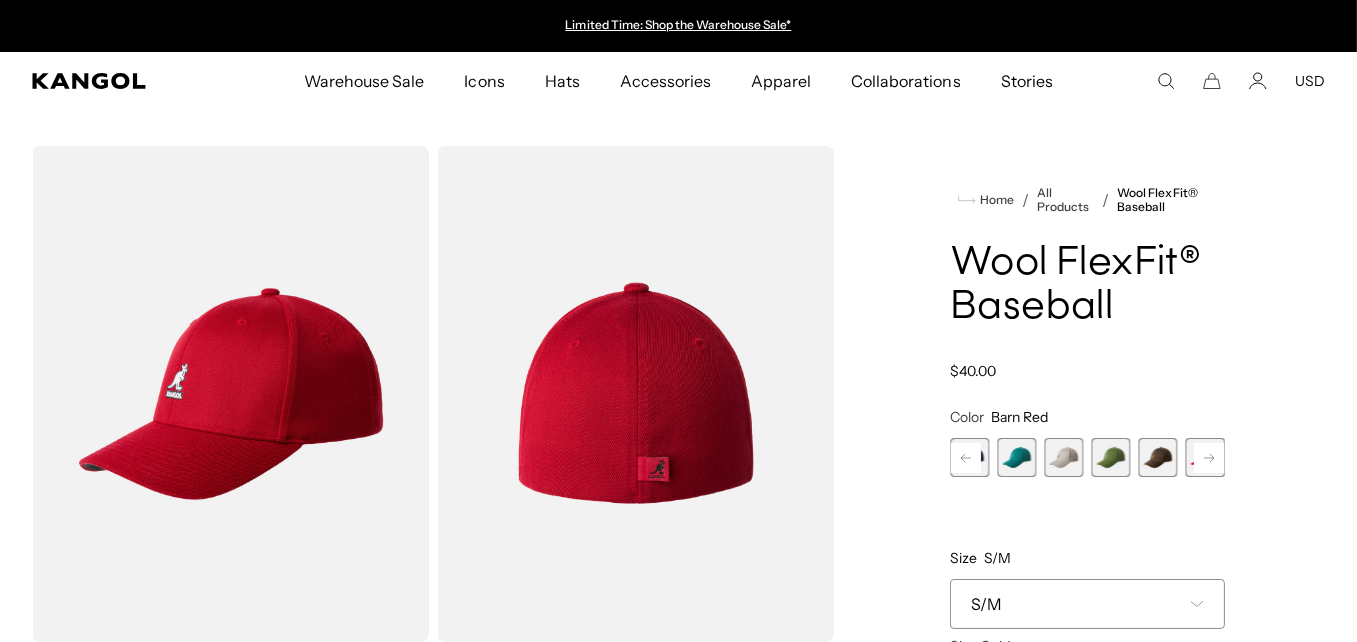 click 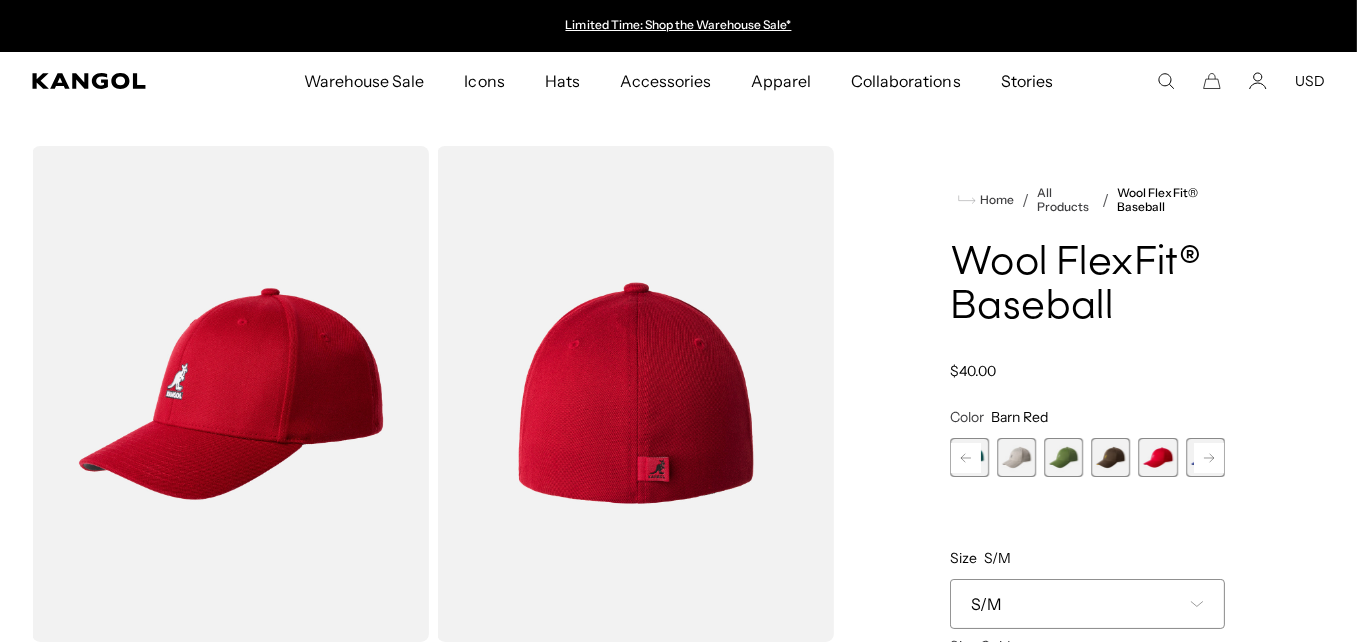 click 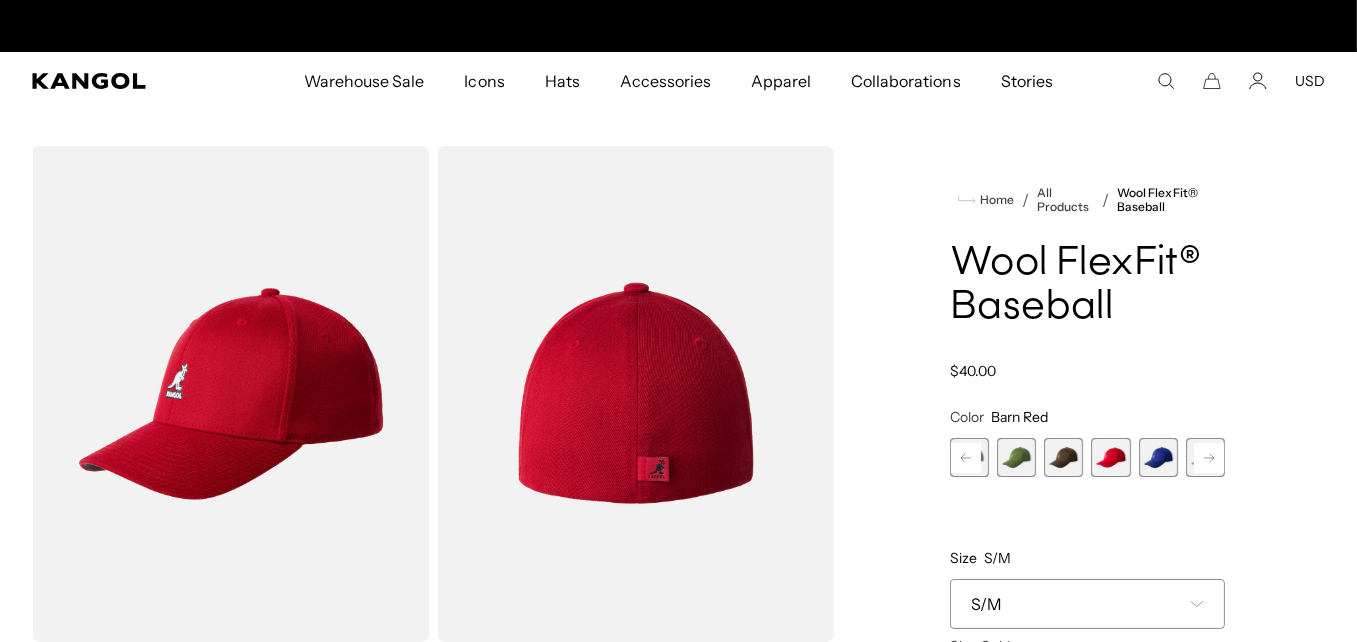 click 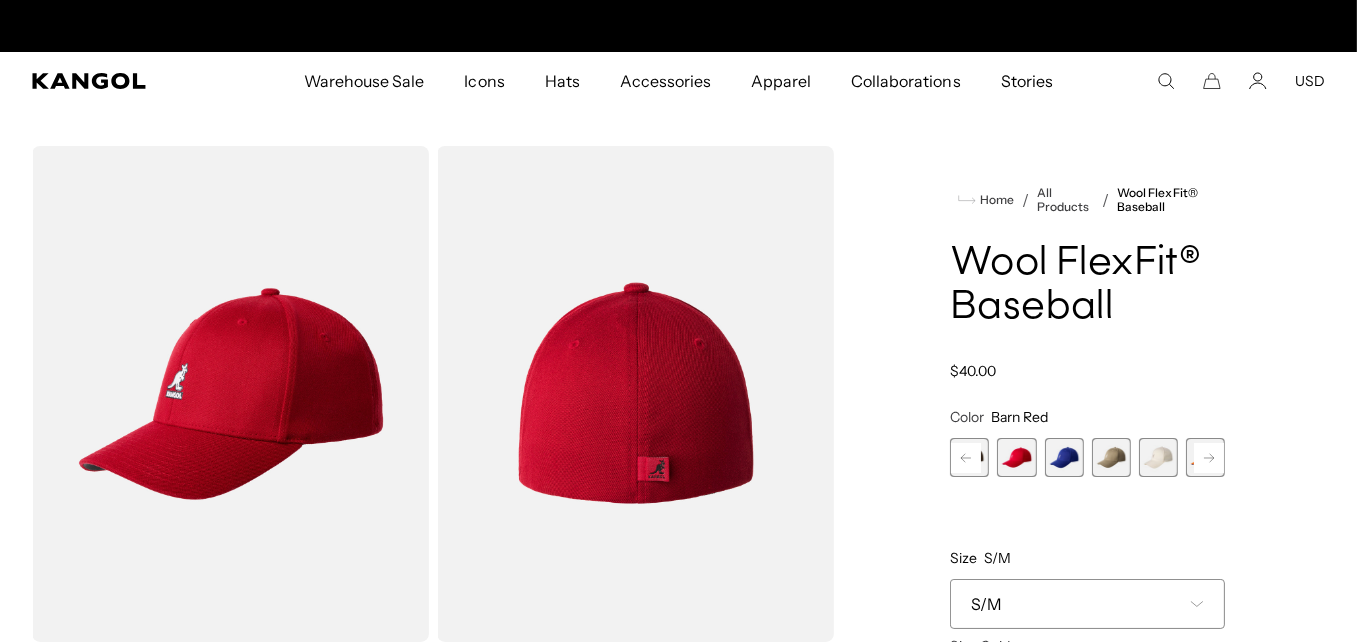 scroll, scrollTop: 0, scrollLeft: 412, axis: horizontal 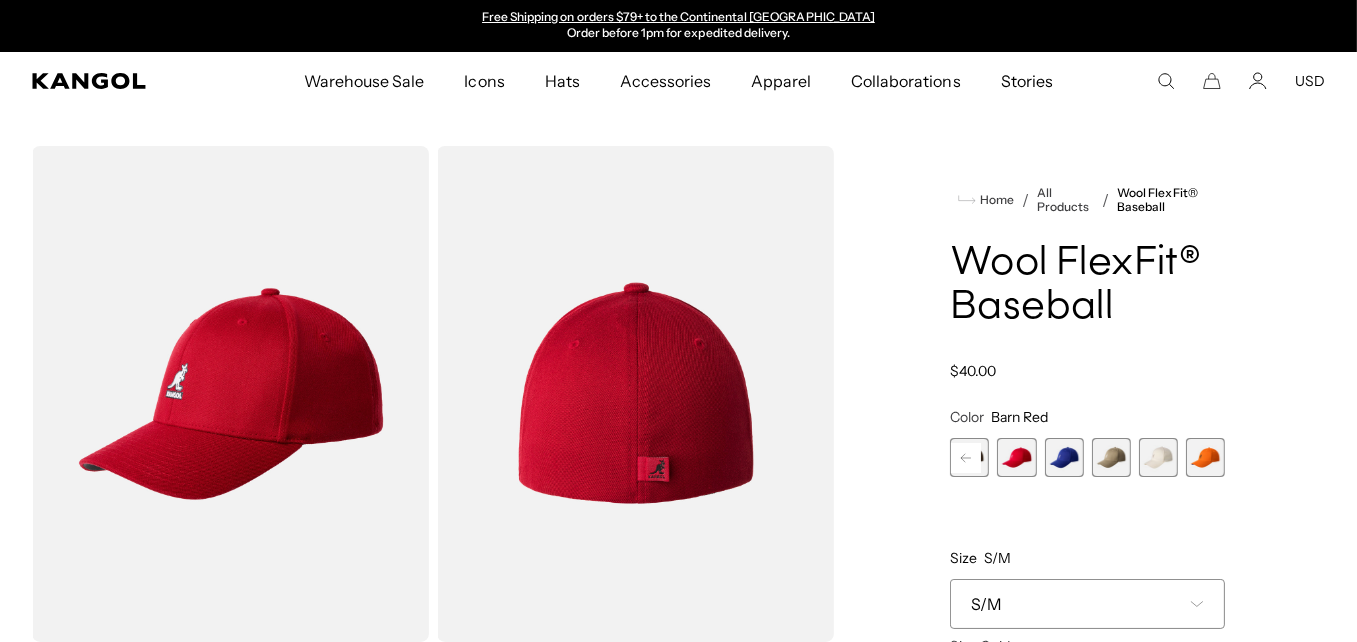 click at bounding box center (1016, 457) 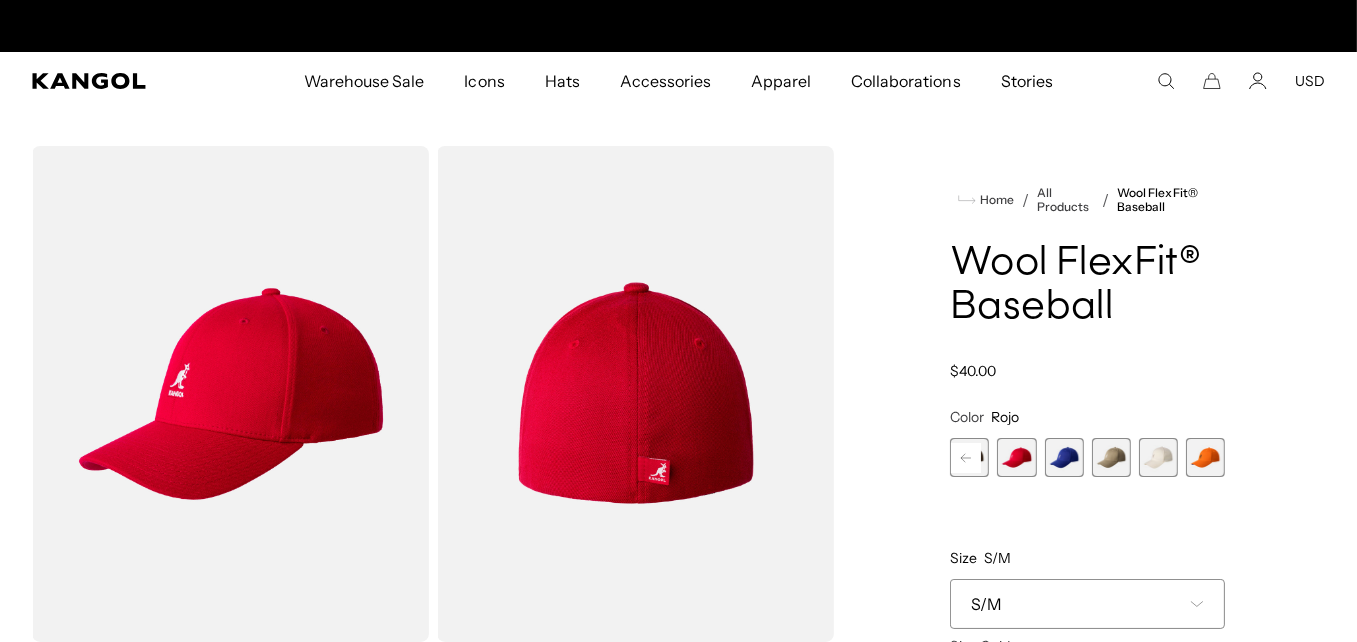 scroll, scrollTop: 0, scrollLeft: 0, axis: both 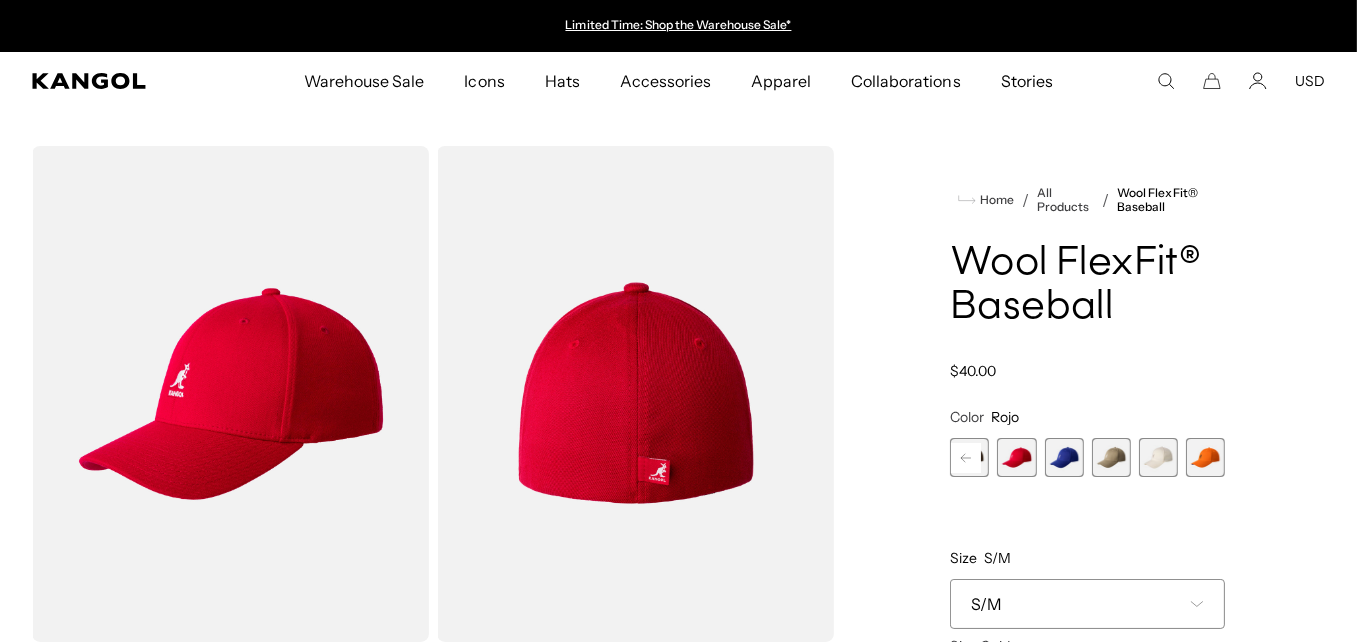 click at bounding box center (1063, 457) 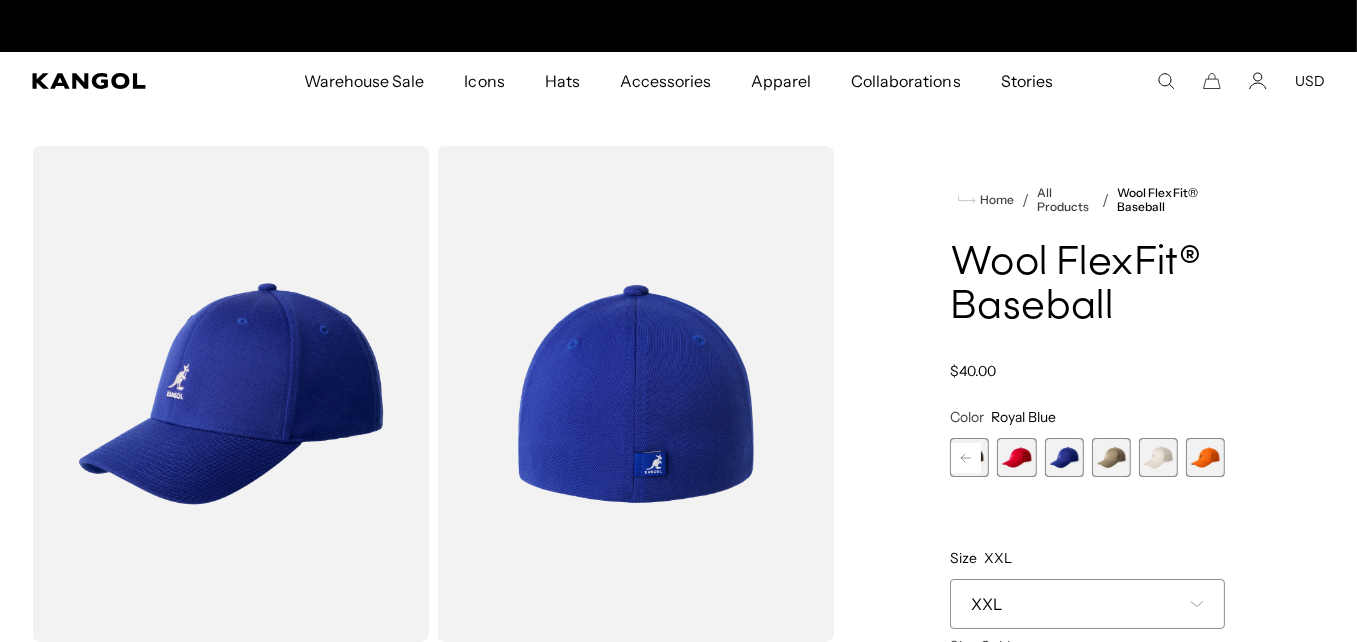click at bounding box center (1111, 457) 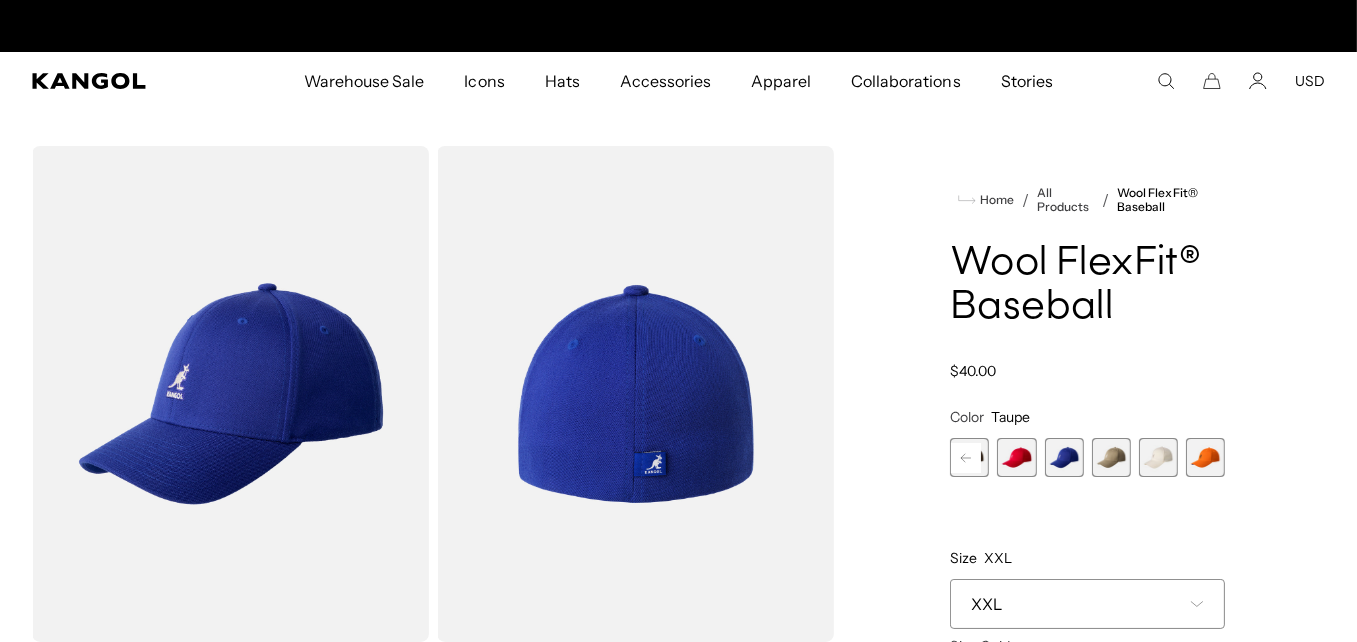 scroll, scrollTop: 0, scrollLeft: 412, axis: horizontal 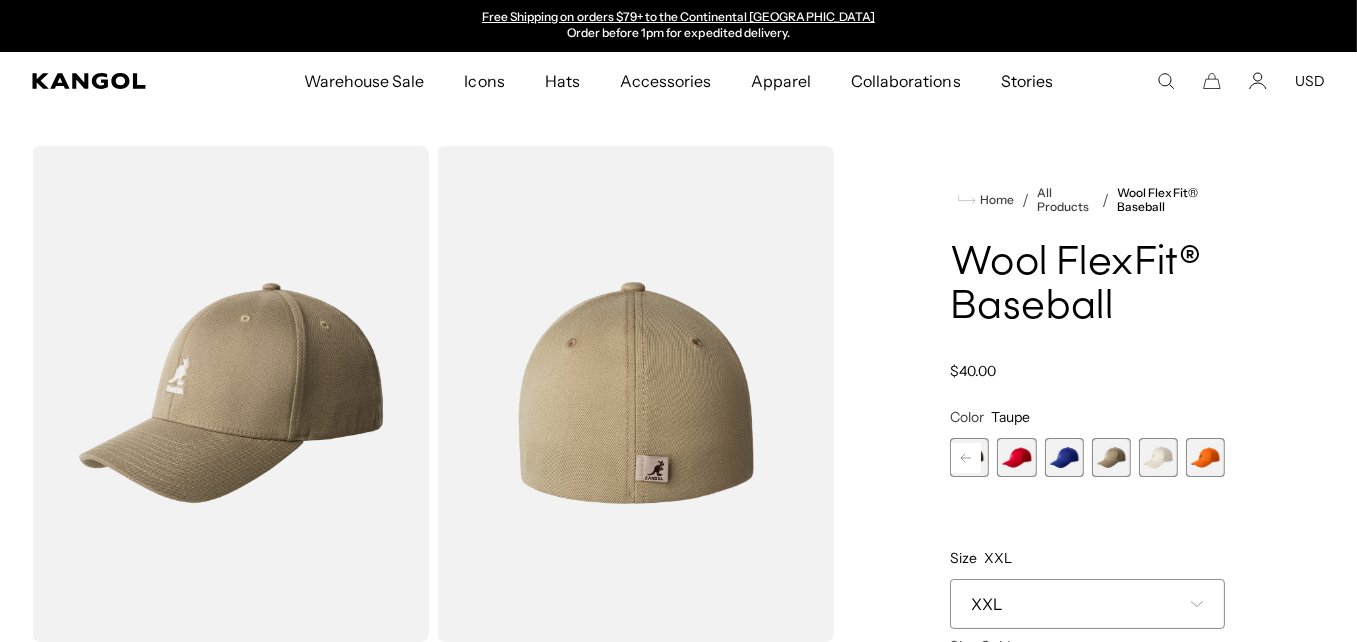 click at bounding box center (1158, 457) 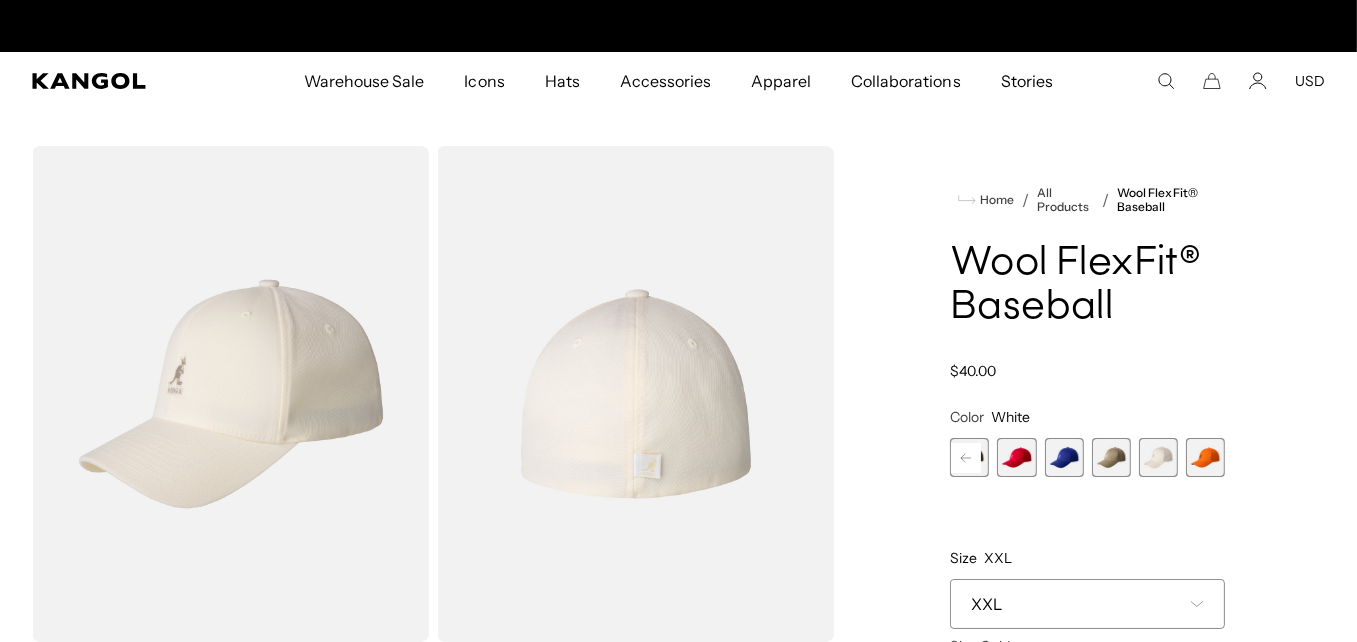 scroll, scrollTop: 0, scrollLeft: 0, axis: both 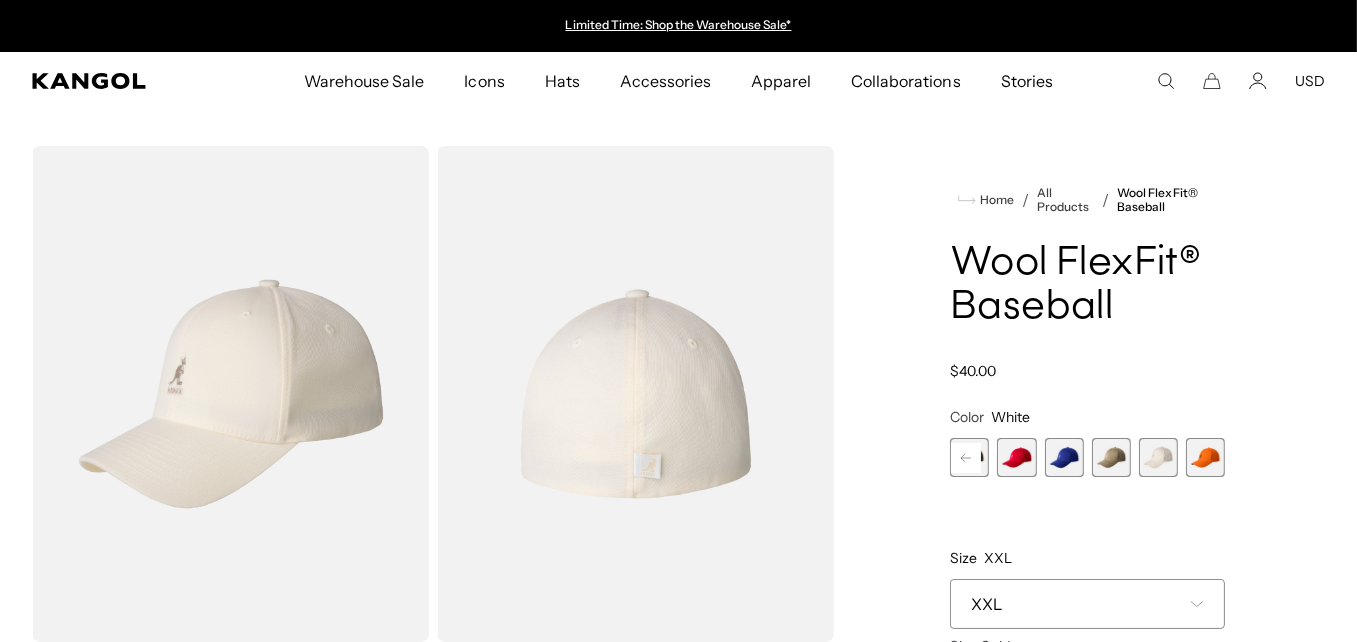 click at bounding box center (1205, 457) 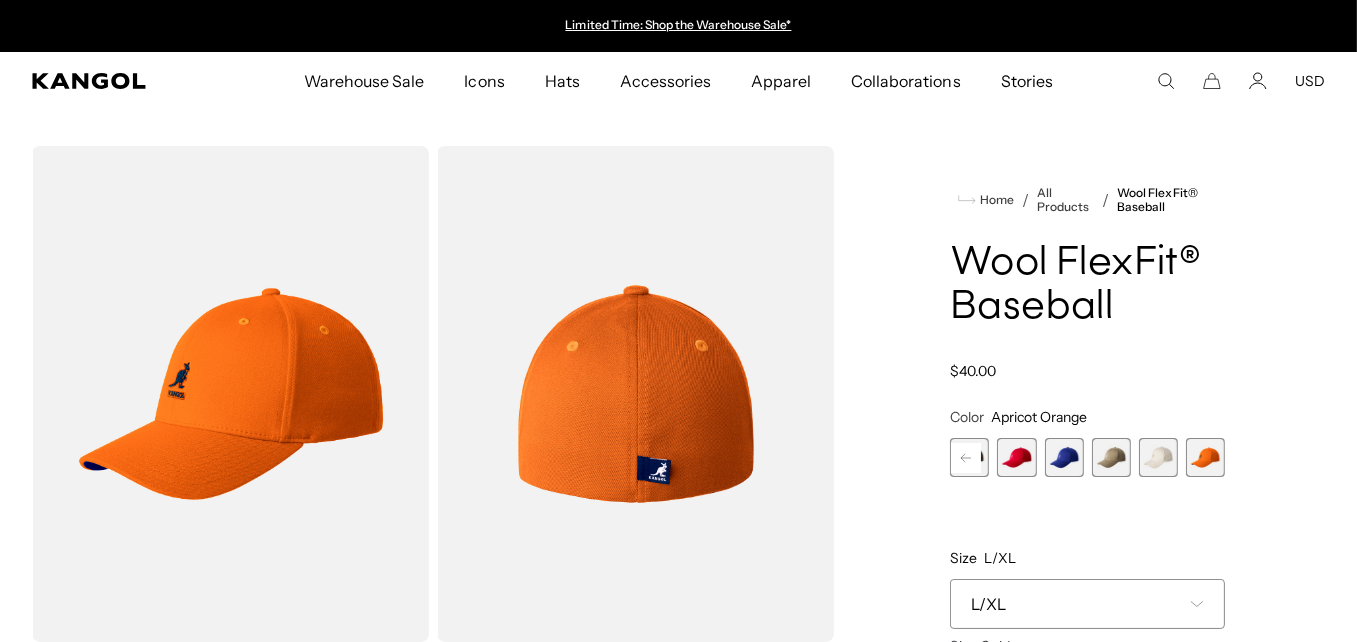 click 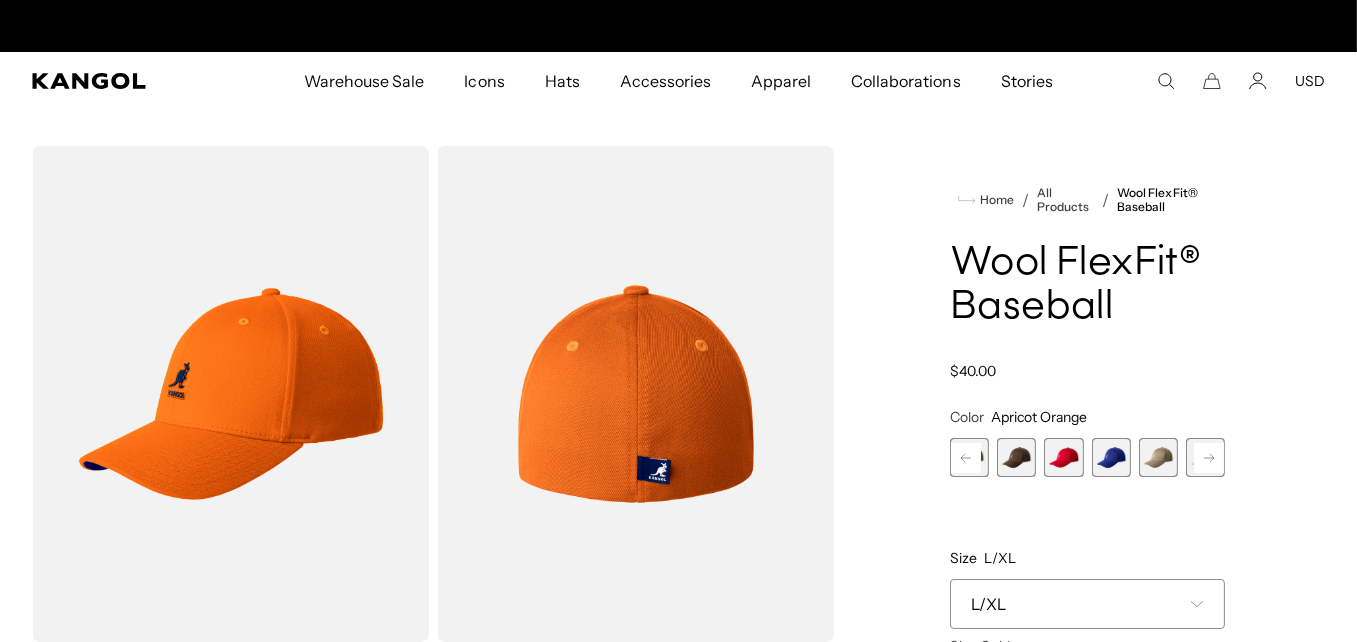 scroll, scrollTop: 0, scrollLeft: 412, axis: horizontal 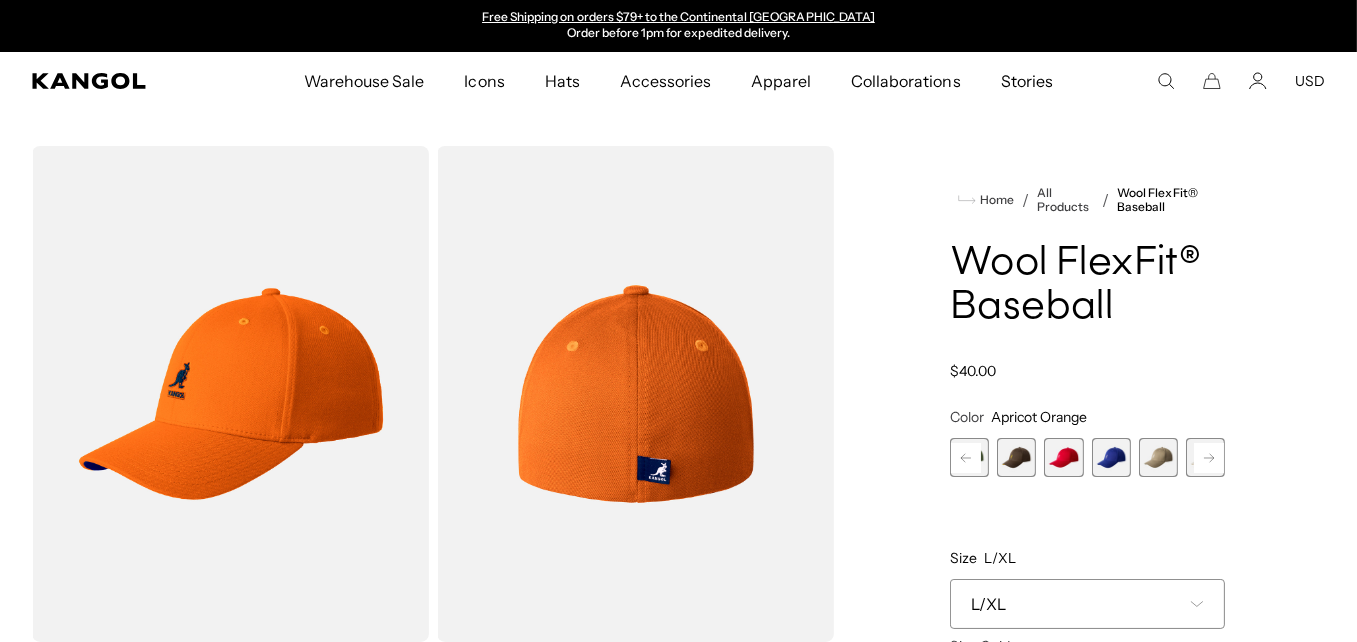 click at bounding box center (1016, 457) 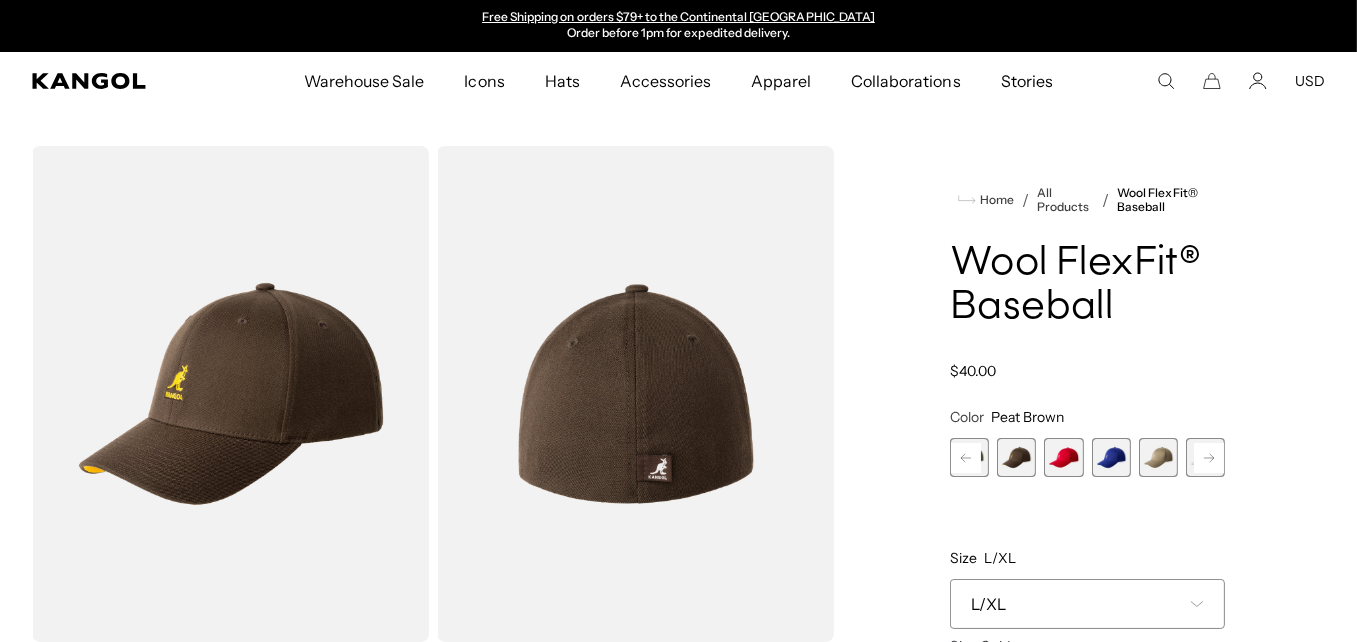 click at bounding box center [969, 457] 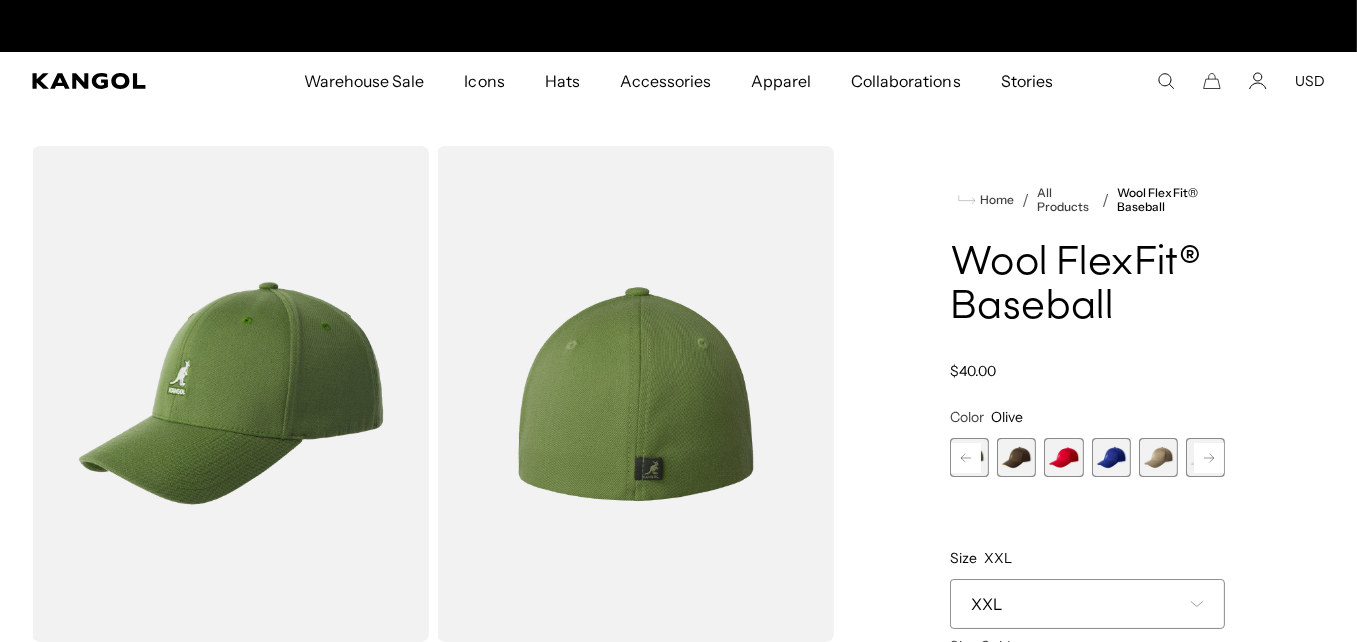 scroll, scrollTop: 0, scrollLeft: 0, axis: both 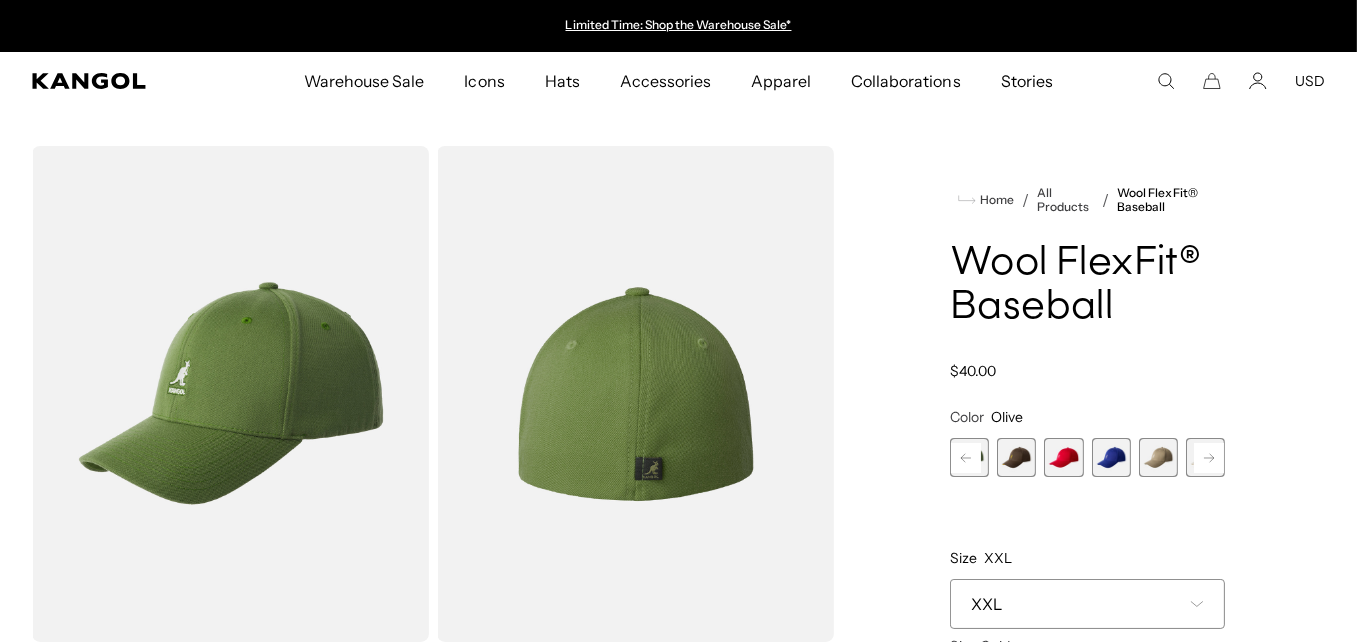click 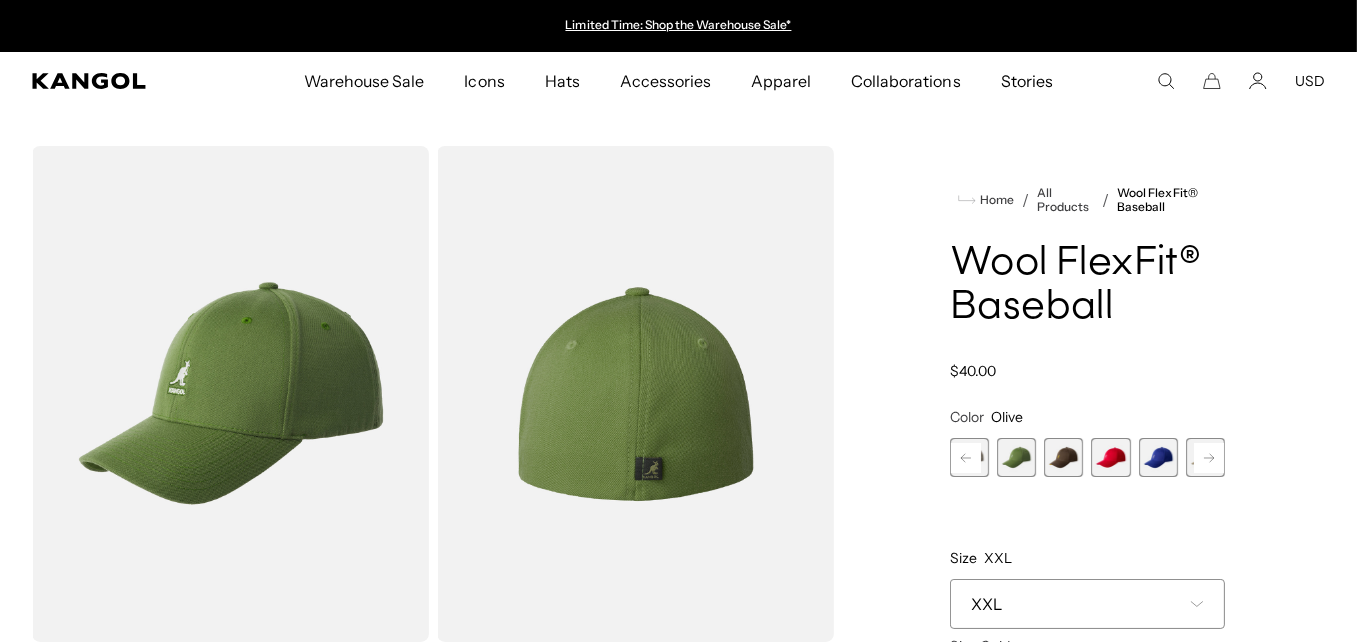 click 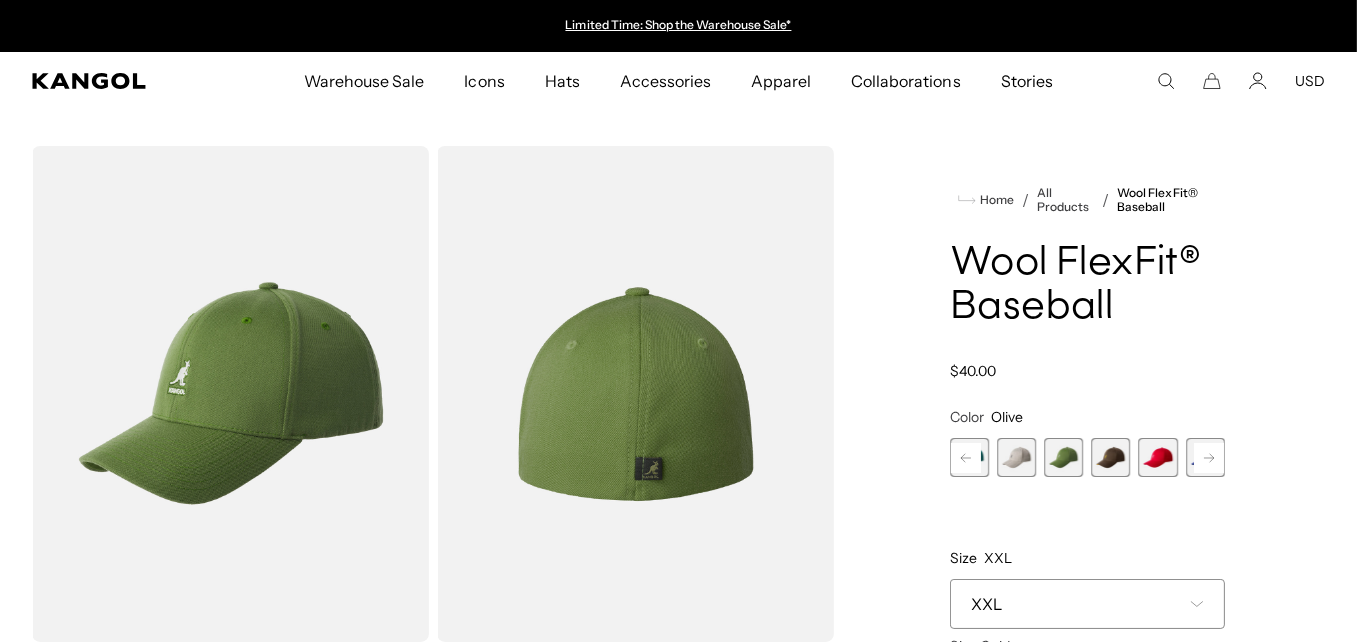 click at bounding box center (1016, 457) 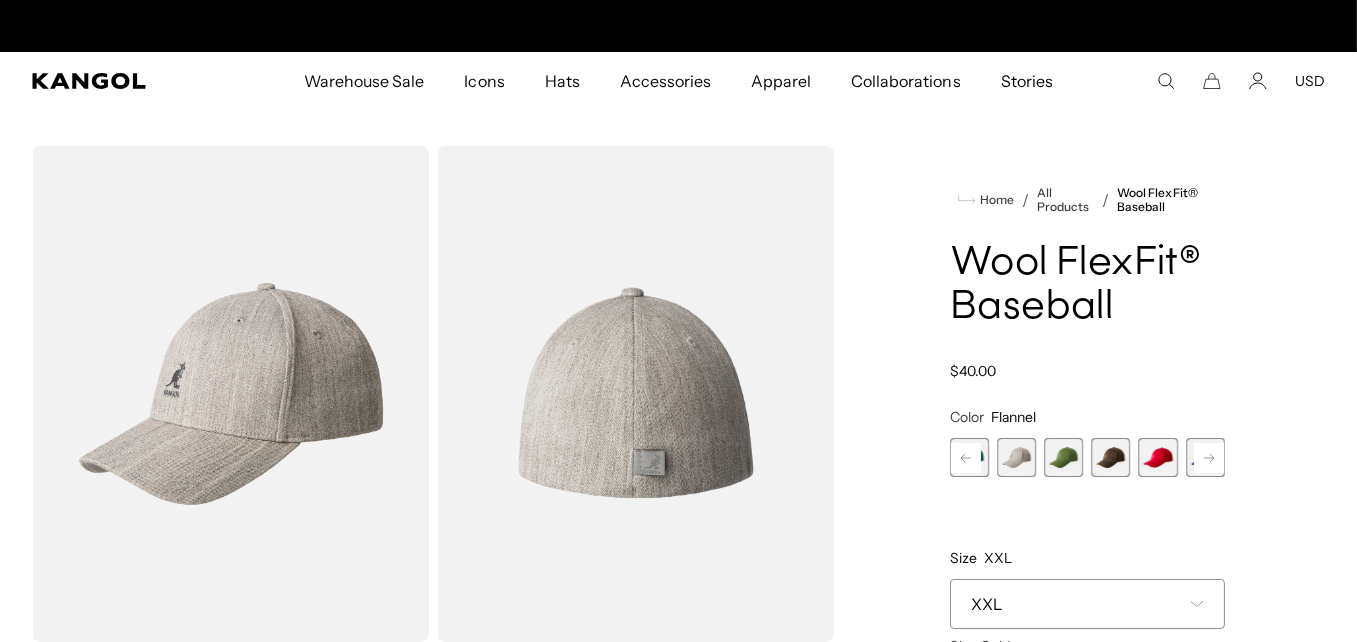 scroll, scrollTop: 0, scrollLeft: 412, axis: horizontal 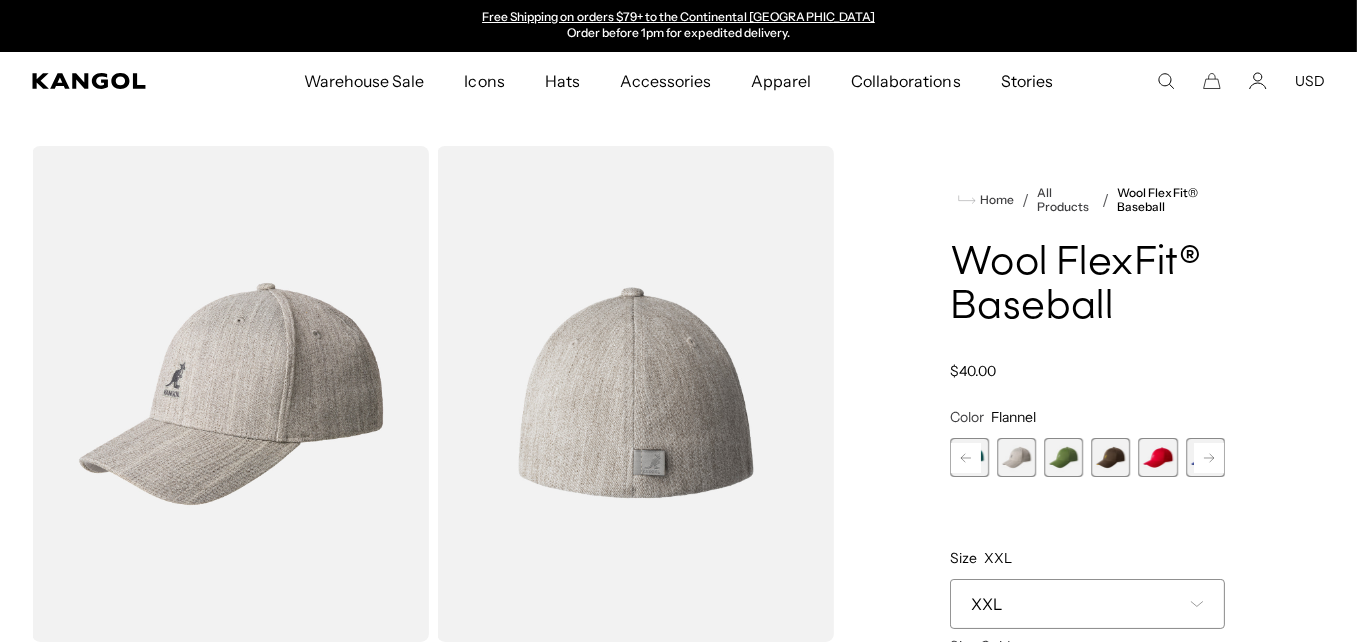 click 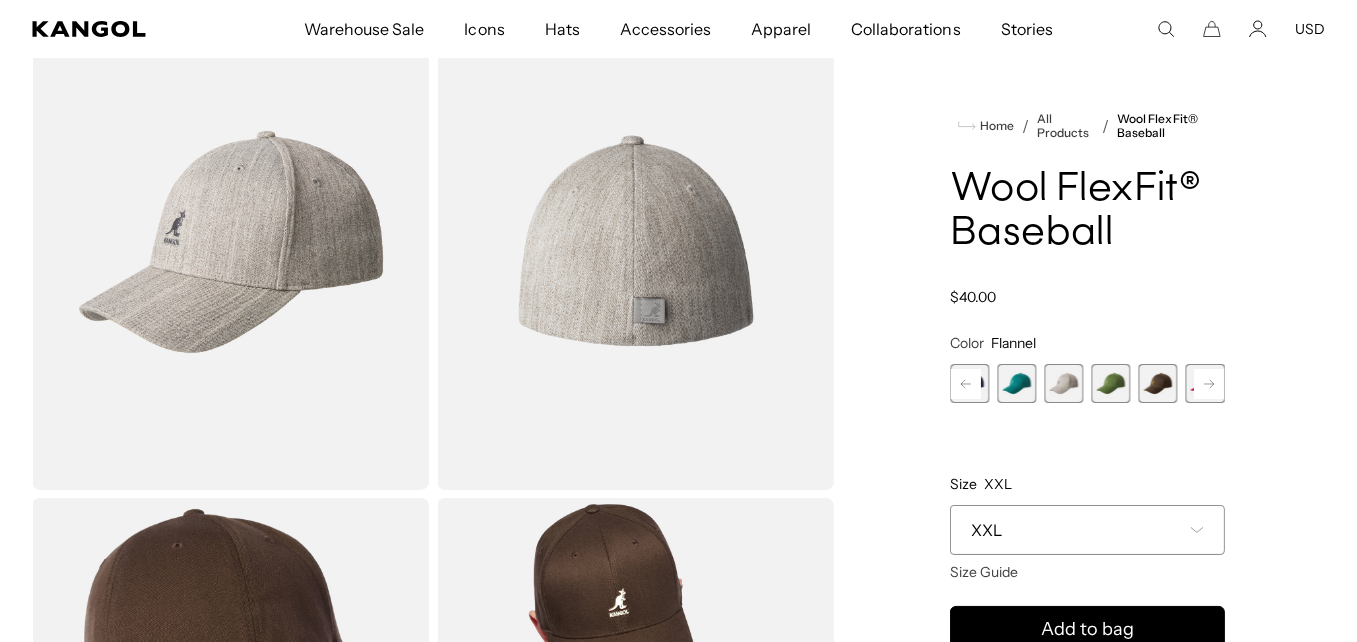 scroll, scrollTop: 400, scrollLeft: 0, axis: vertical 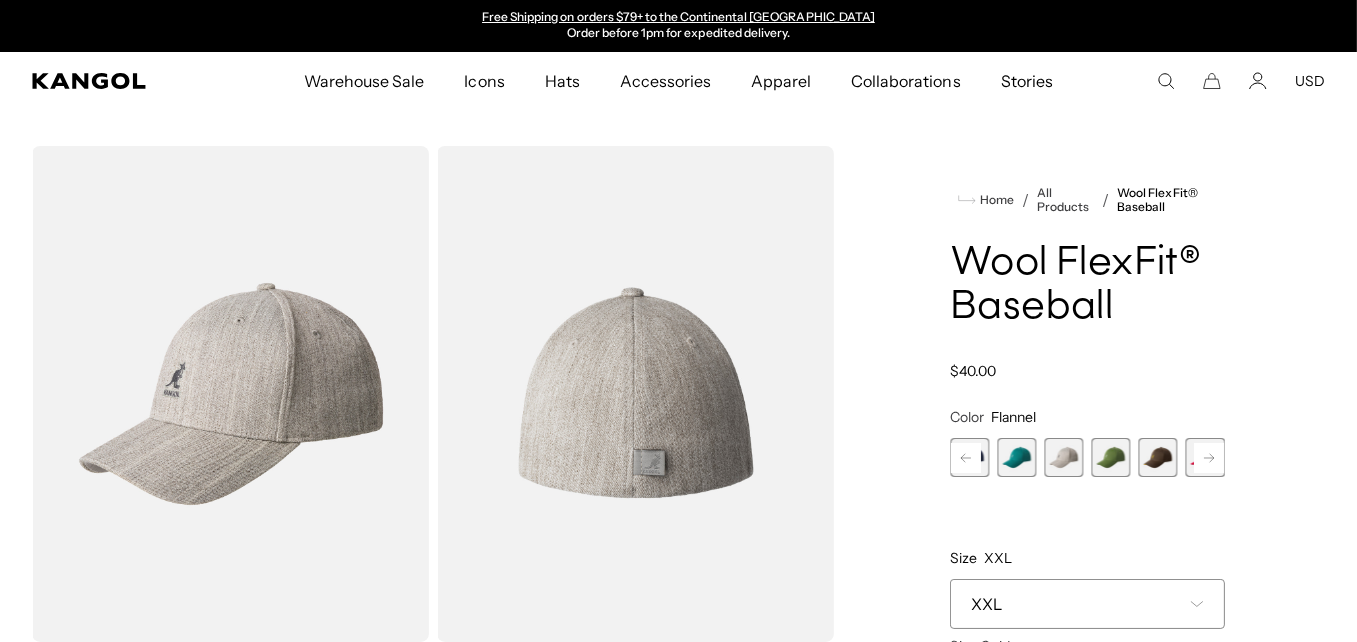 click 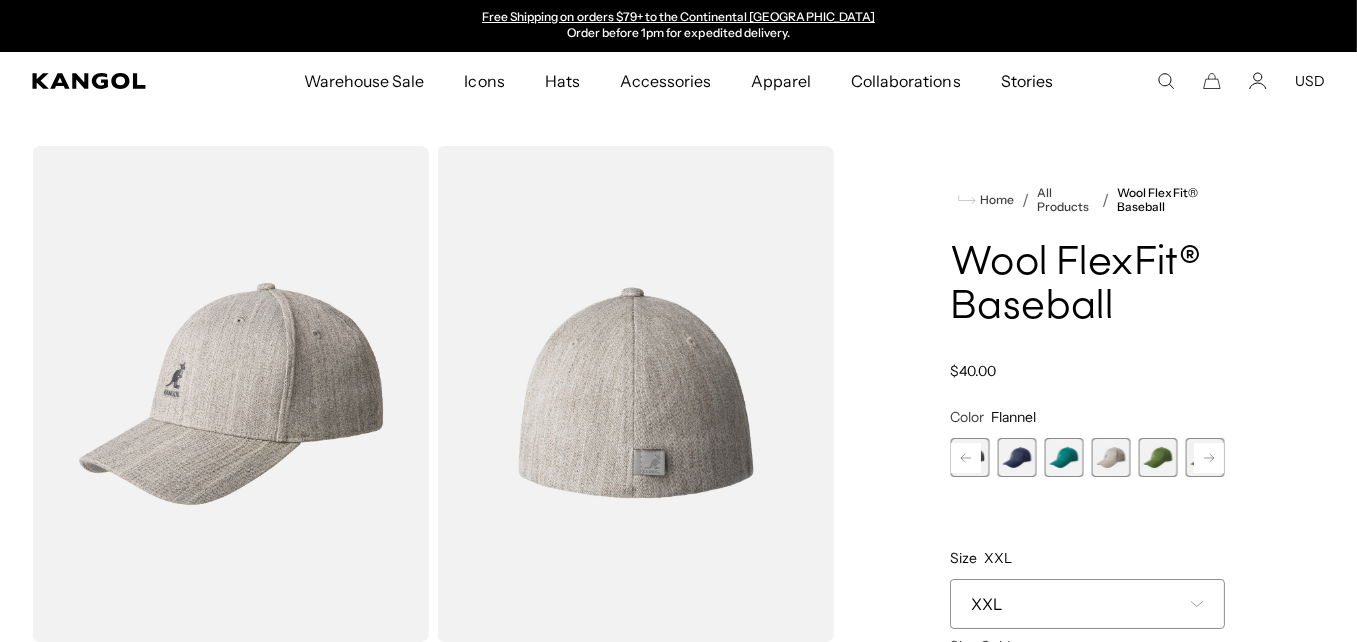 click at bounding box center [1016, 457] 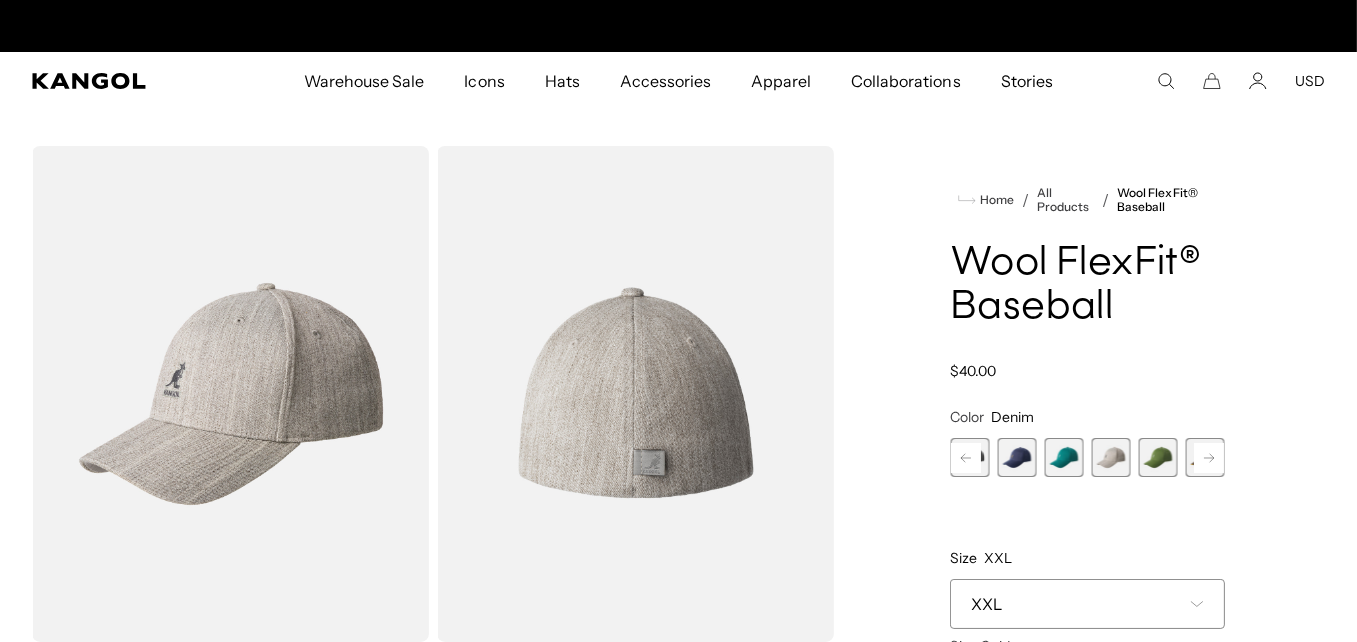 scroll, scrollTop: 0, scrollLeft: 0, axis: both 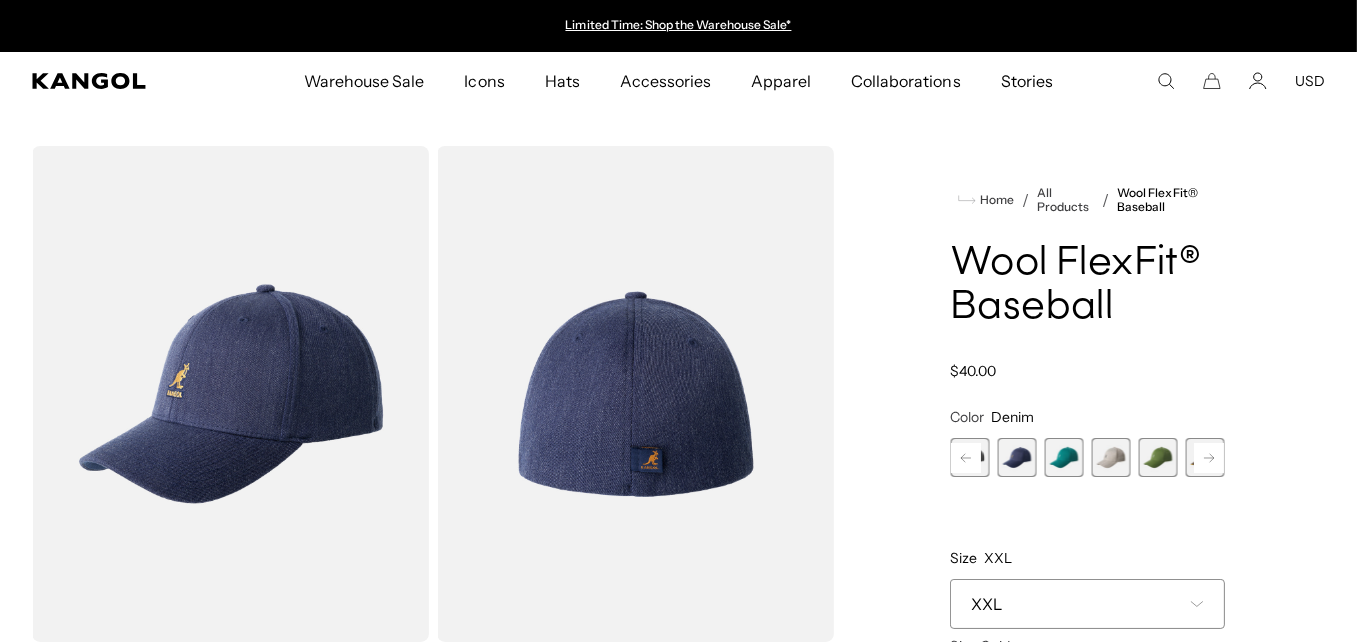 click 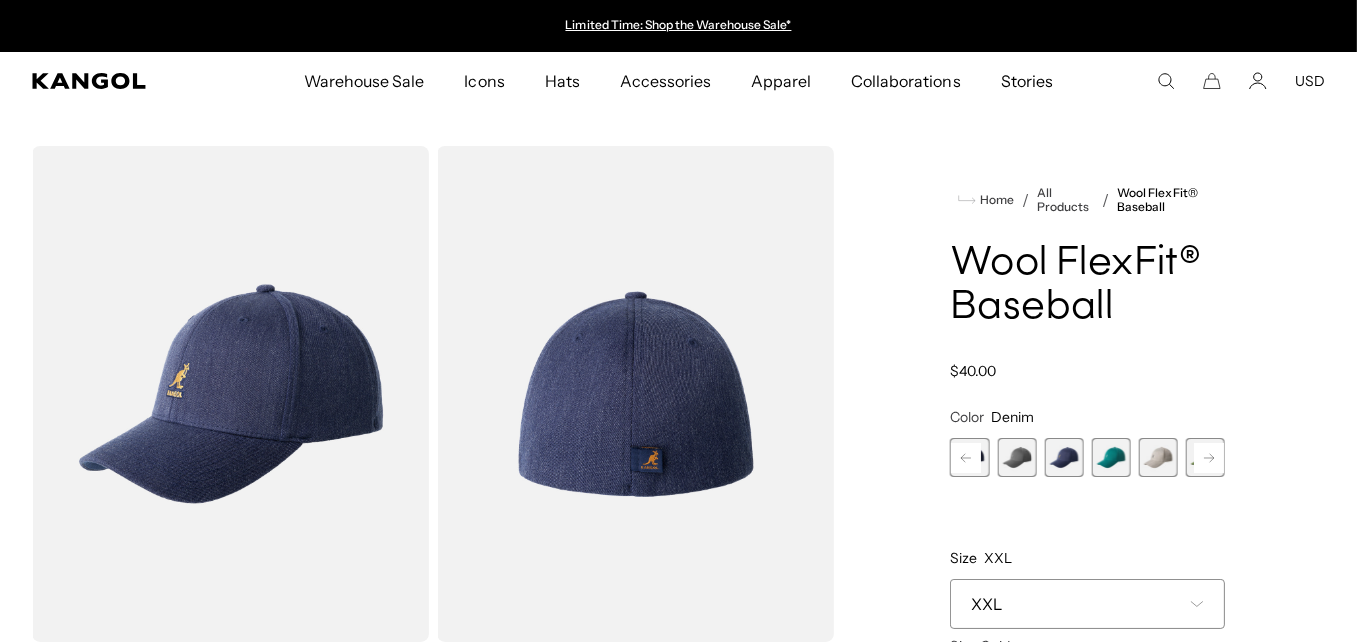 click 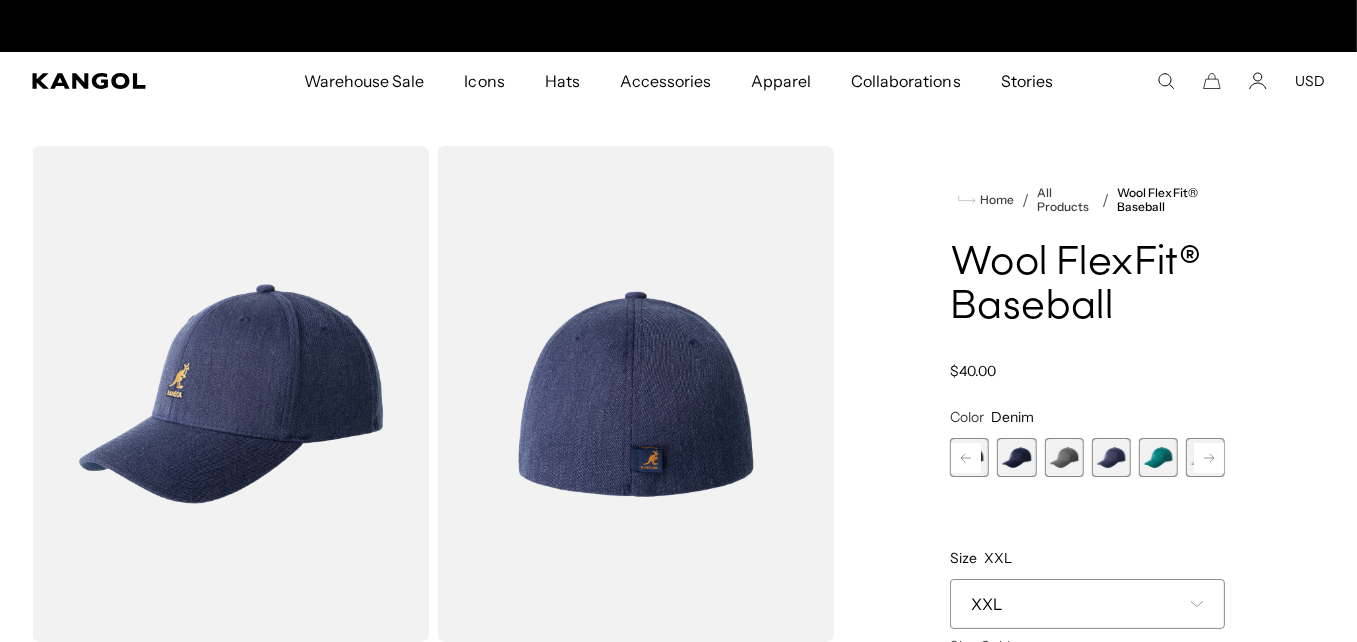 scroll, scrollTop: 0, scrollLeft: 412, axis: horizontal 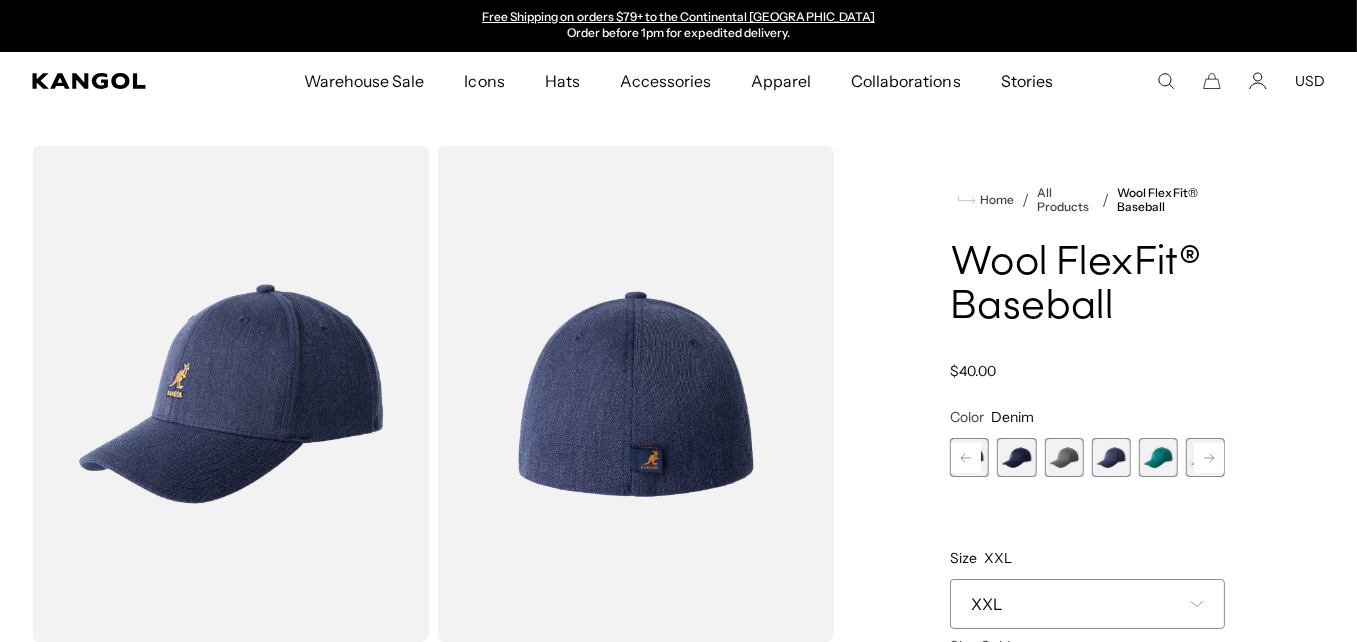 click at bounding box center (1063, 457) 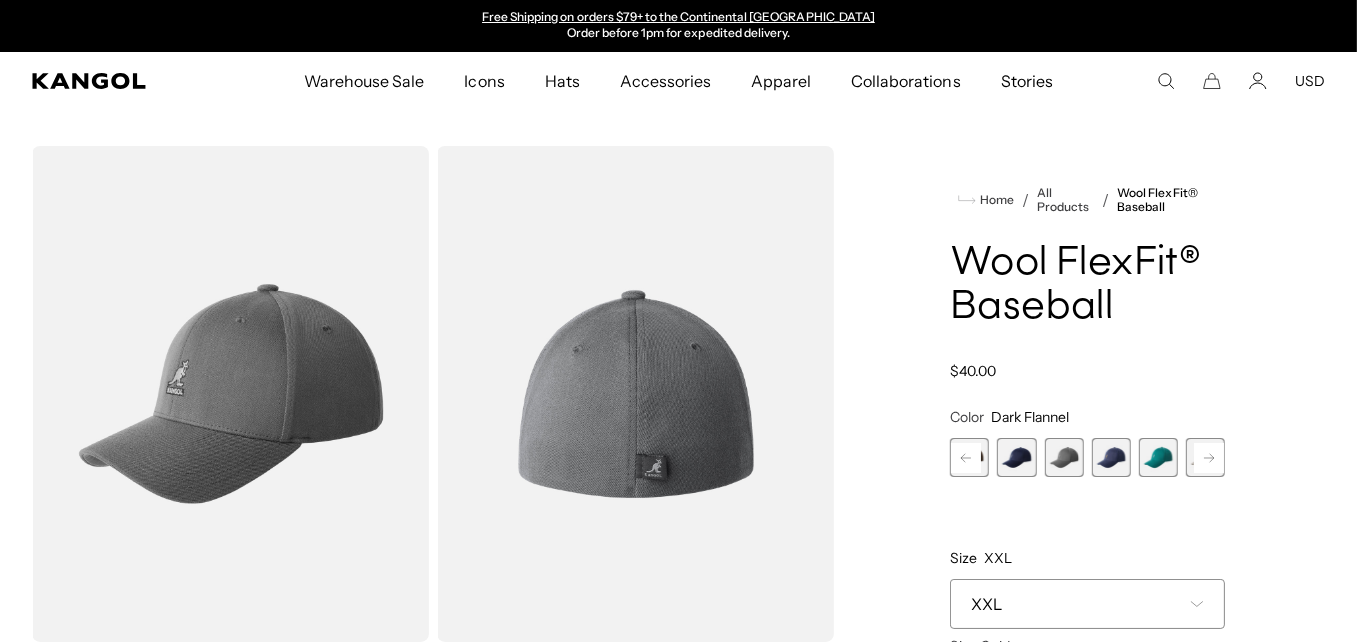 click 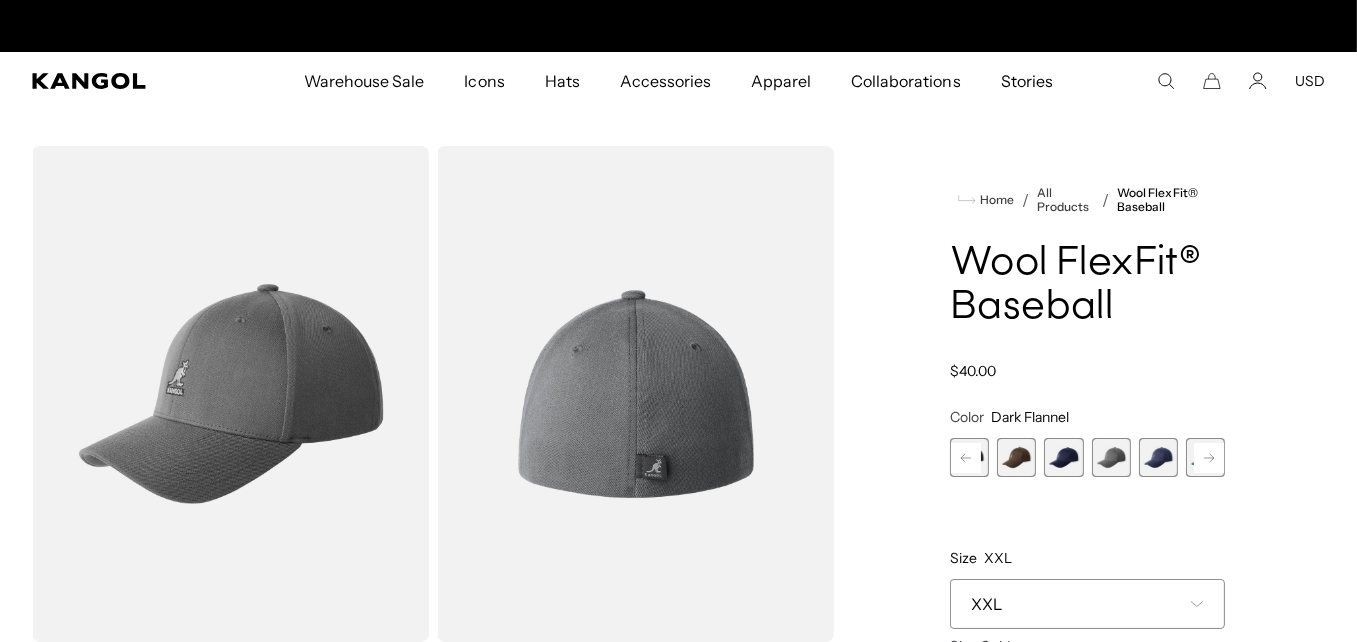 scroll, scrollTop: 0, scrollLeft: 0, axis: both 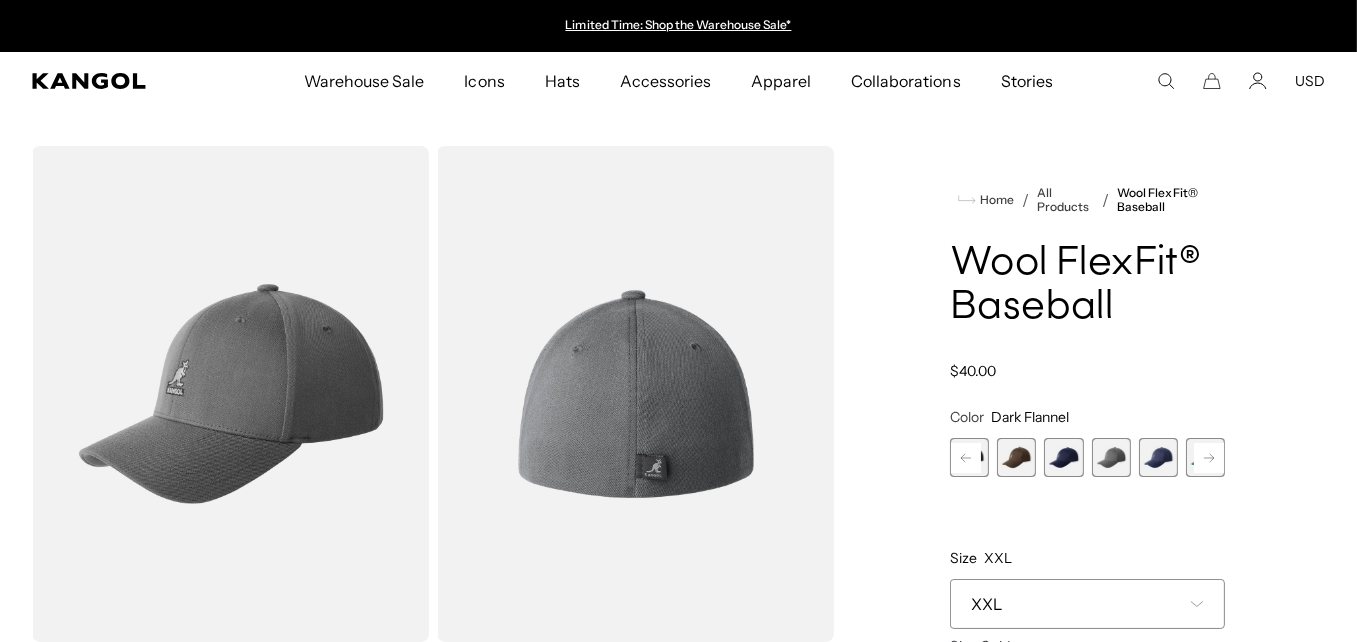 click 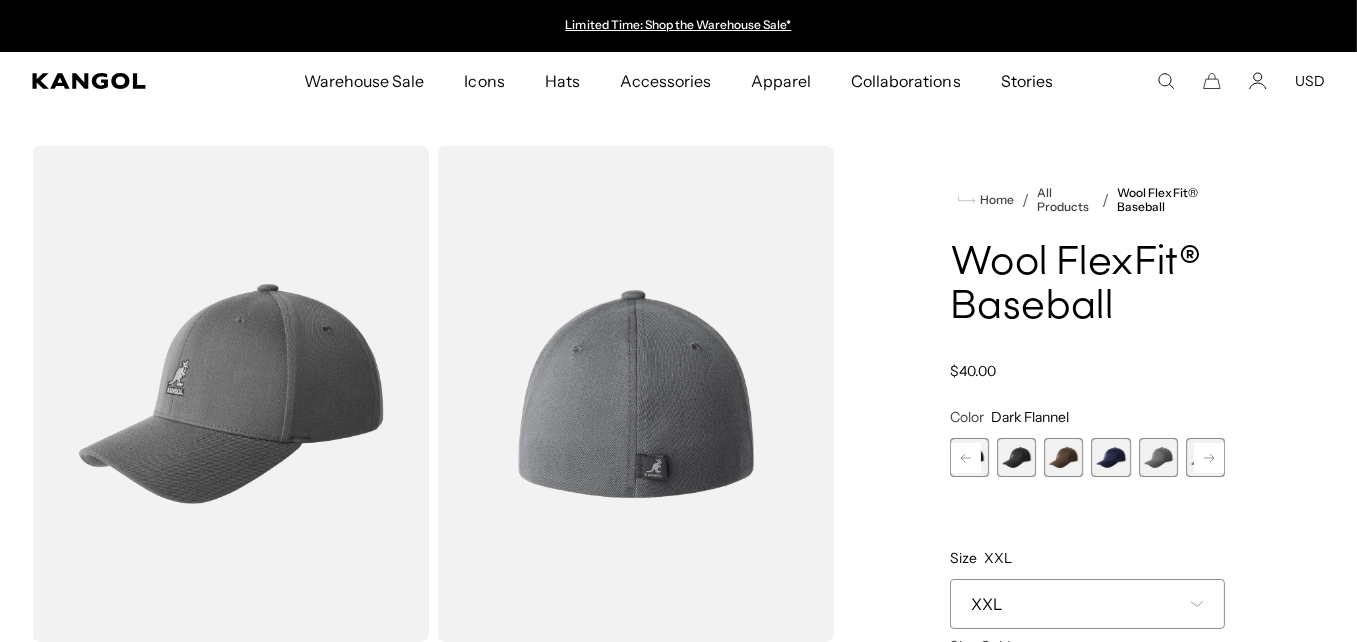 click 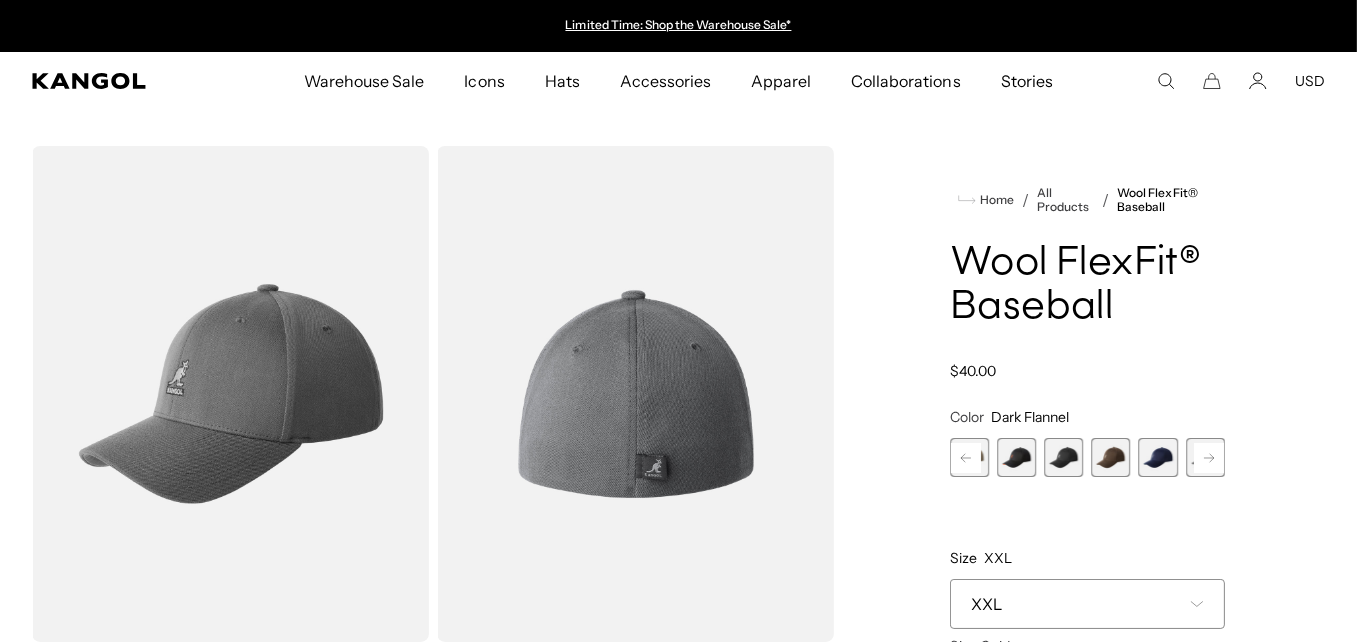 click 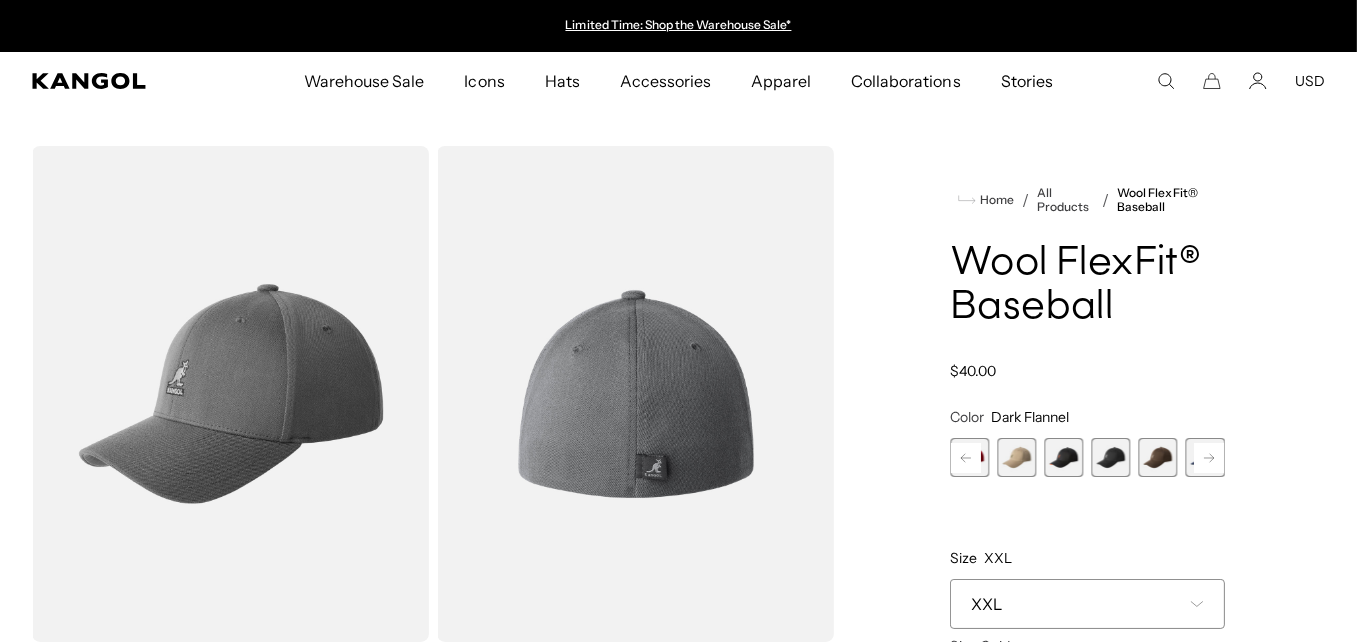 click 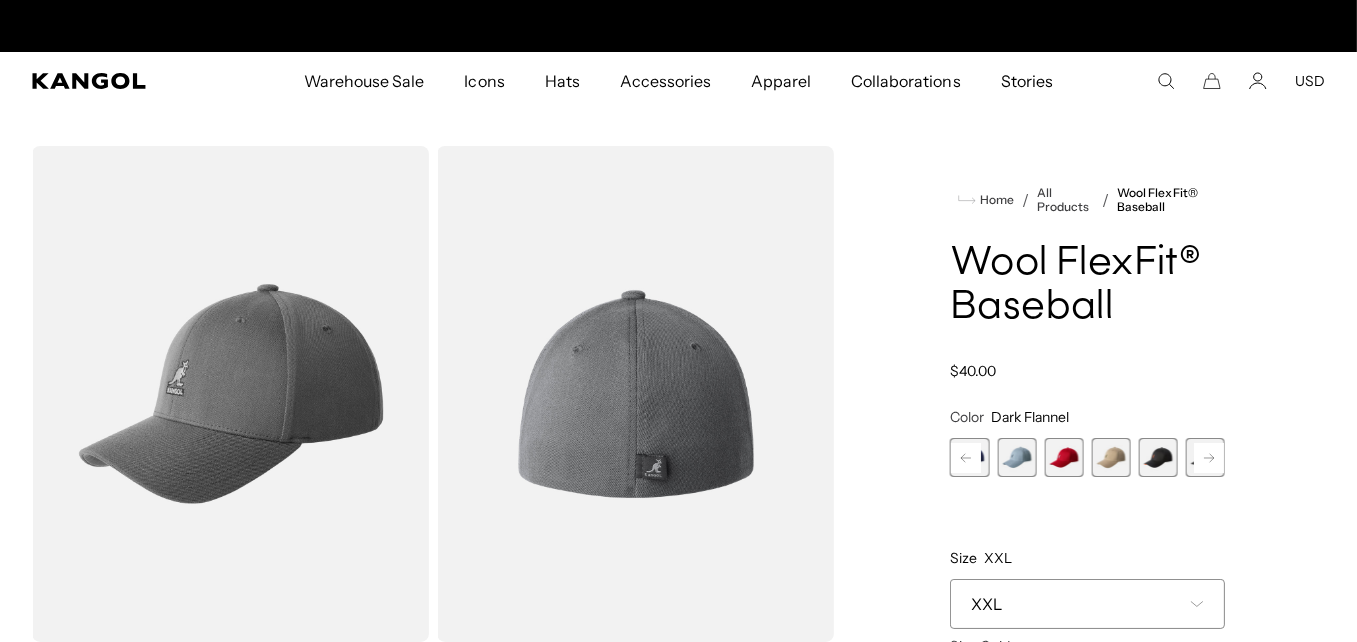 click at bounding box center [1063, 457] 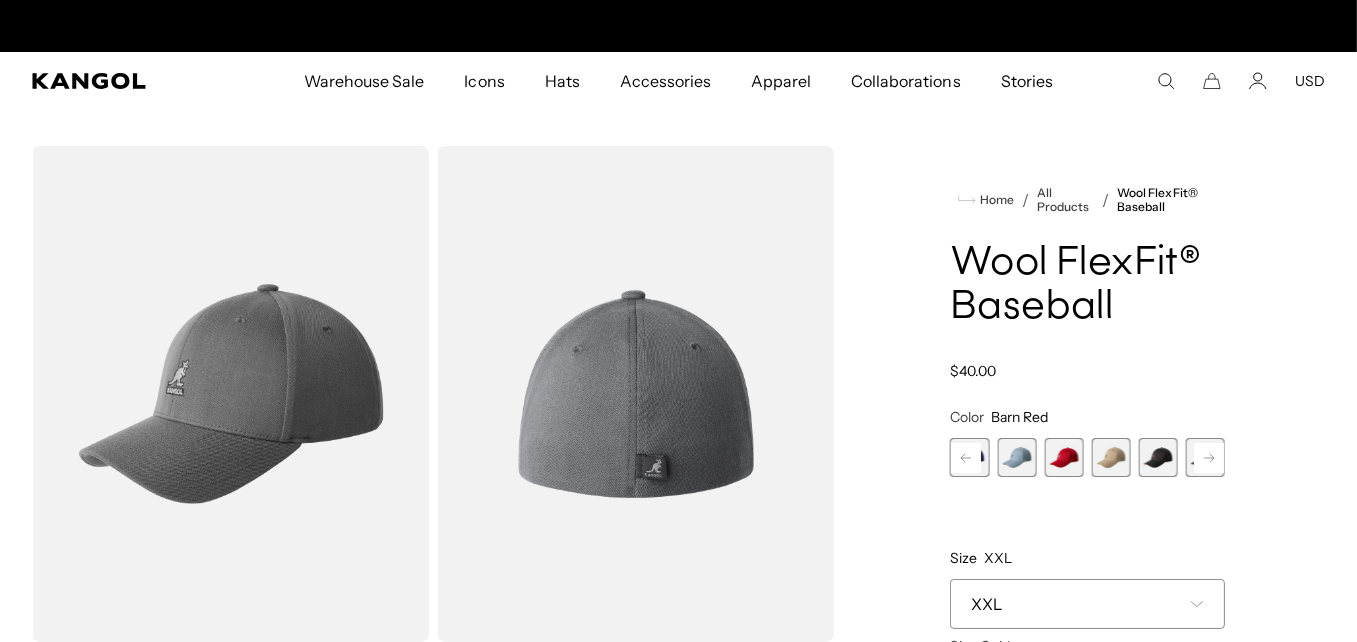 scroll, scrollTop: 0, scrollLeft: 412, axis: horizontal 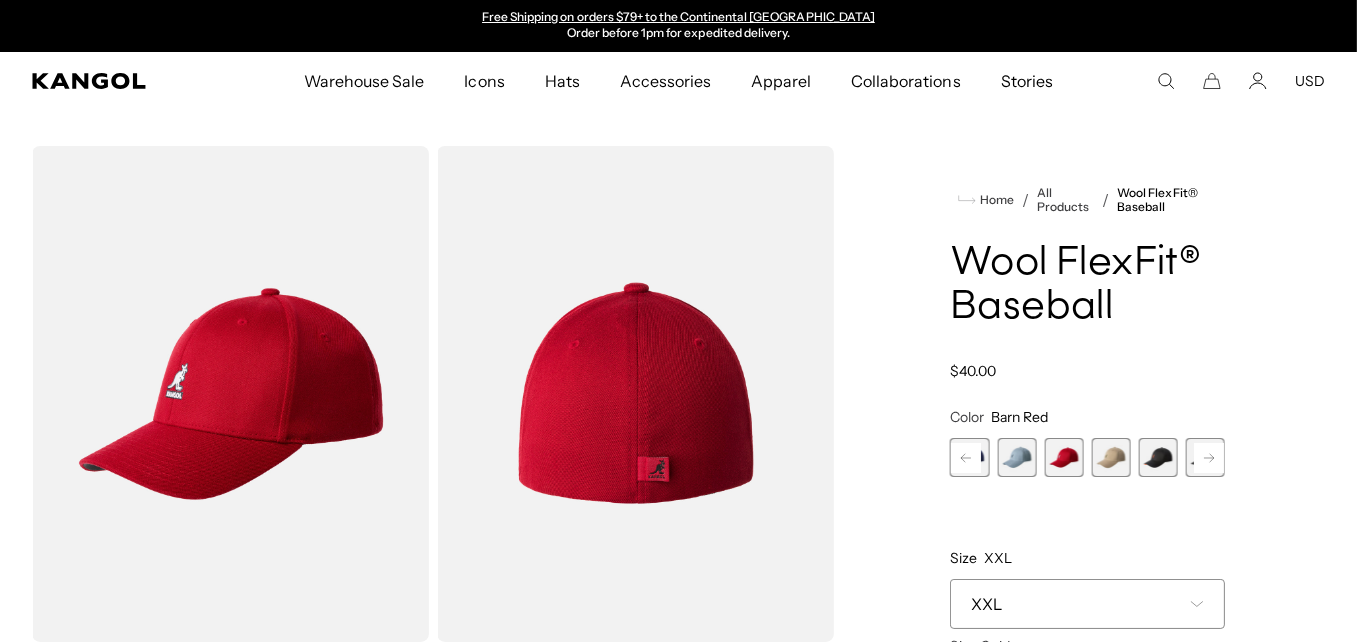 click at bounding box center [1111, 457] 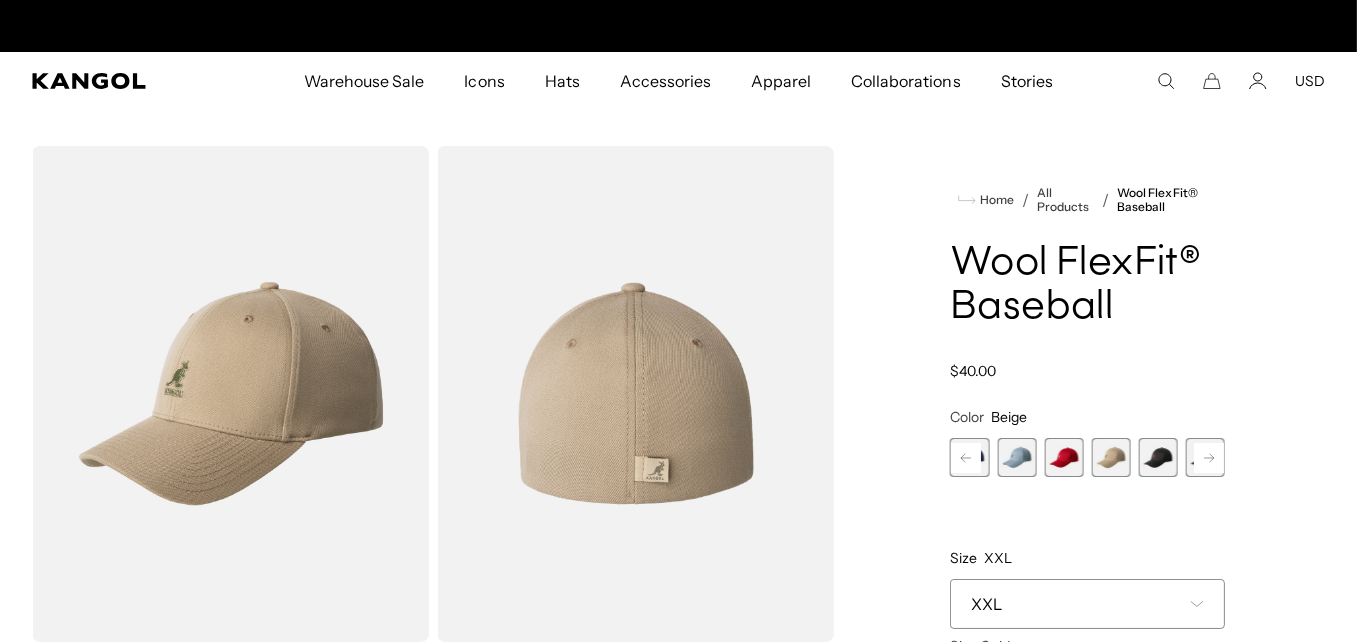 scroll, scrollTop: 0, scrollLeft: 0, axis: both 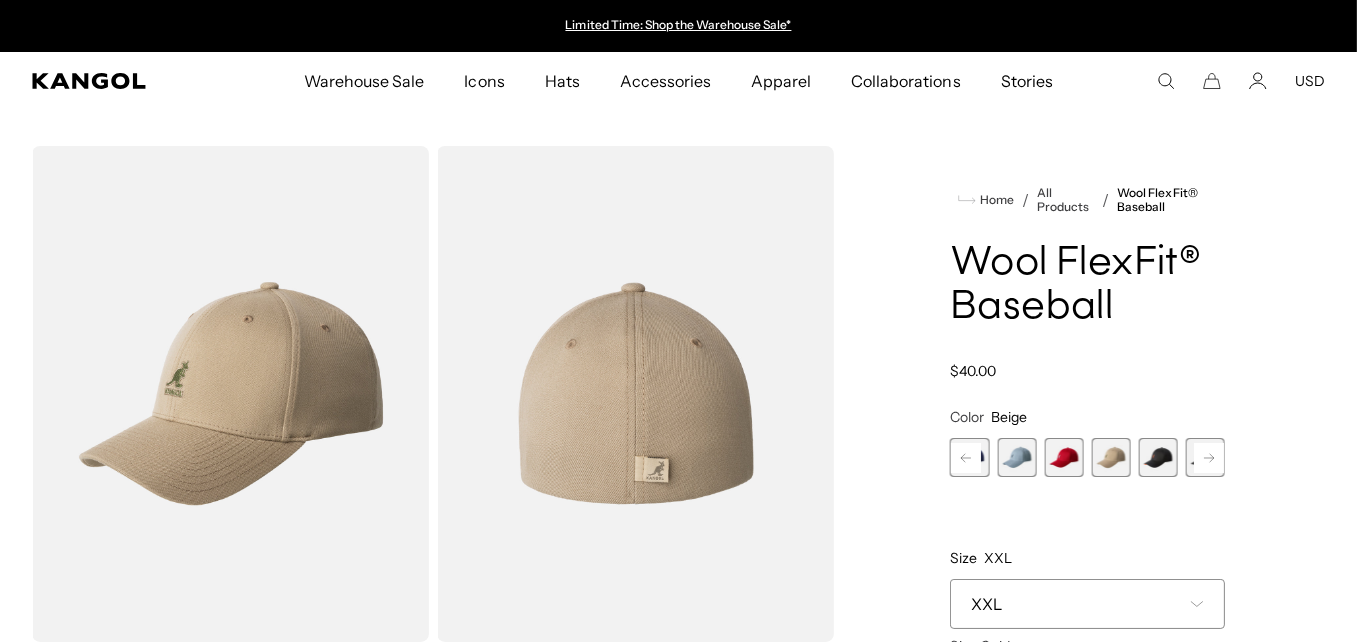click 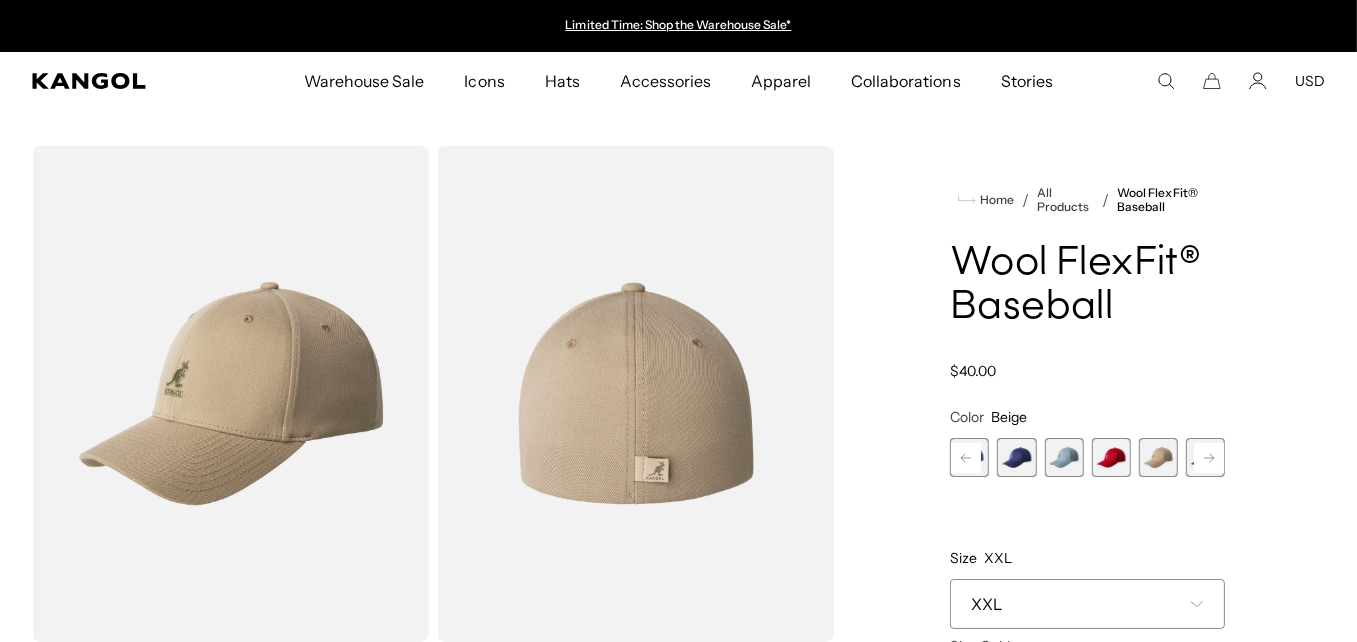 click 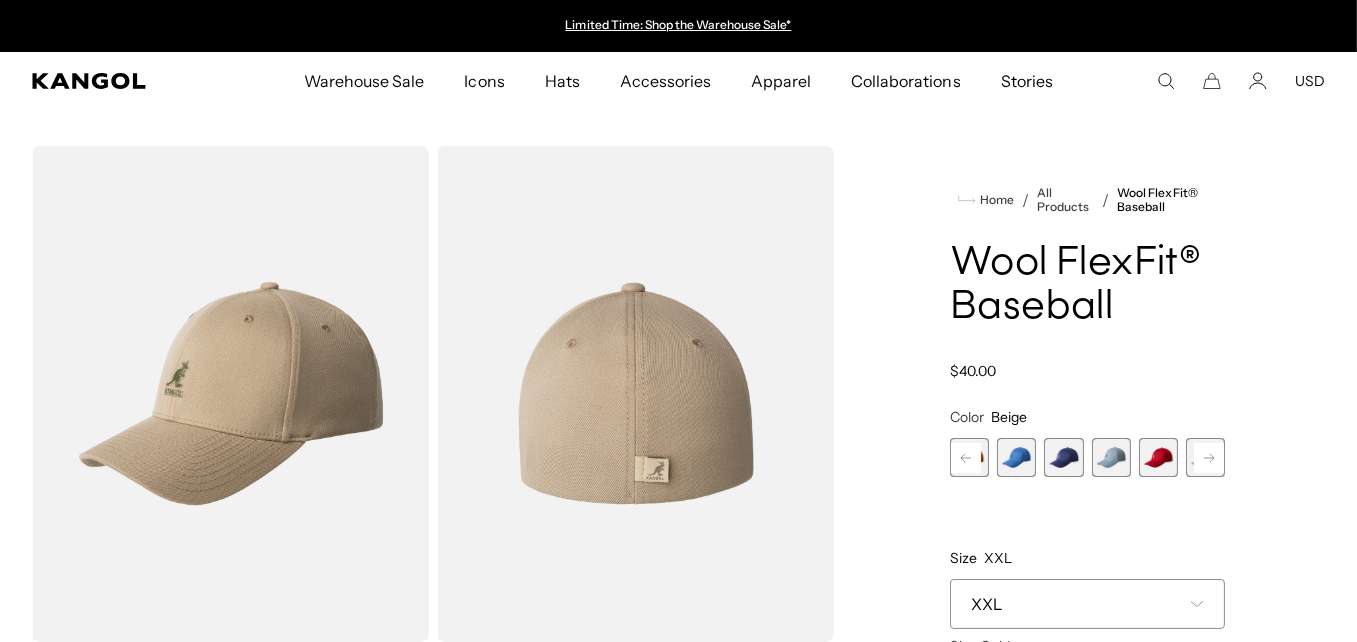 click 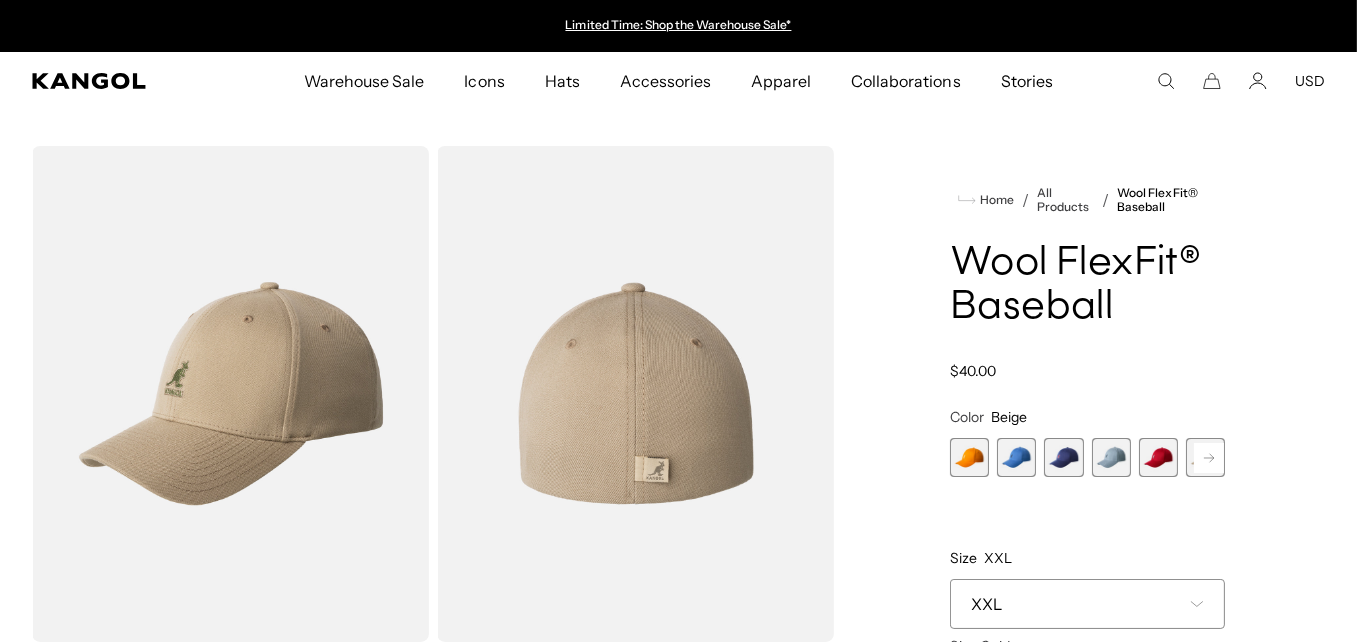 click at bounding box center (969, 457) 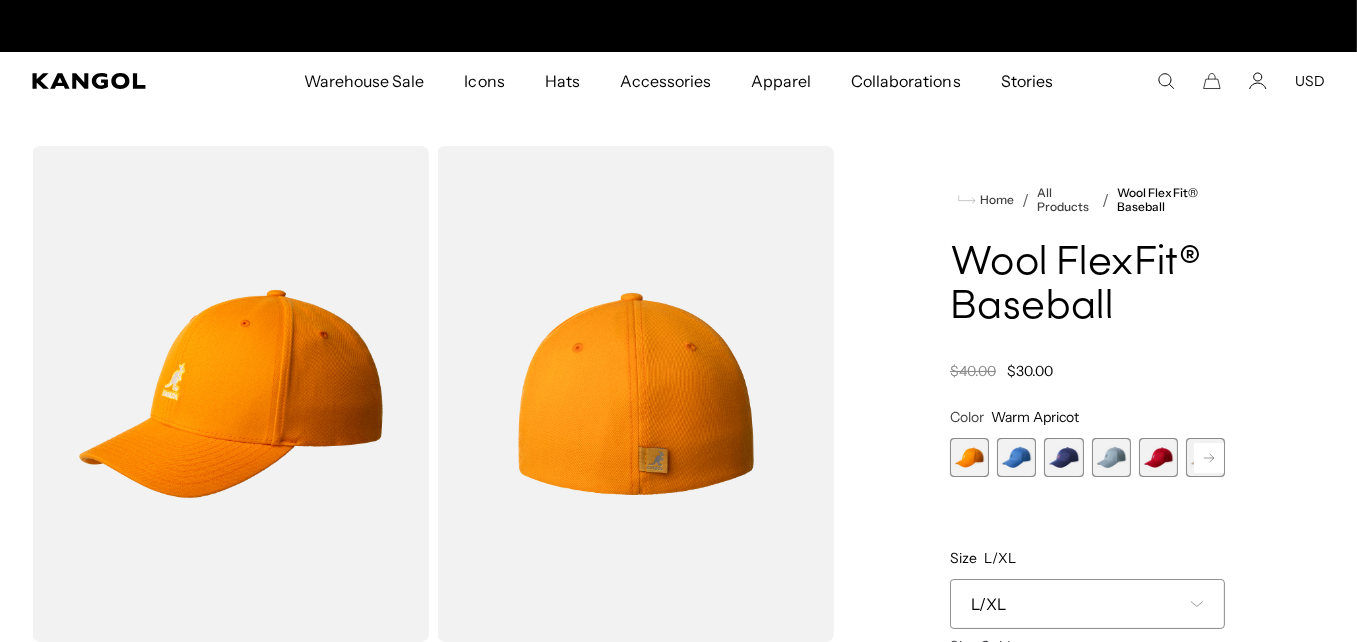 scroll, scrollTop: 0, scrollLeft: 412, axis: horizontal 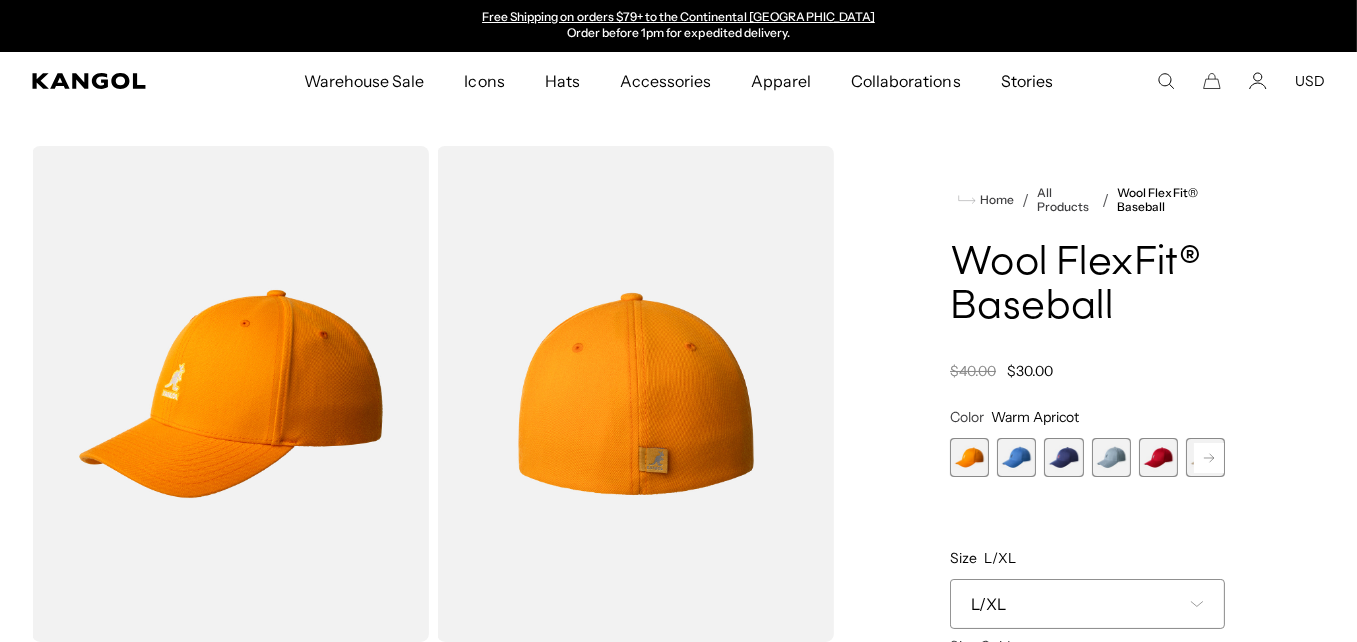 click at bounding box center [1016, 457] 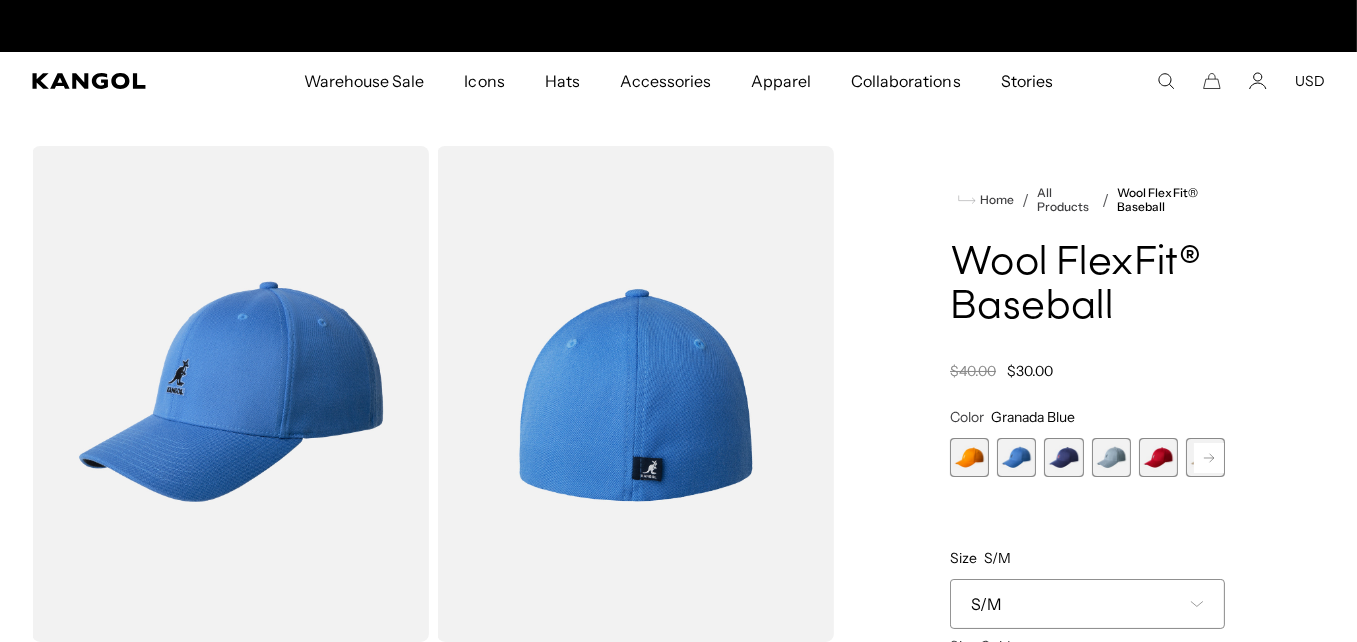 scroll, scrollTop: 0, scrollLeft: 0, axis: both 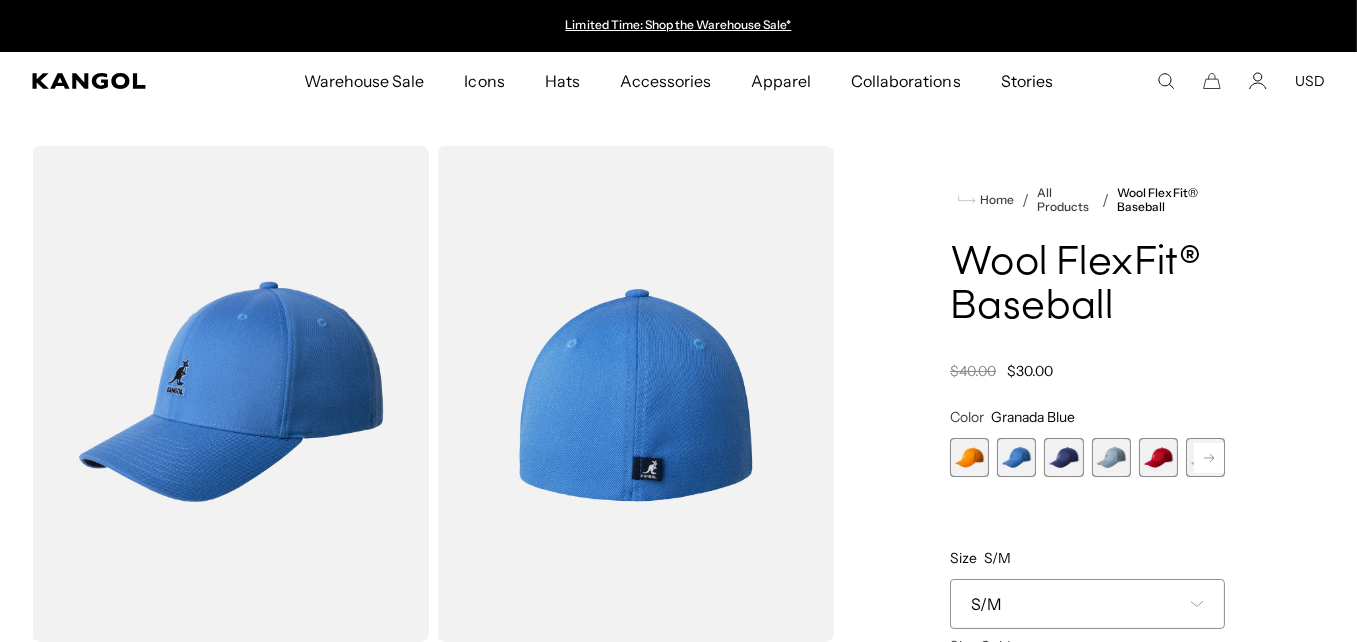 click at bounding box center (1063, 457) 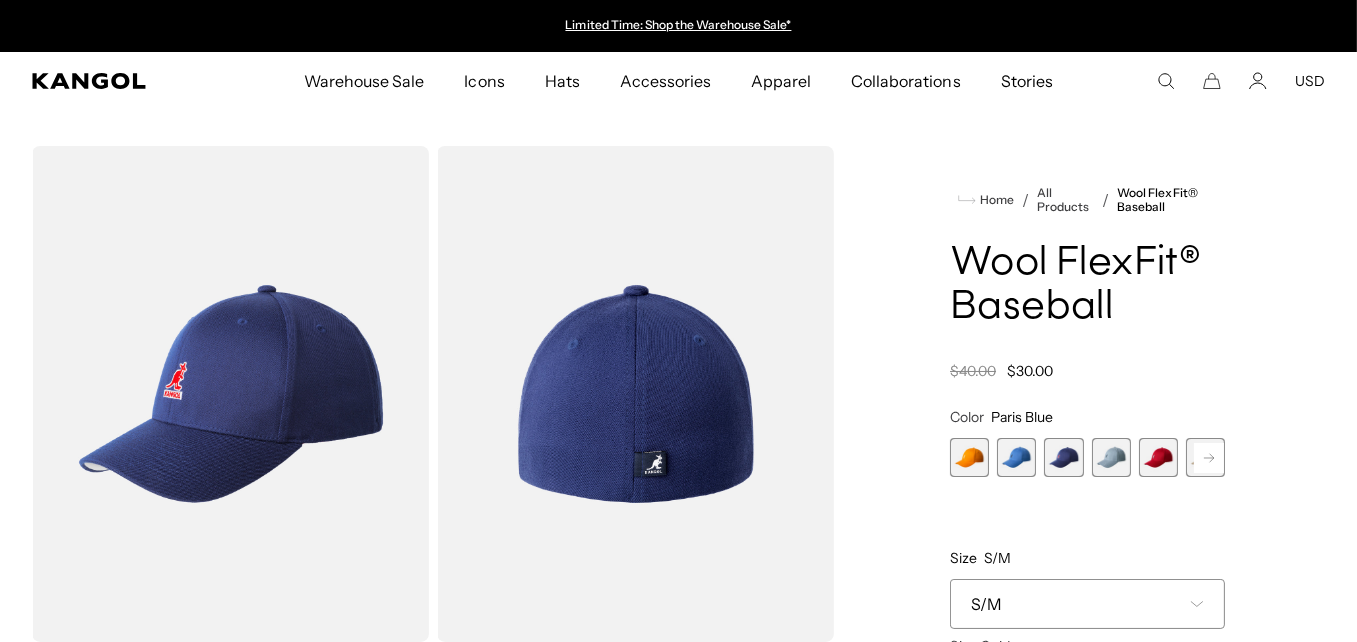 click at bounding box center [1111, 457] 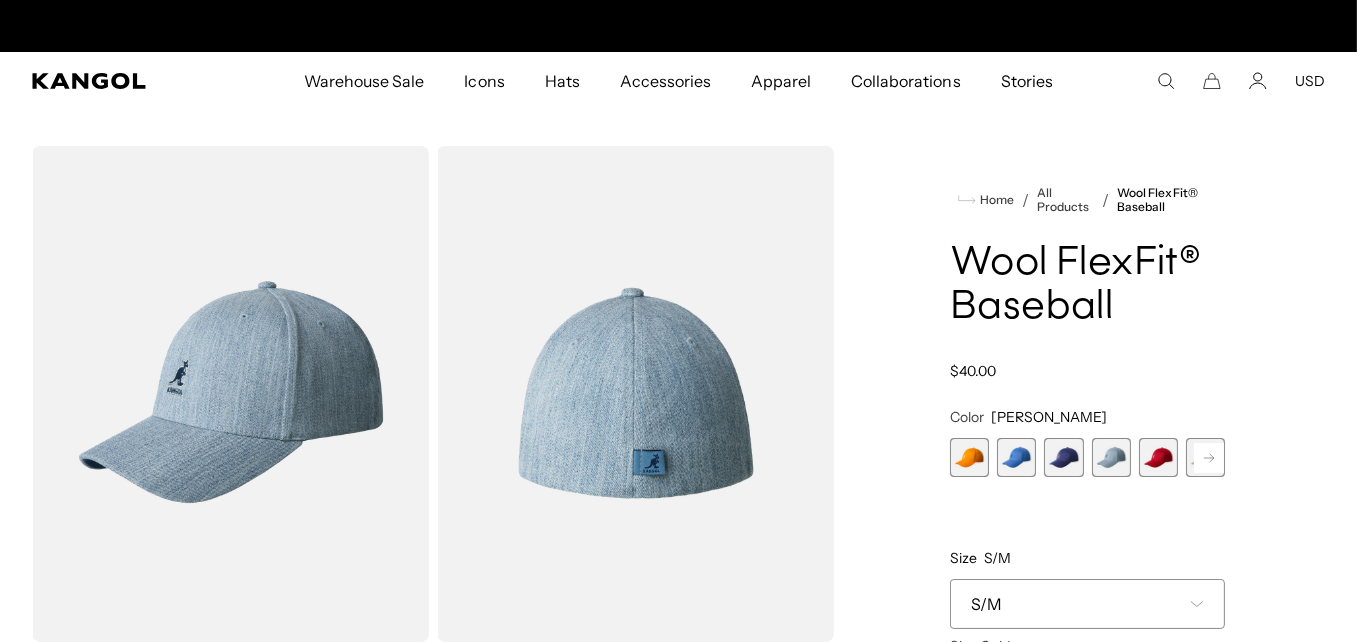 scroll, scrollTop: 0, scrollLeft: 412, axis: horizontal 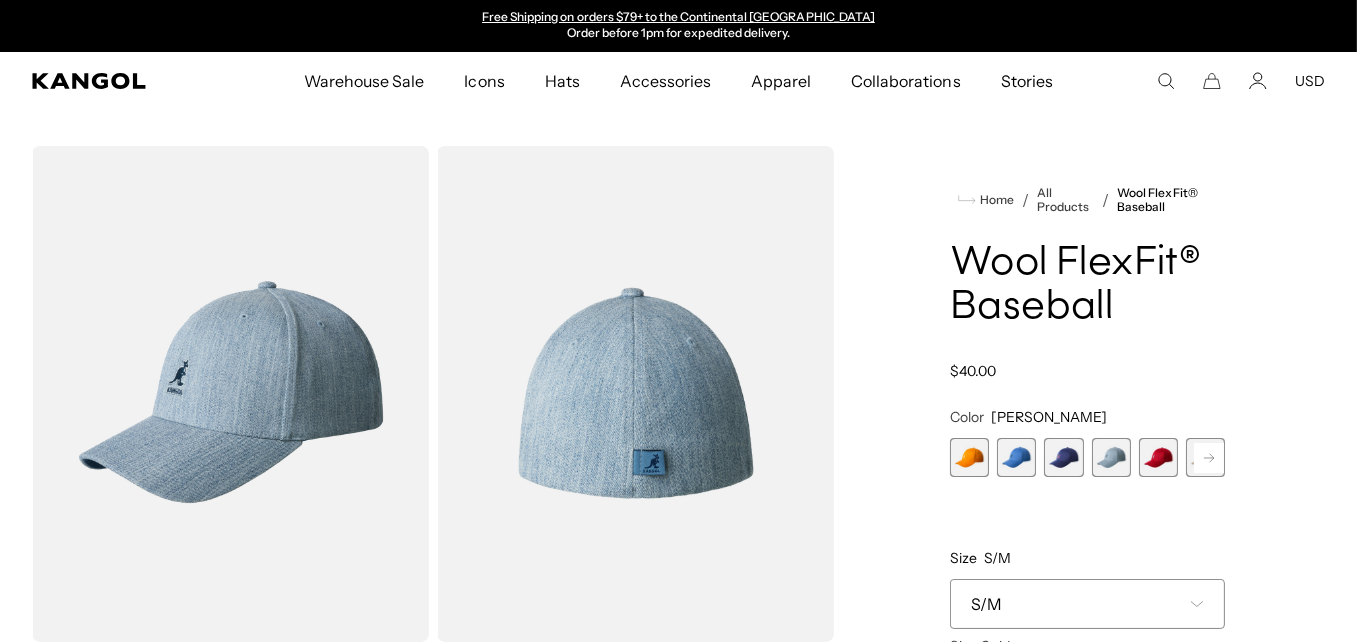 click at bounding box center [1016, 457] 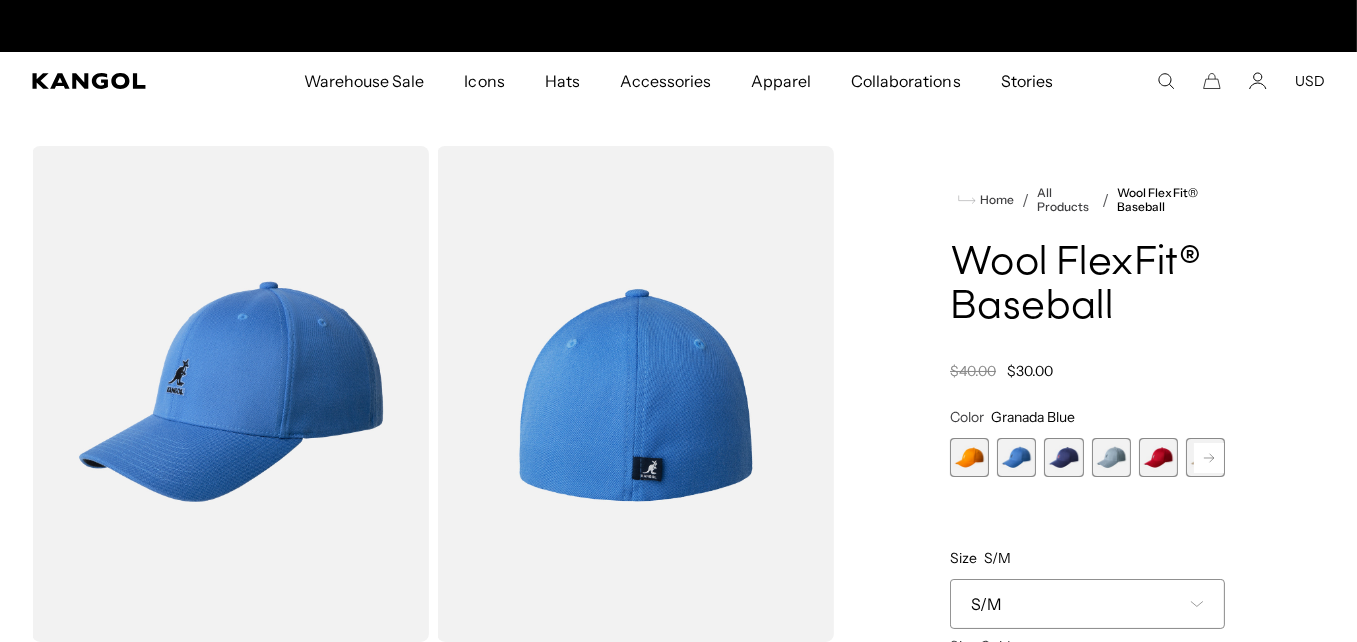 scroll, scrollTop: 0, scrollLeft: 0, axis: both 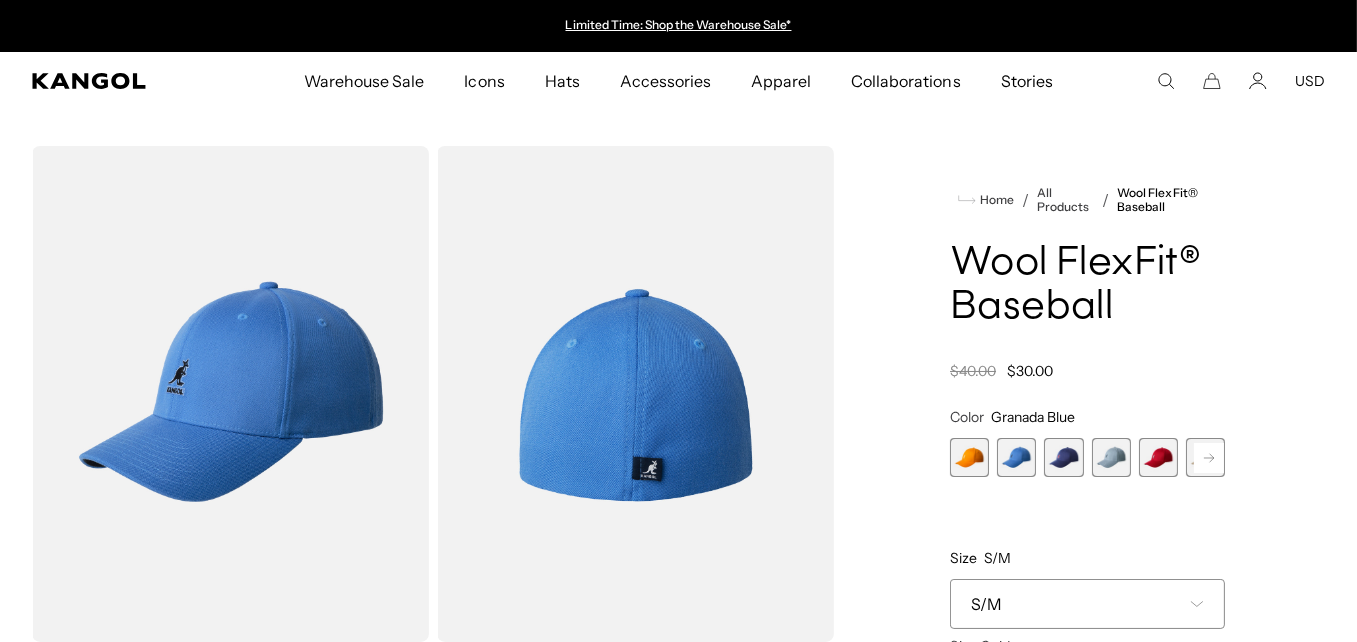 click at bounding box center (1063, 457) 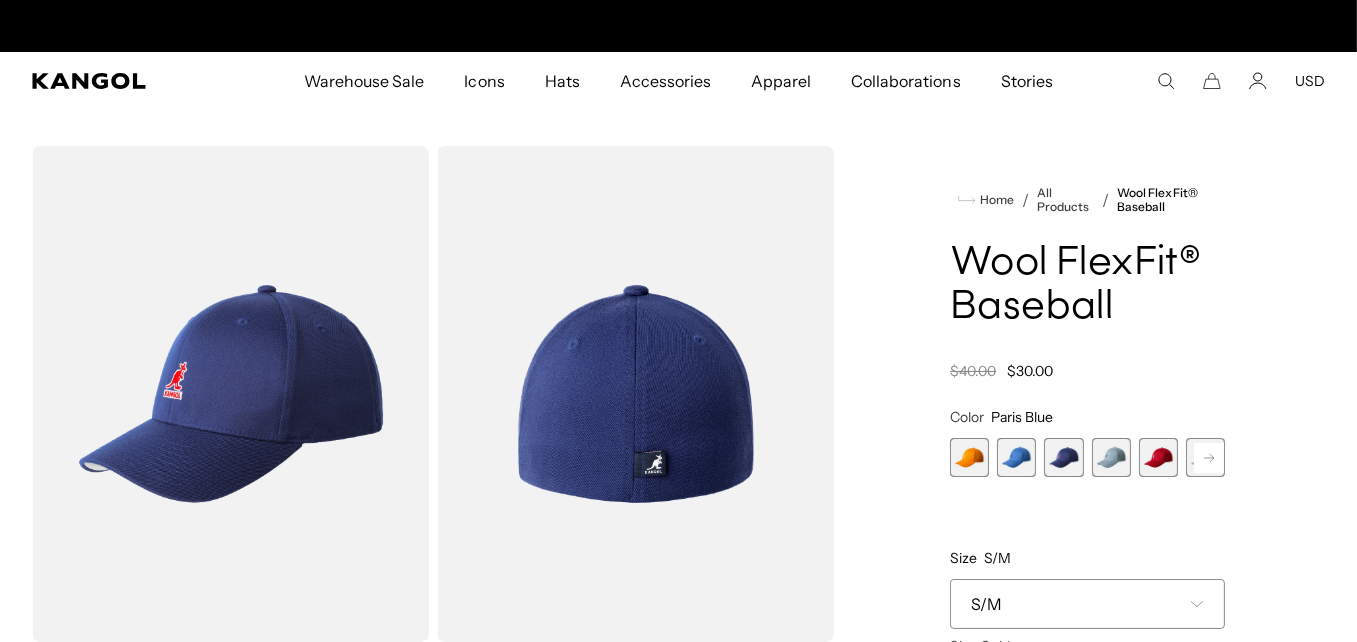 scroll, scrollTop: 0, scrollLeft: 412, axis: horizontal 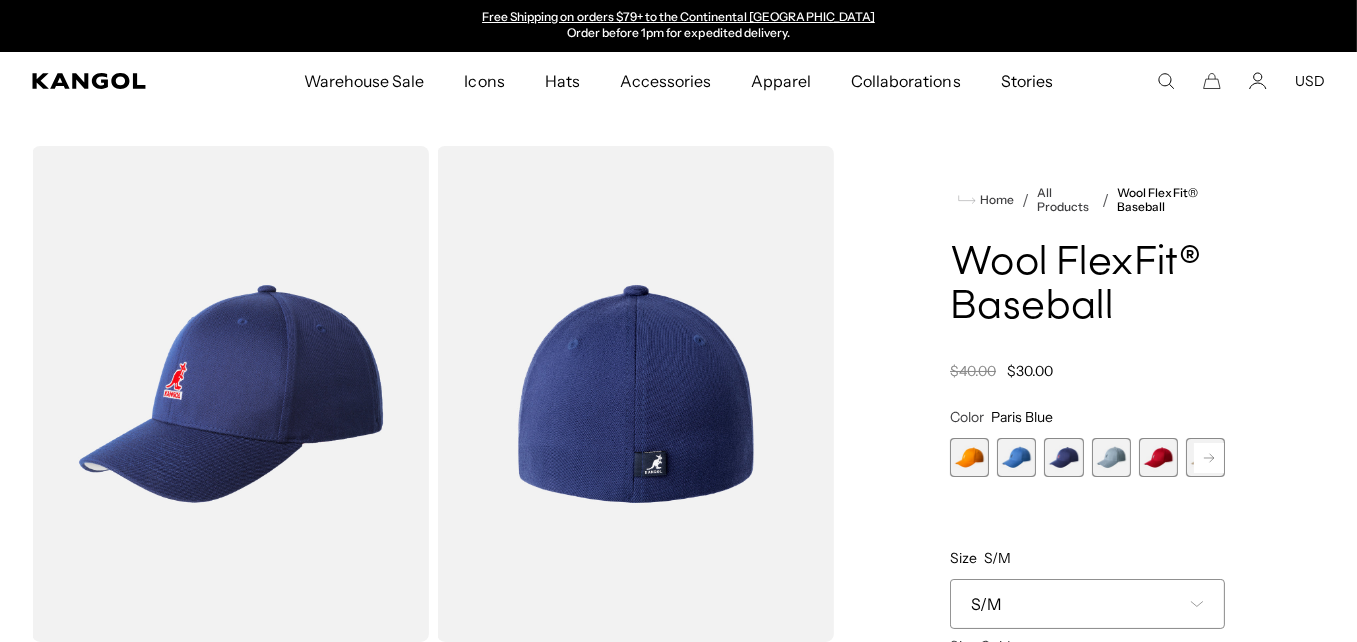 click at bounding box center [1111, 457] 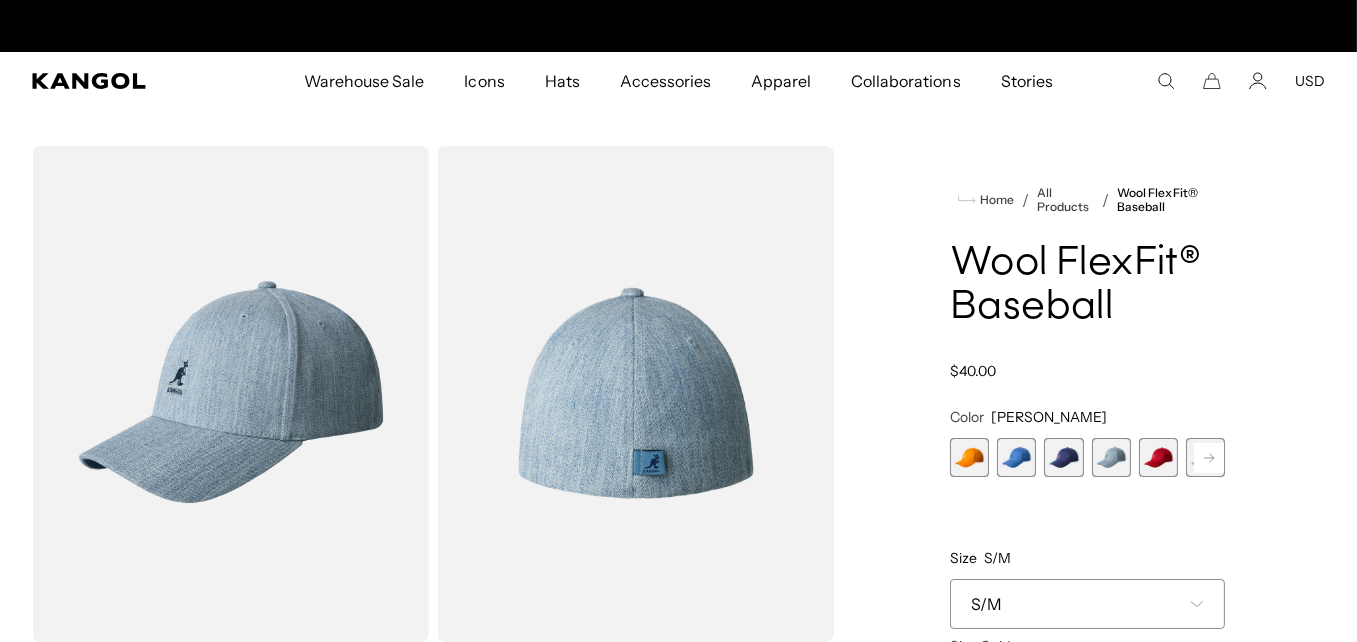 scroll, scrollTop: 0, scrollLeft: 0, axis: both 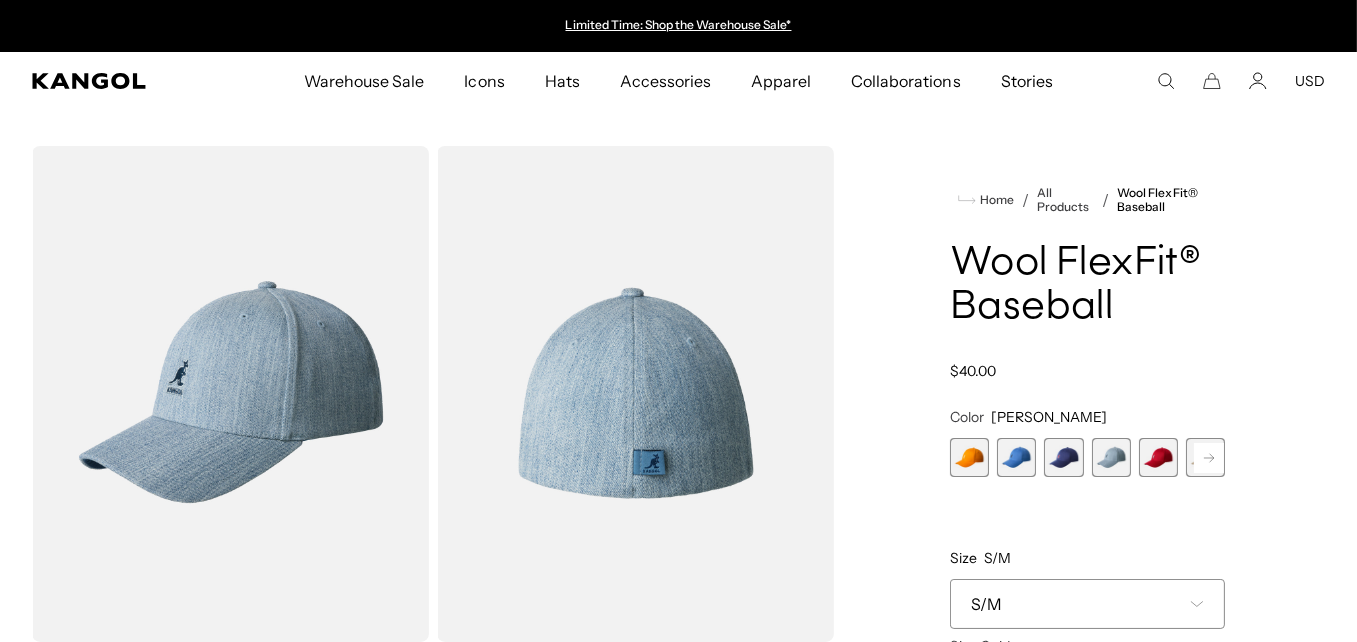 click 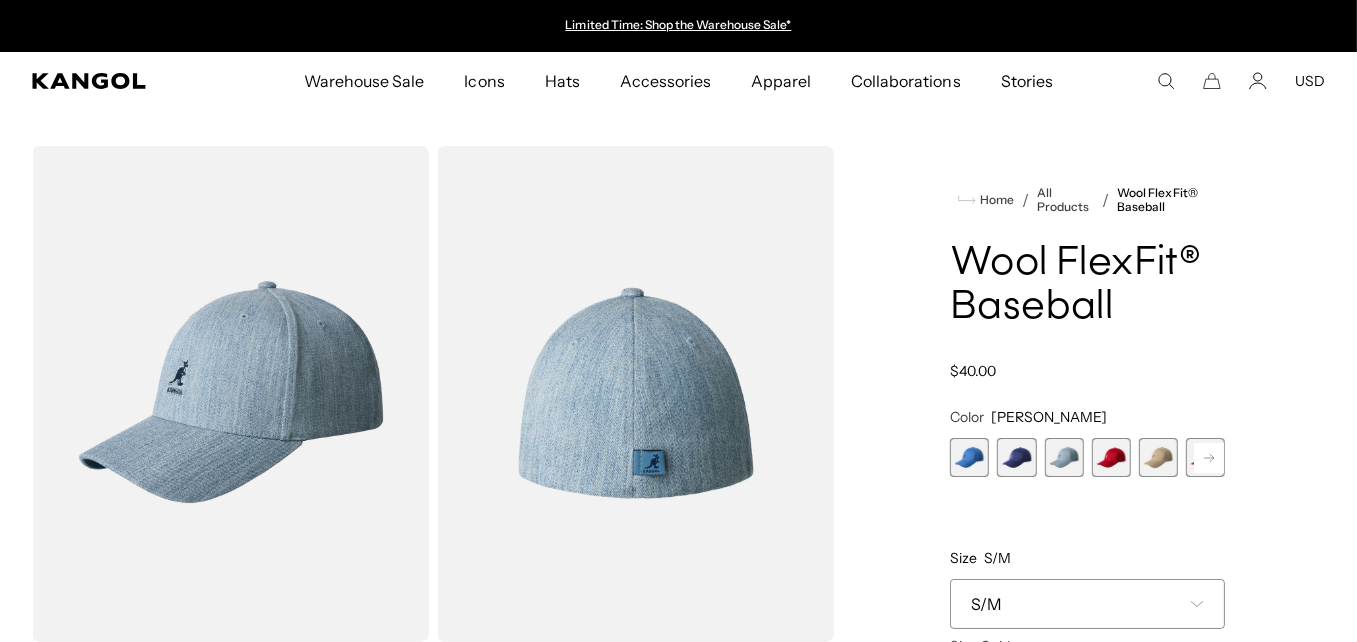 click 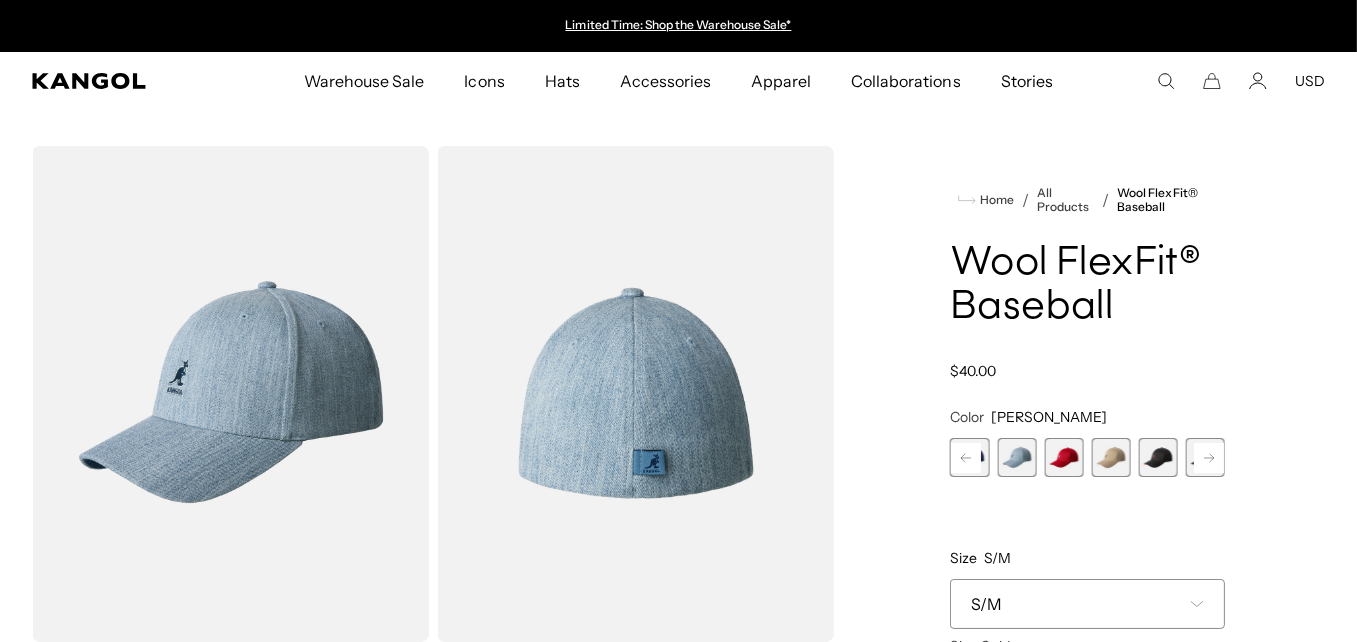 click 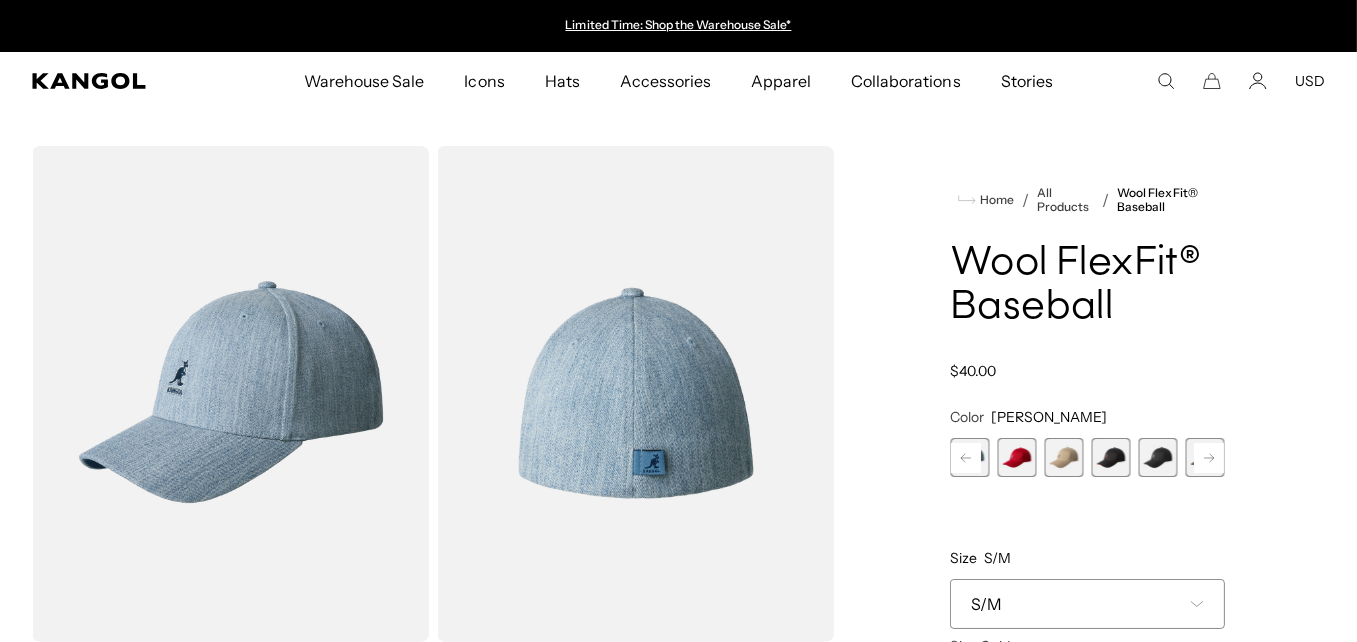 click 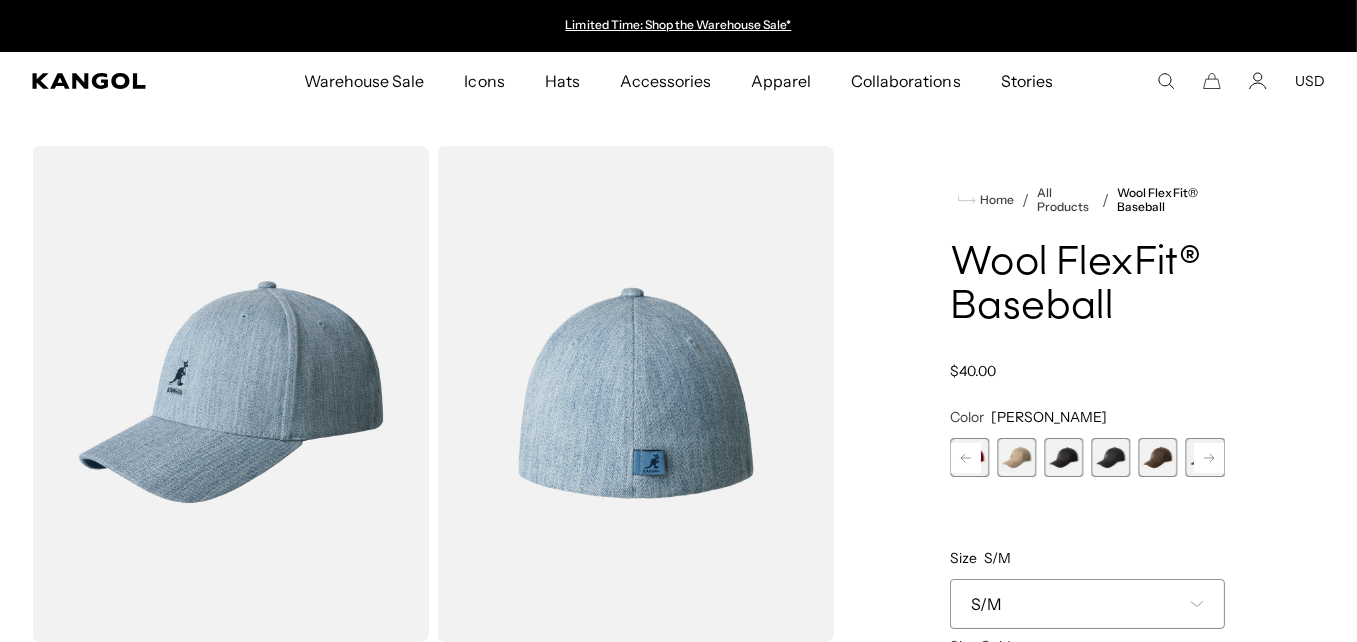 click 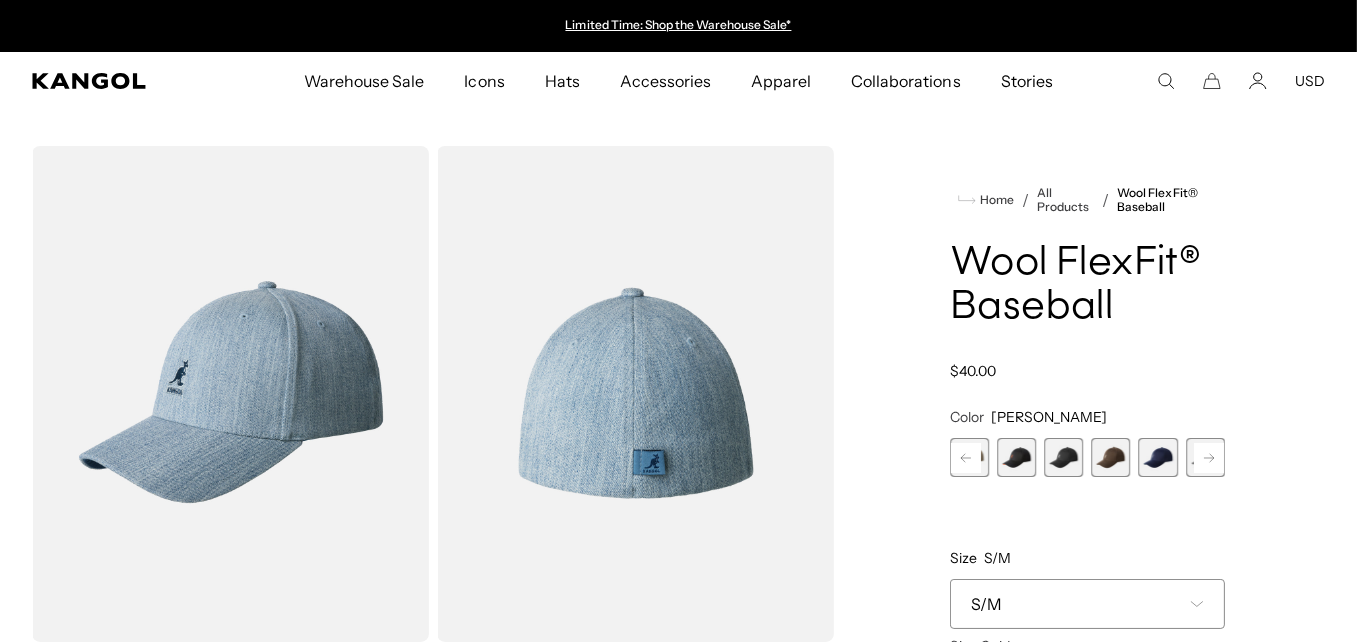 click 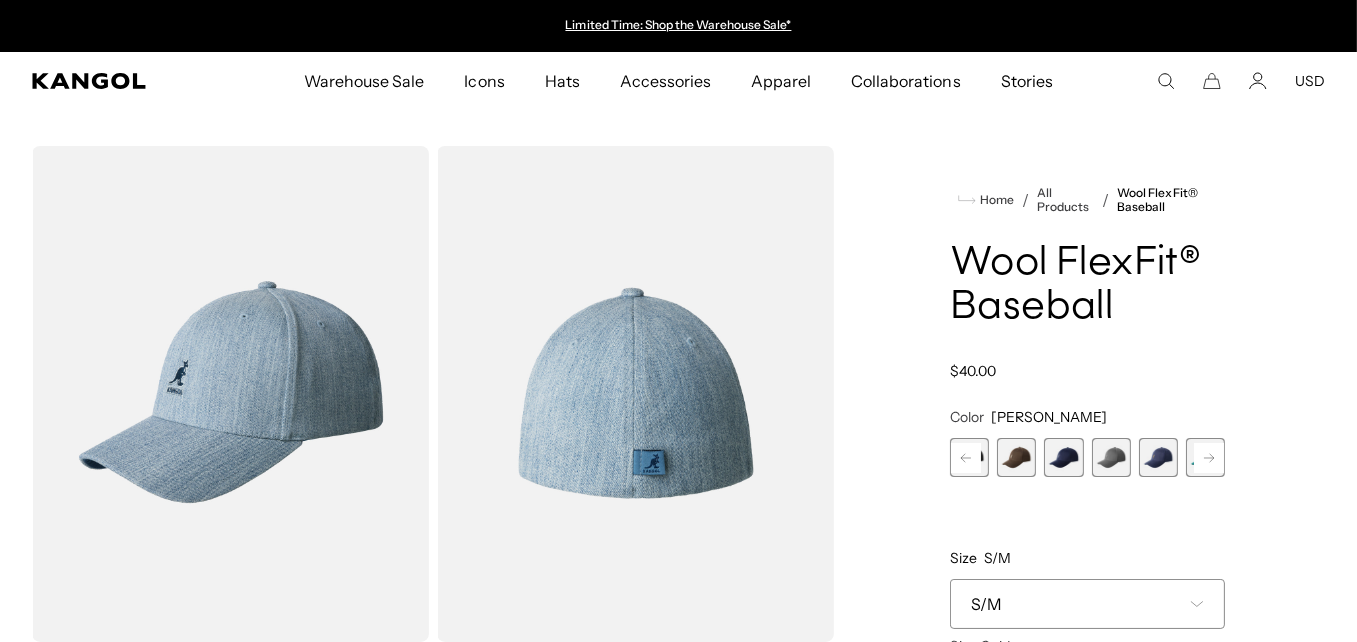 click at bounding box center [1111, 457] 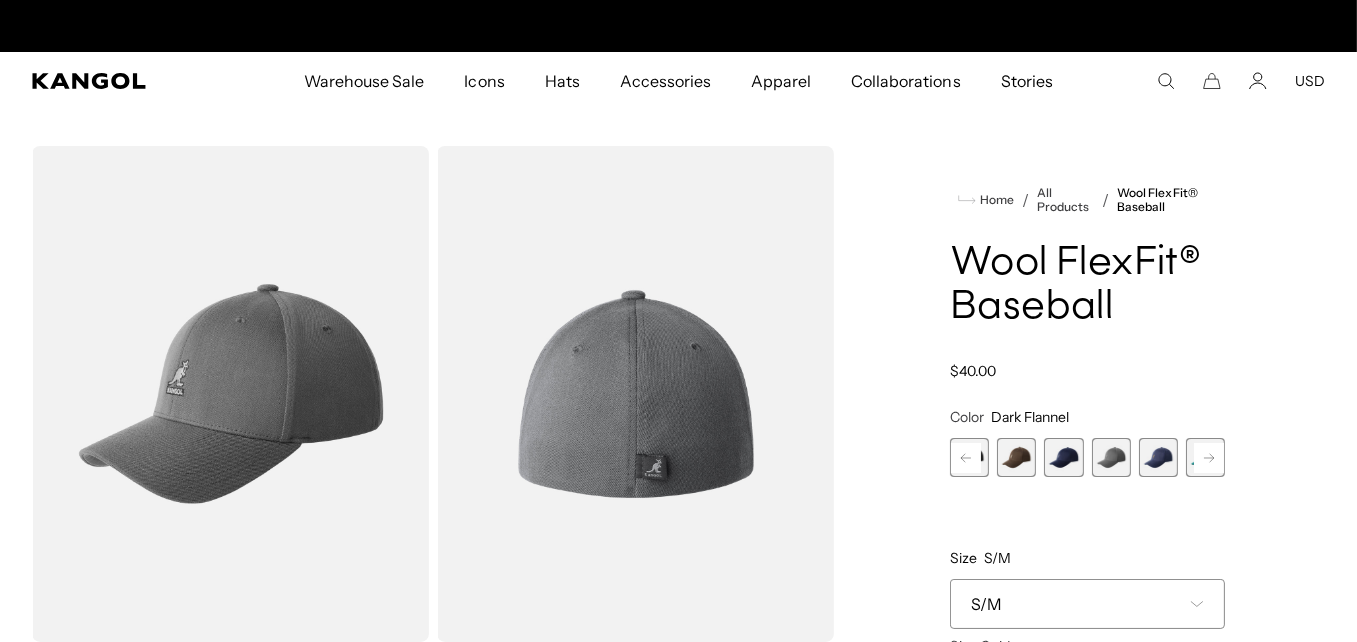 scroll, scrollTop: 0, scrollLeft: 412, axis: horizontal 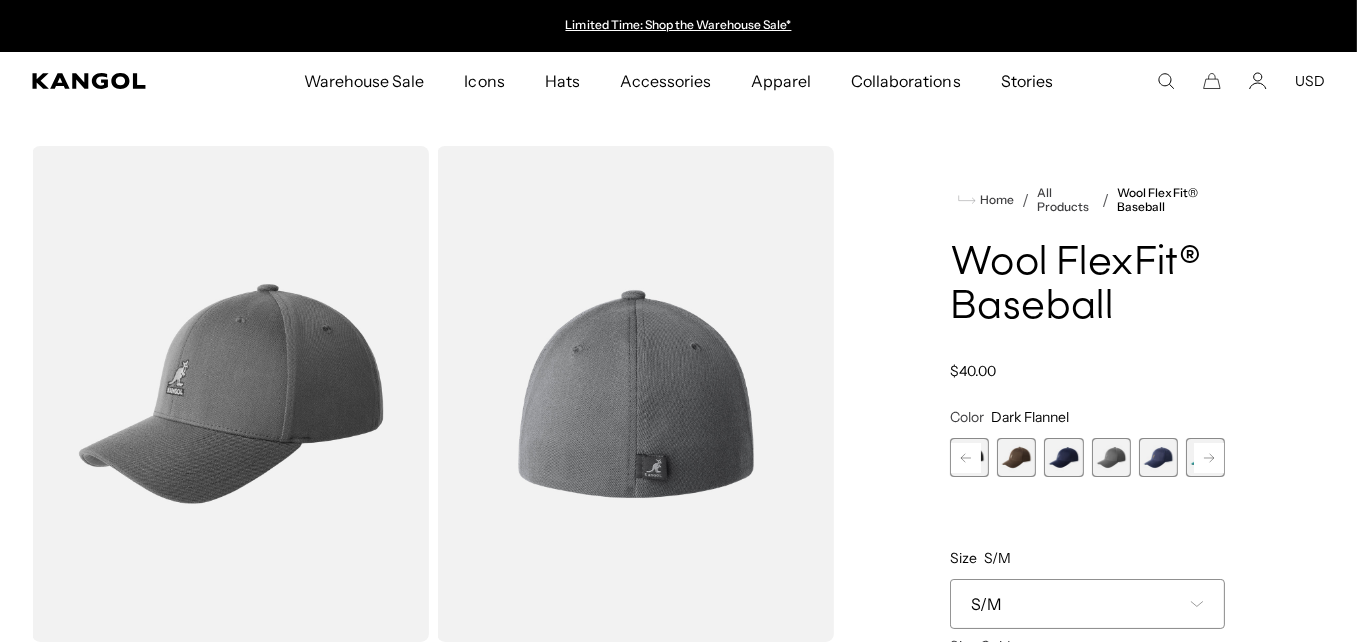 click at bounding box center (1158, 457) 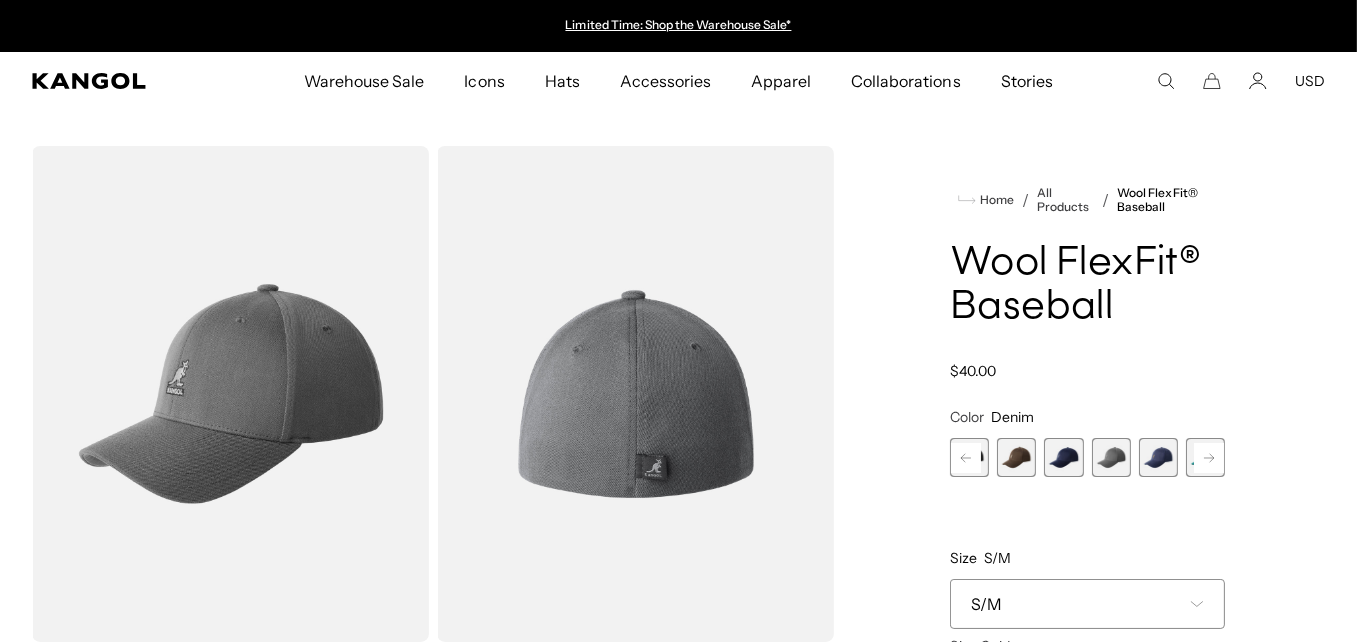 click 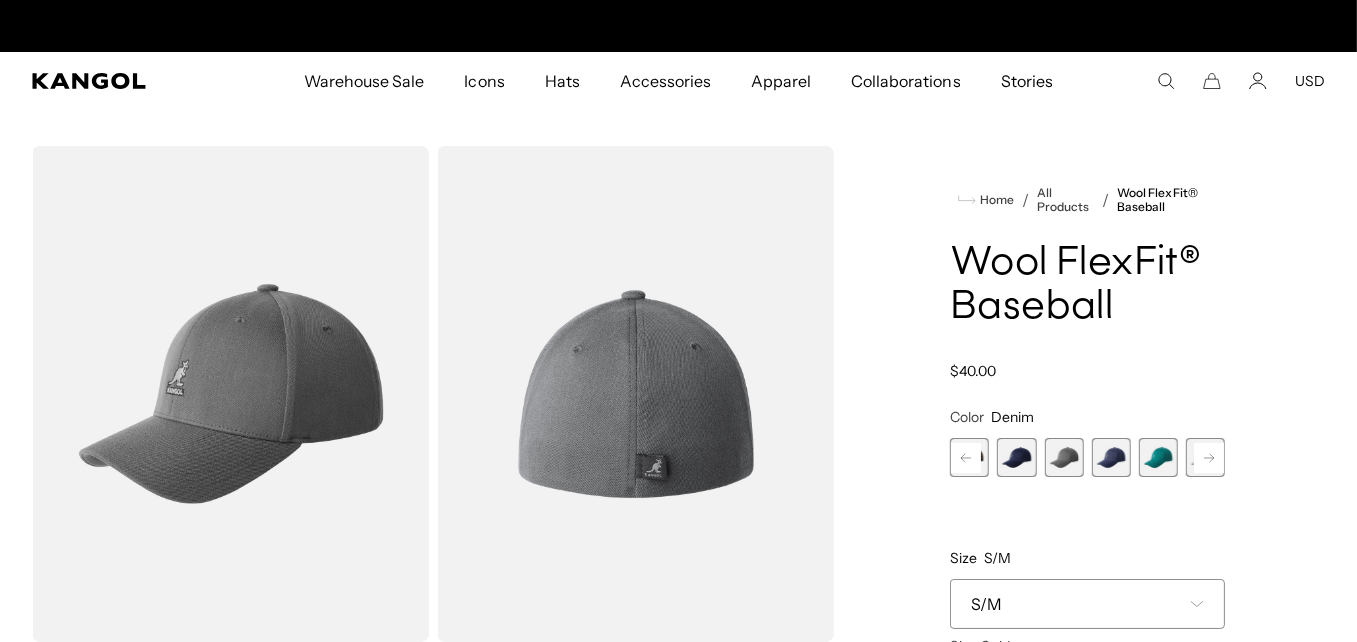 click at bounding box center (1158, 457) 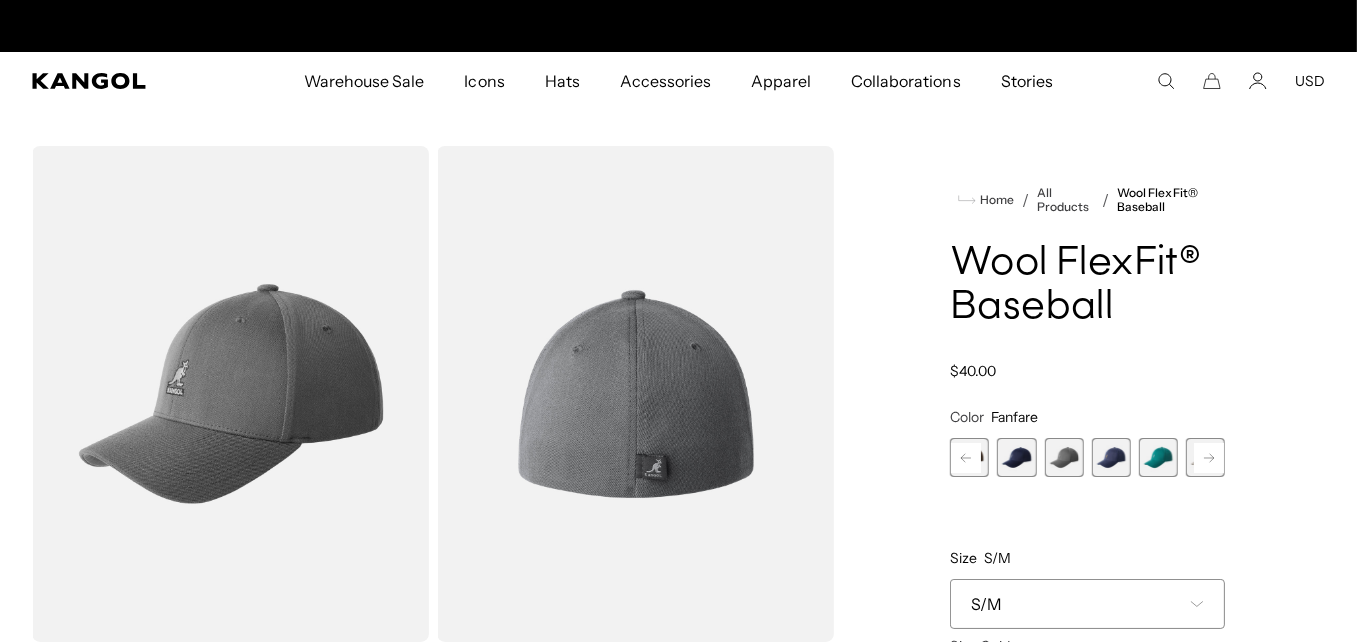 scroll, scrollTop: 0, scrollLeft: 412, axis: horizontal 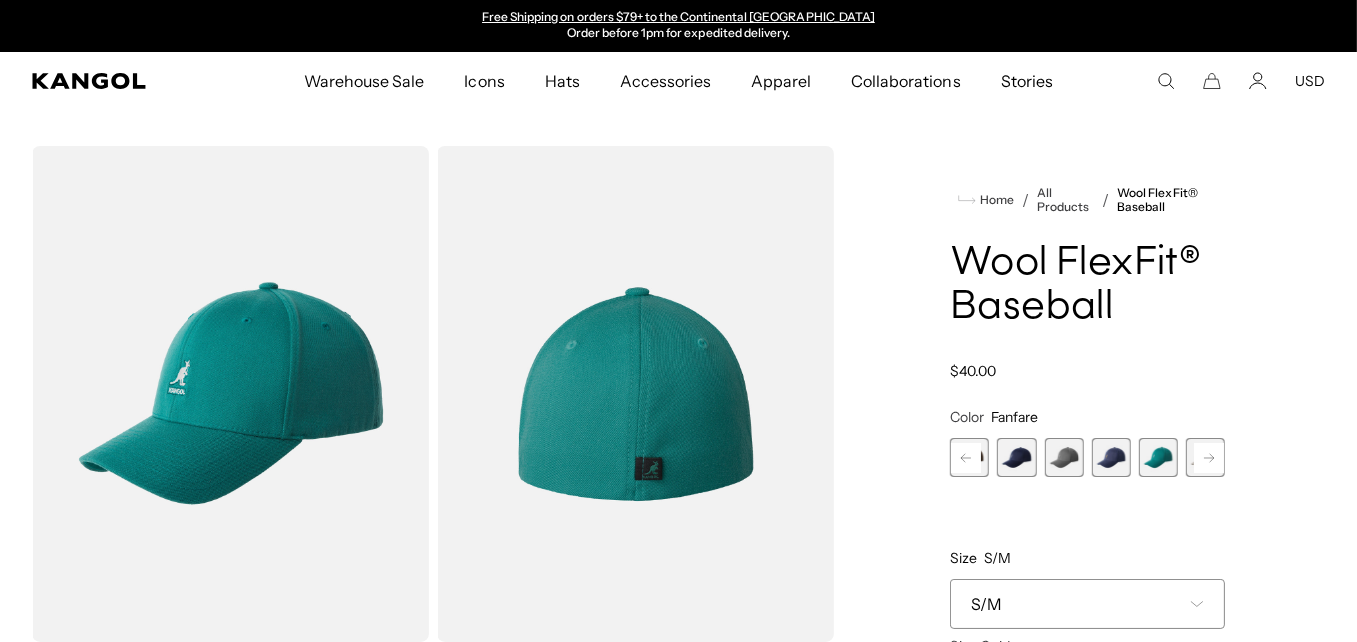 click at bounding box center (1063, 457) 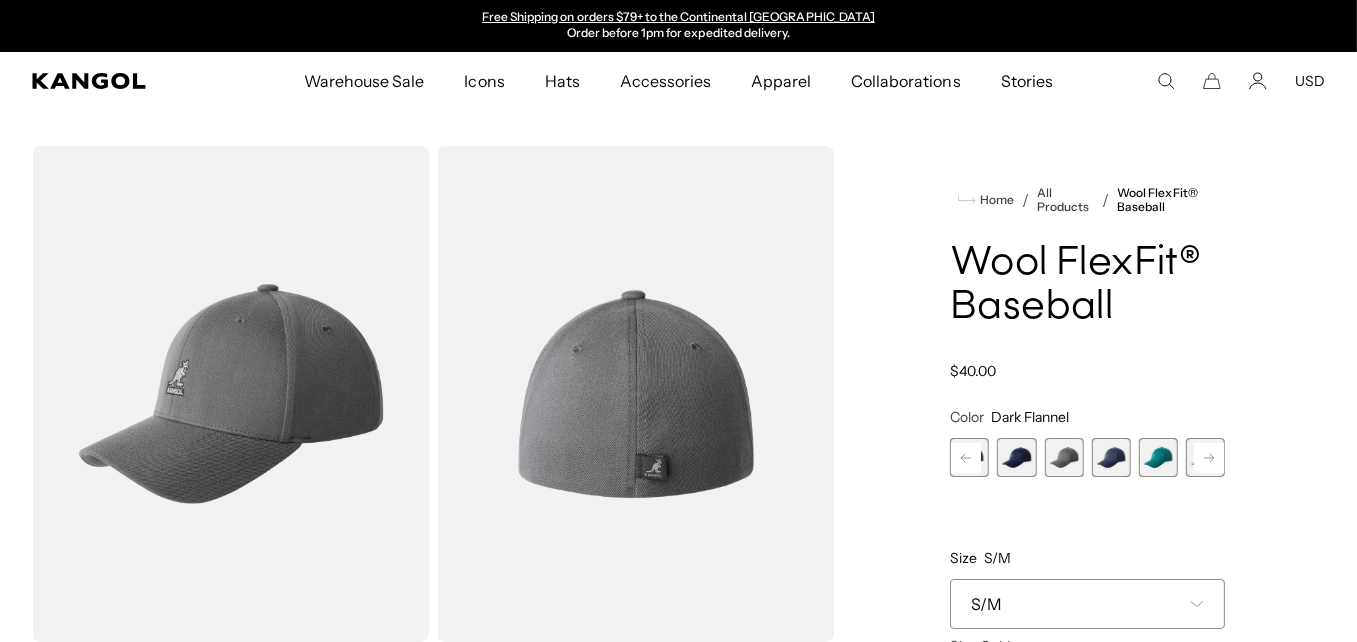 click 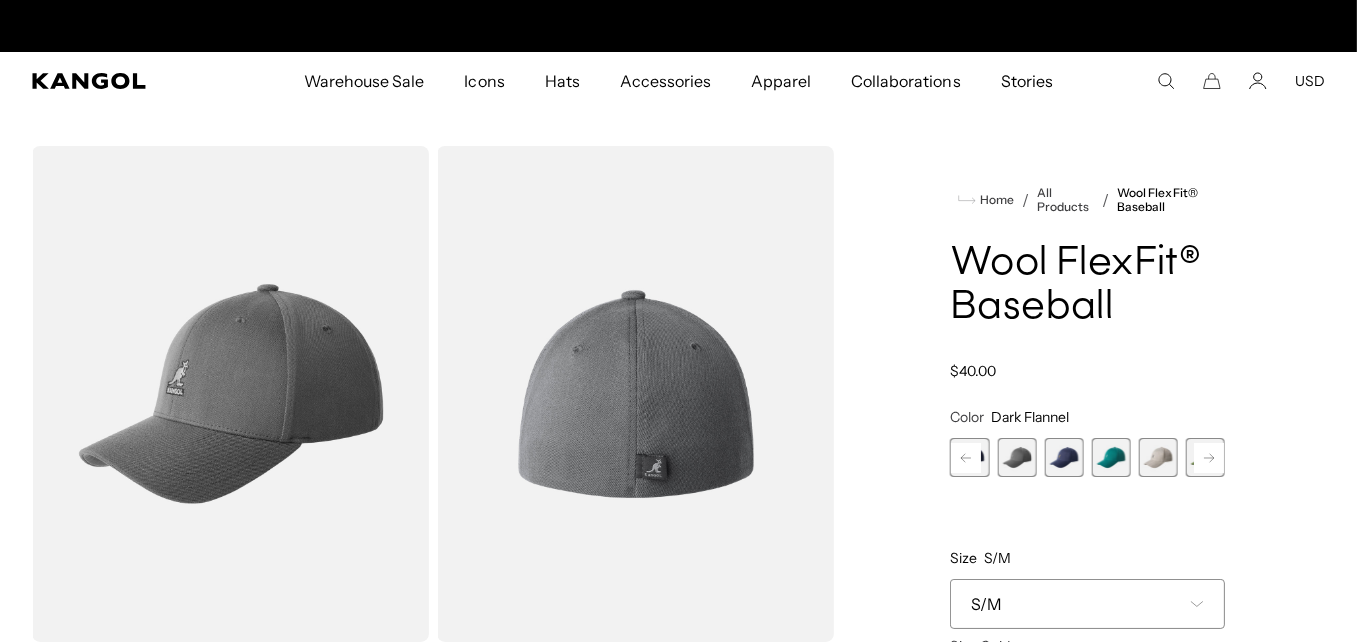 scroll, scrollTop: 0, scrollLeft: 0, axis: both 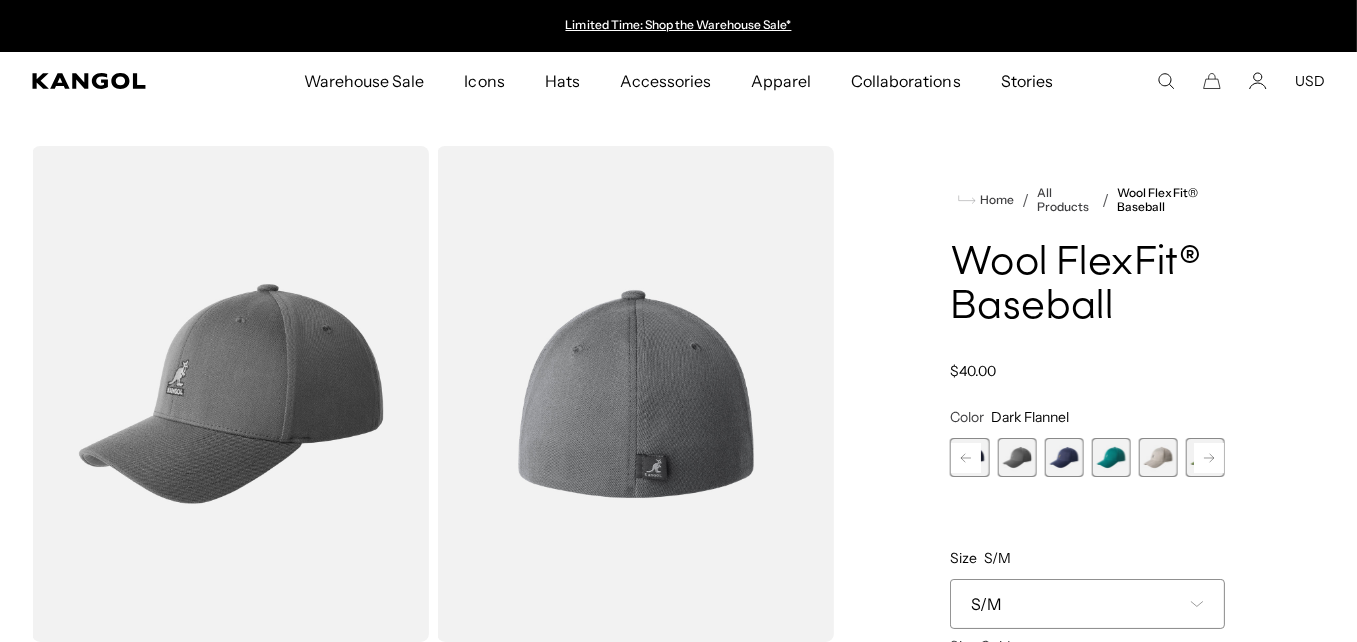 click at bounding box center [1158, 457] 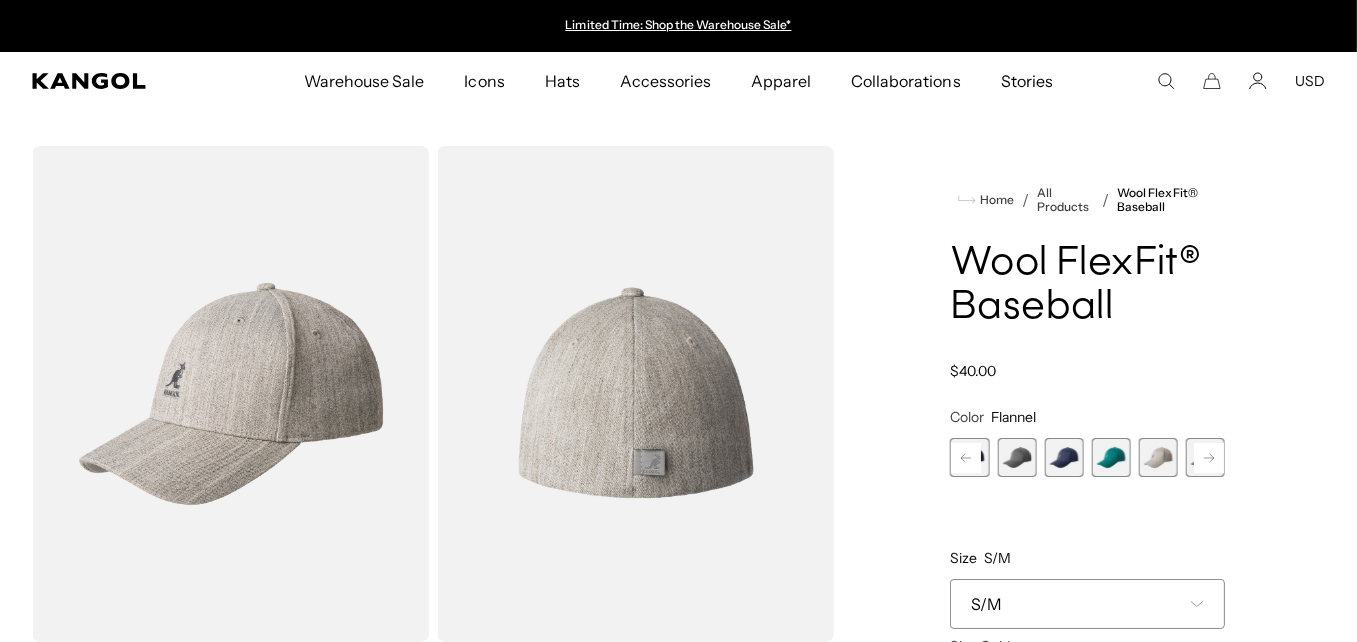click 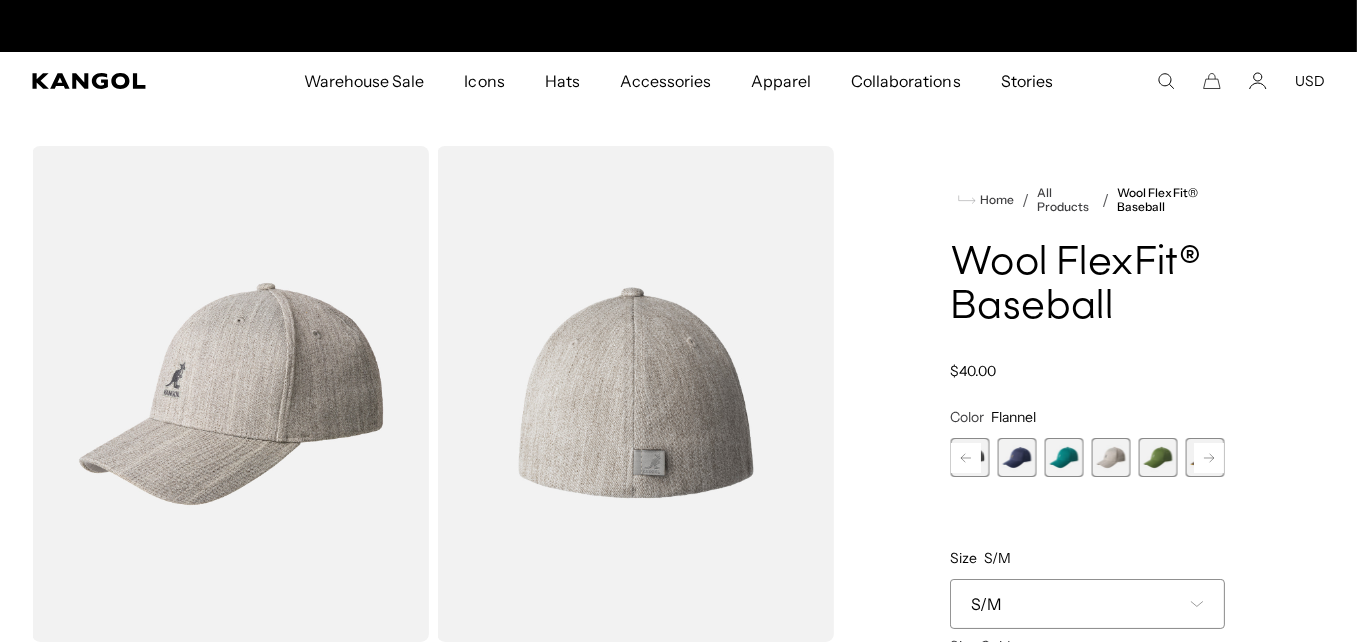 scroll, scrollTop: 0, scrollLeft: 412, axis: horizontal 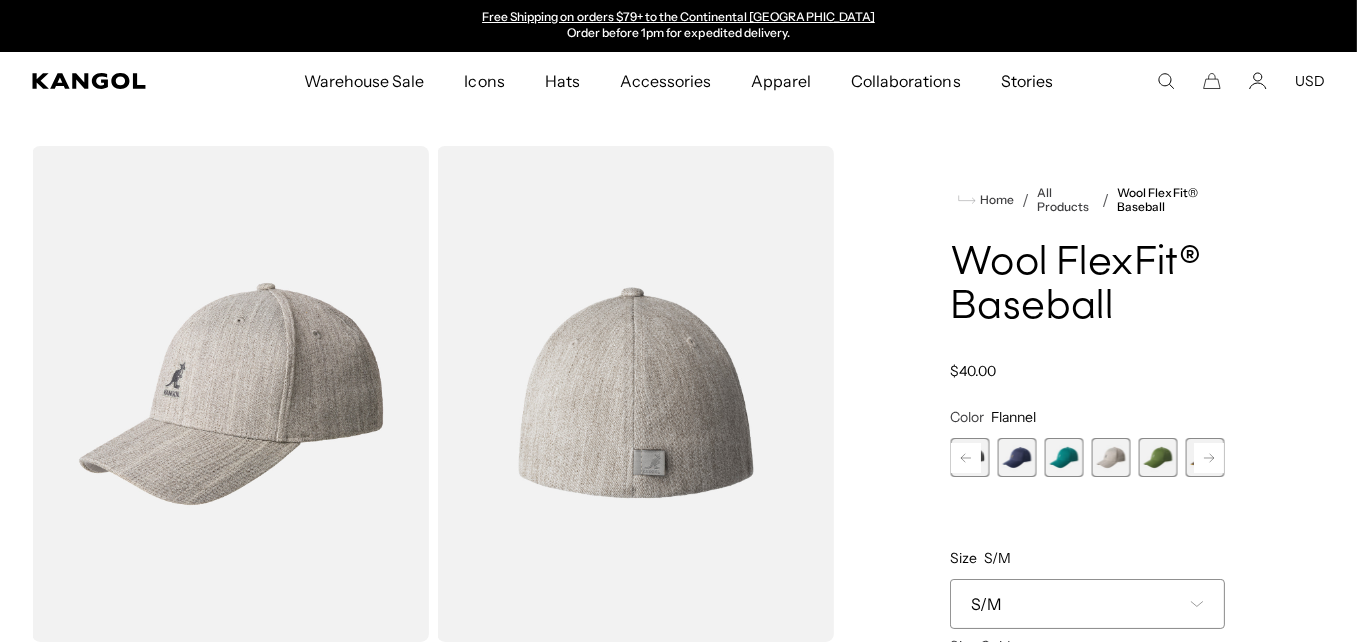 click at bounding box center [1158, 457] 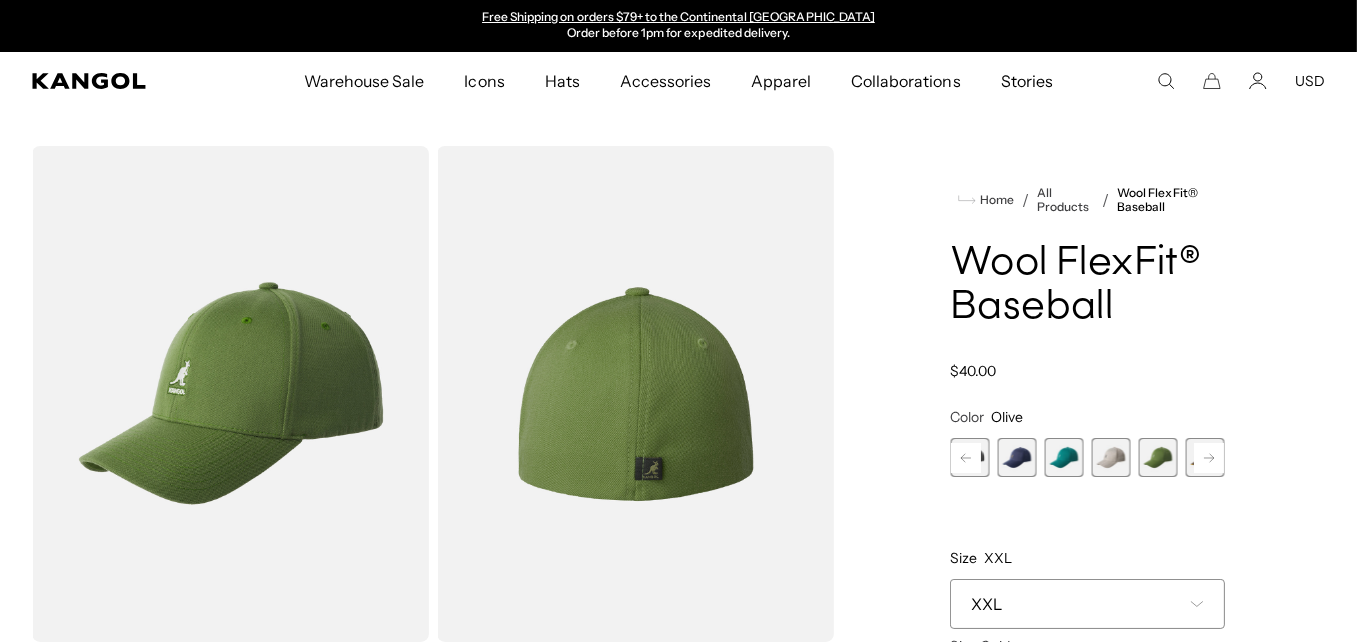 click 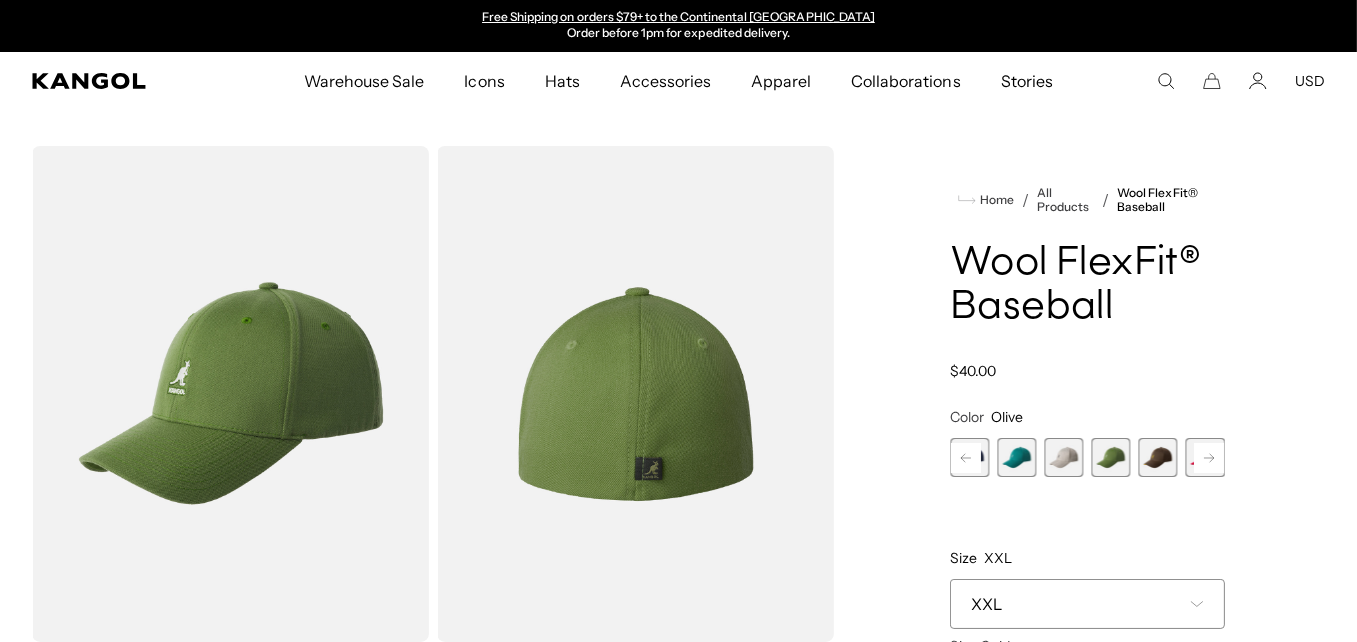 click 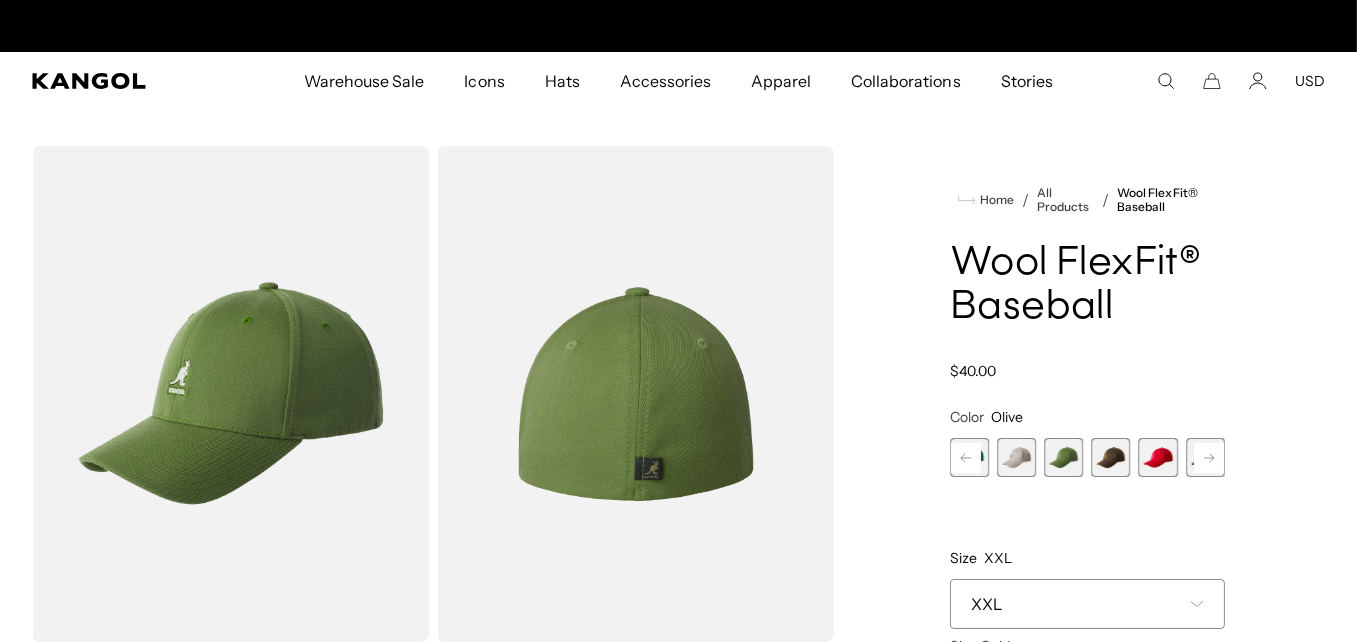 scroll, scrollTop: 0, scrollLeft: 0, axis: both 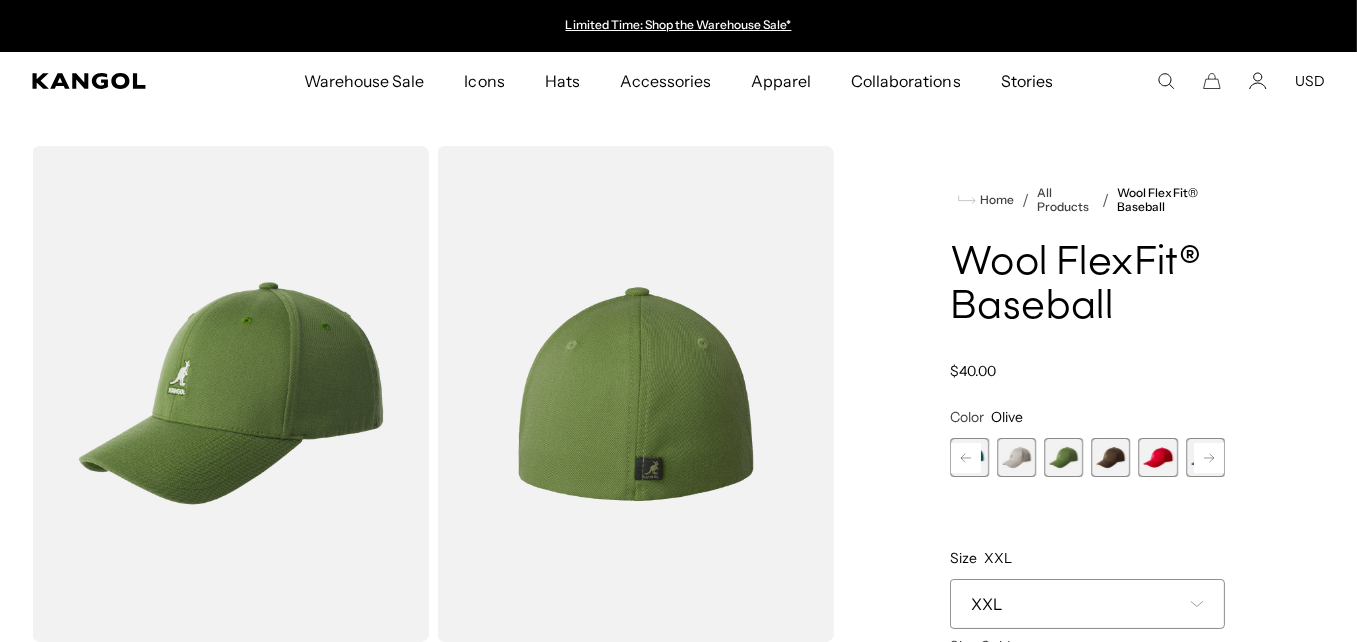 click at bounding box center (1111, 457) 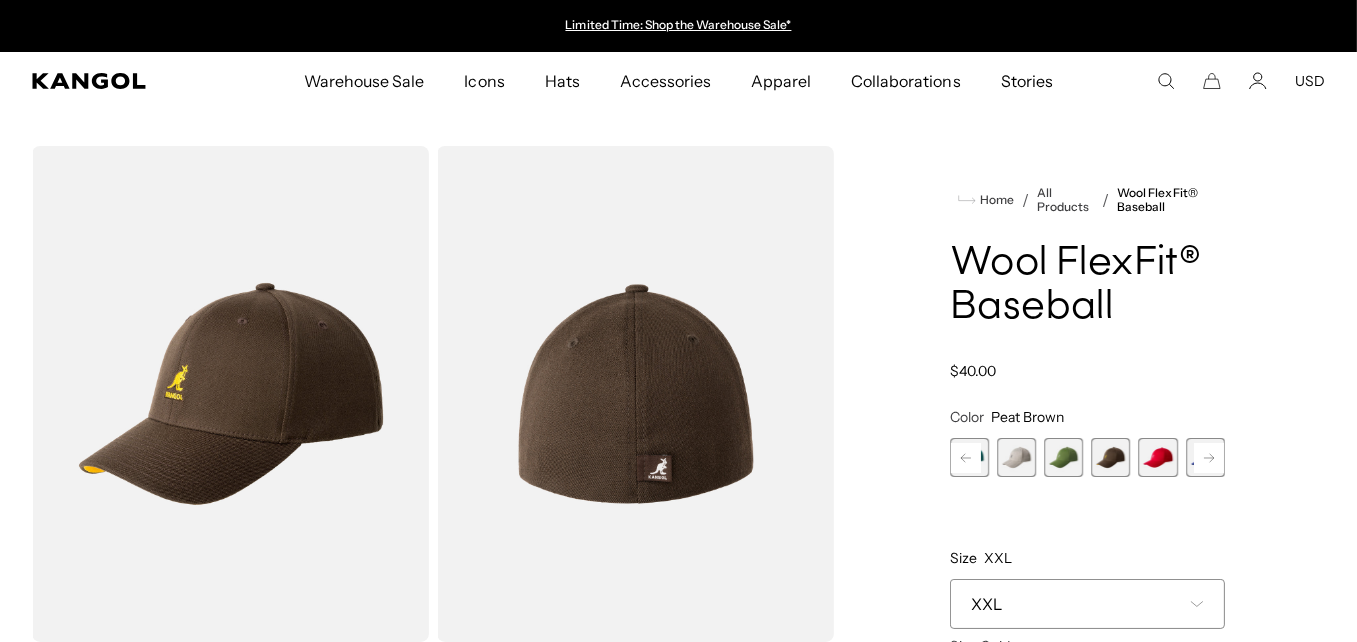 click at bounding box center (1158, 457) 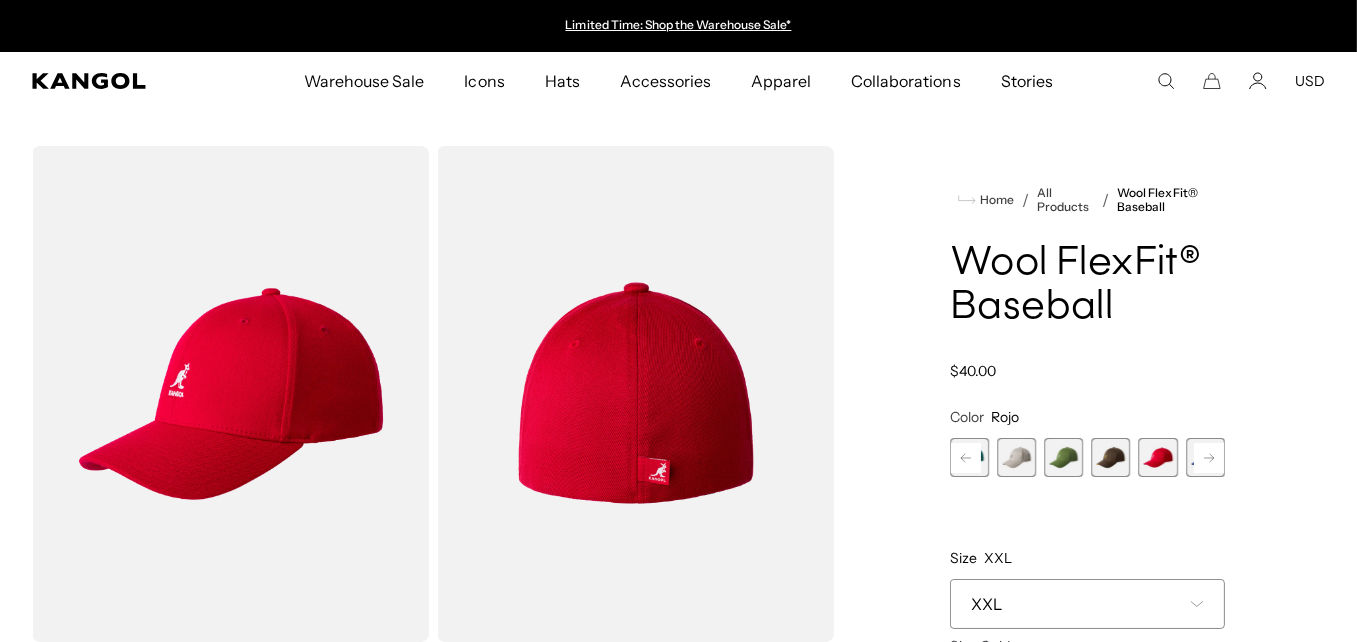 click 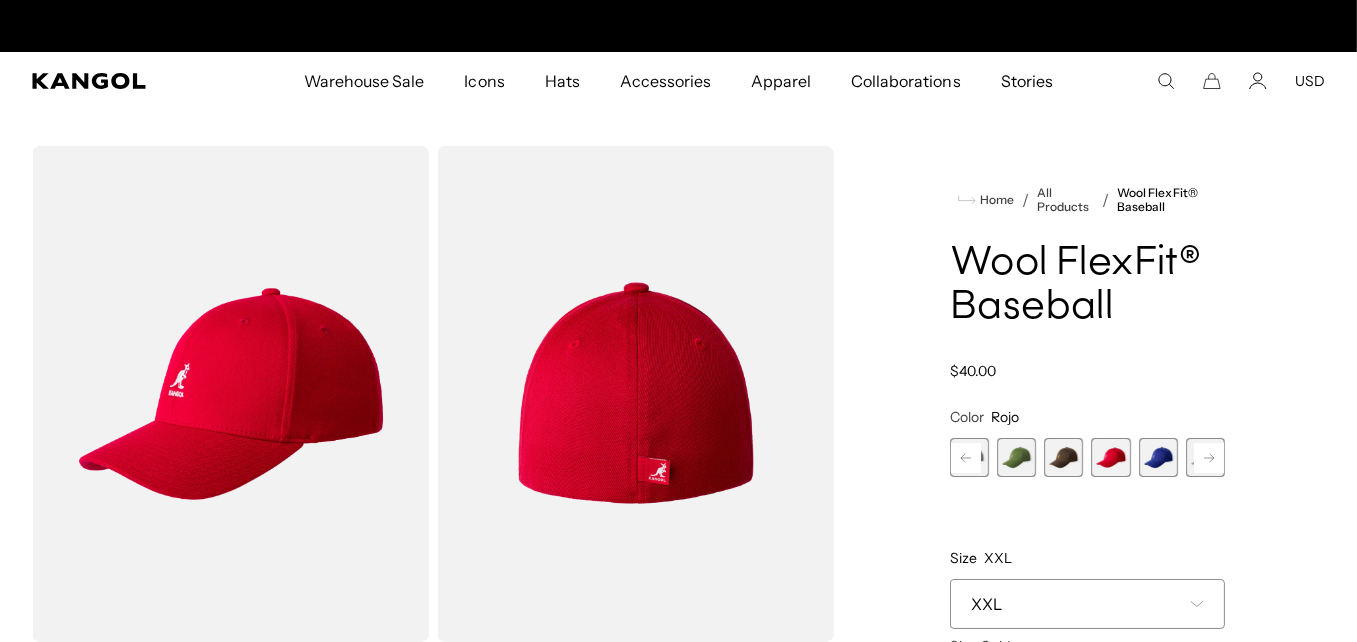 click at bounding box center (1158, 457) 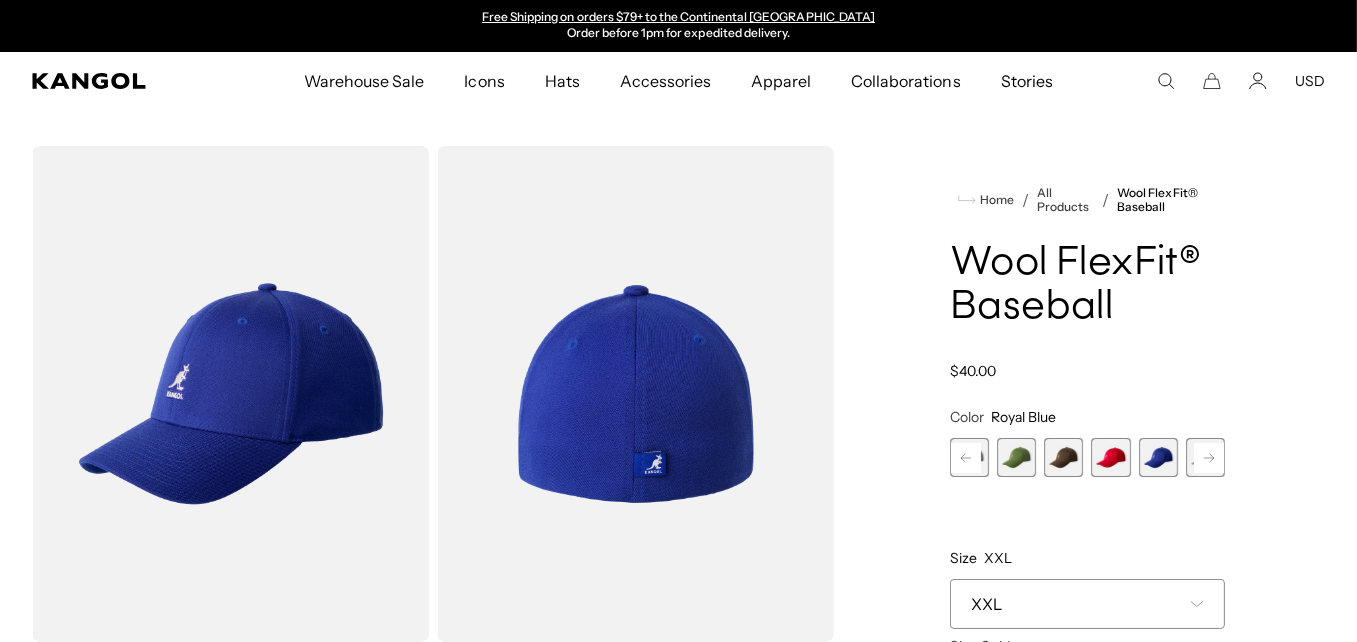 click 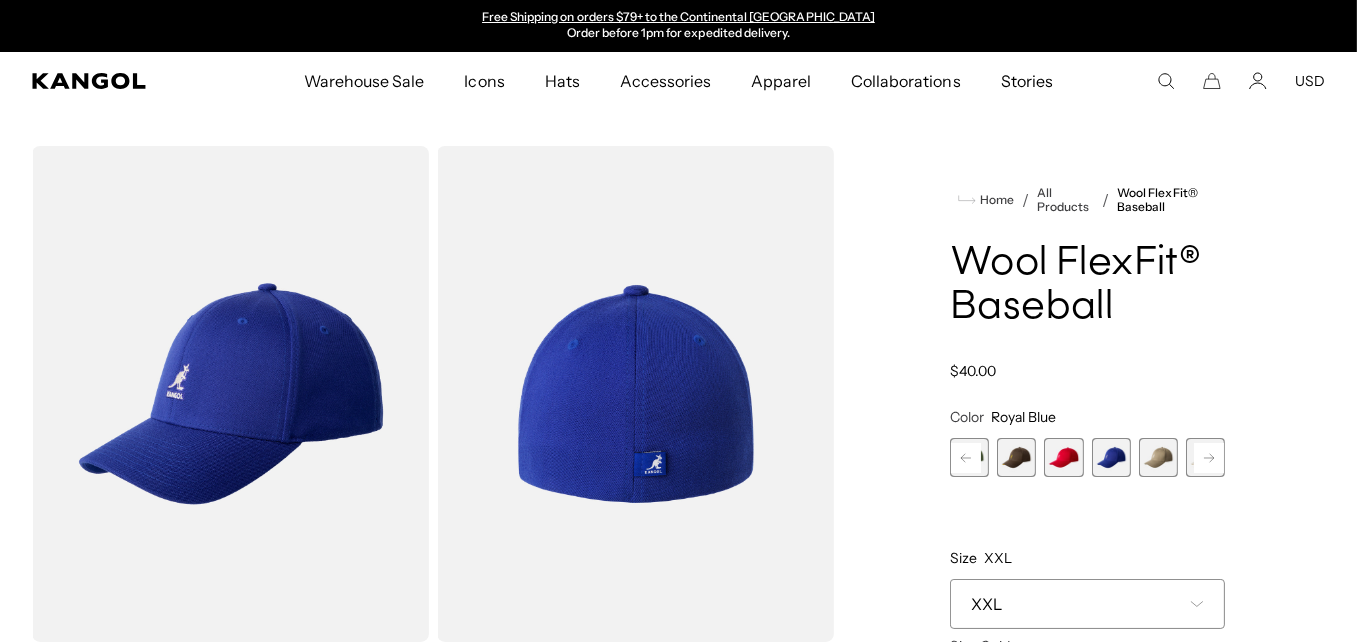 click at bounding box center [1158, 457] 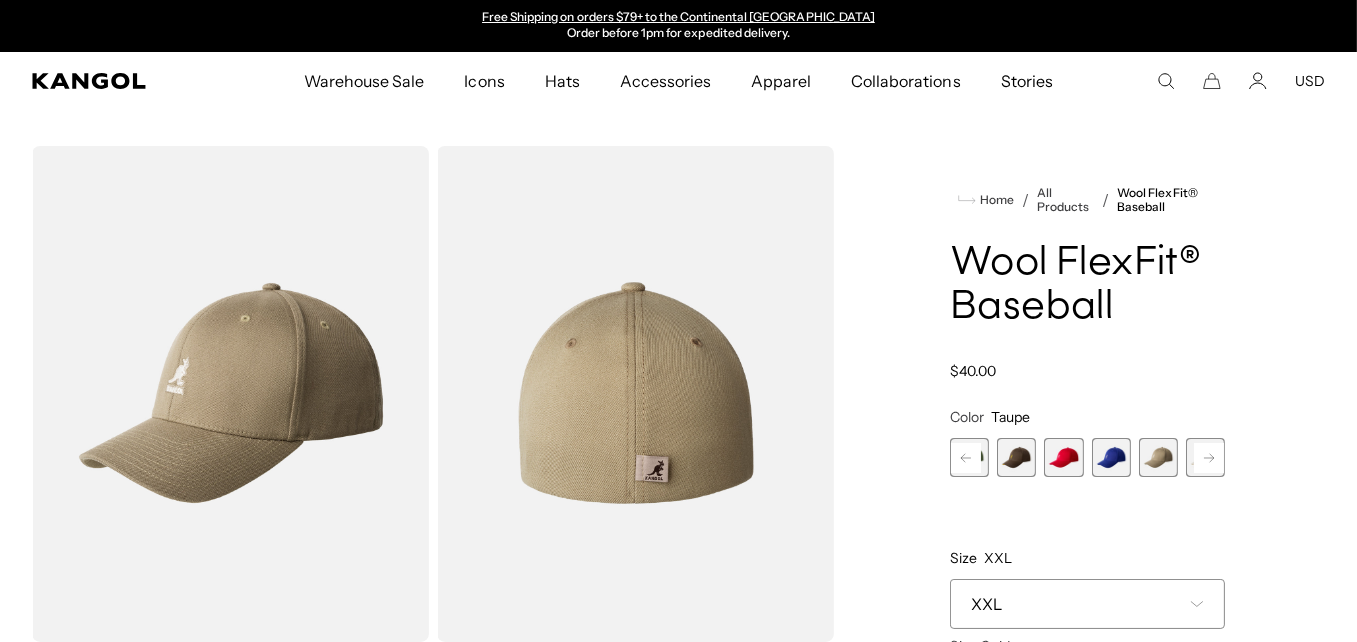 click 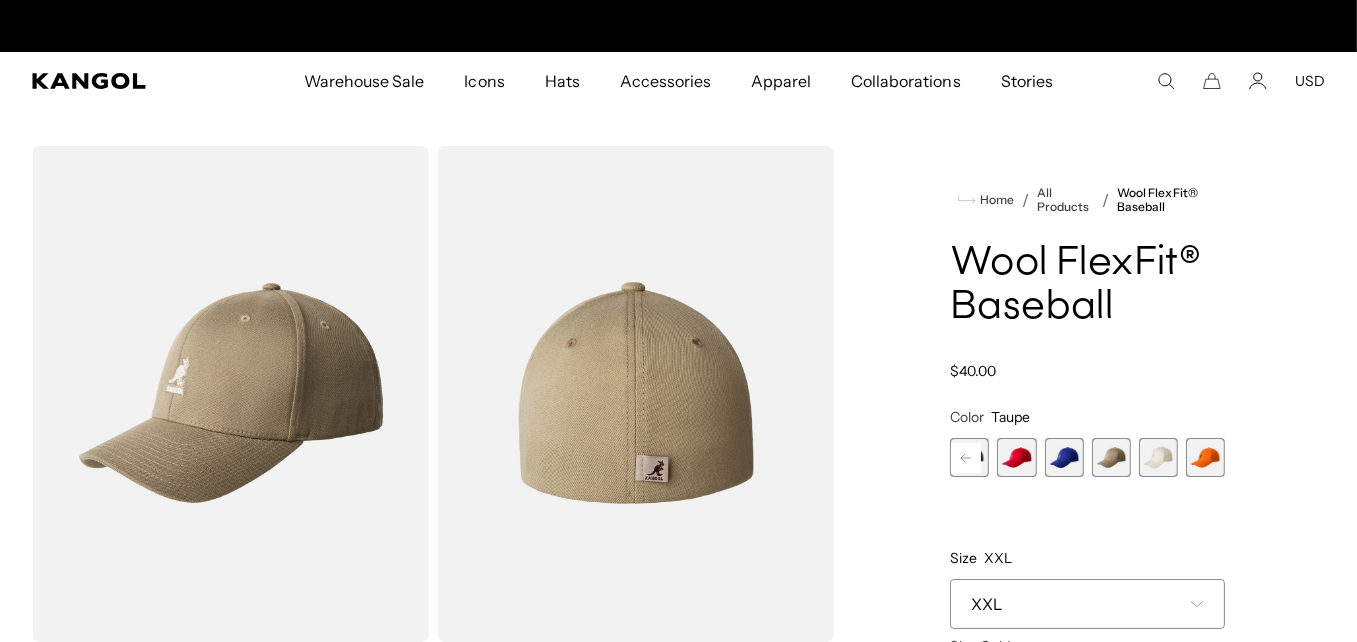 scroll, scrollTop: 0, scrollLeft: 0, axis: both 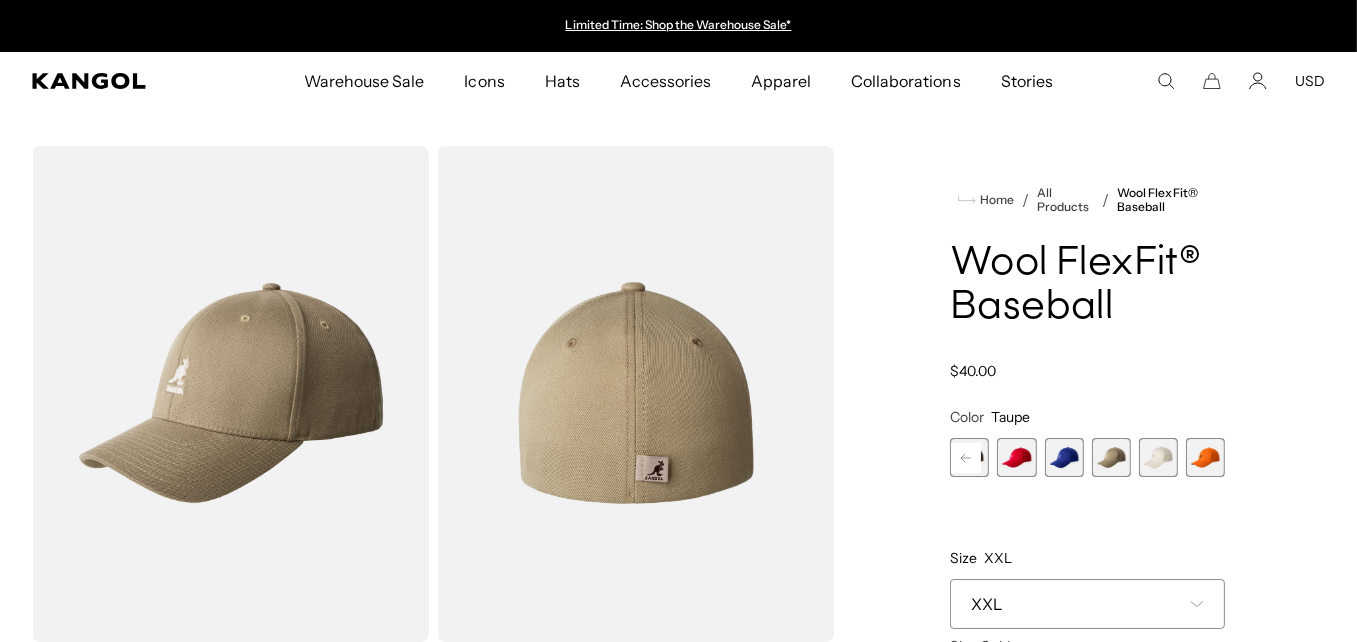 click at bounding box center (1158, 457) 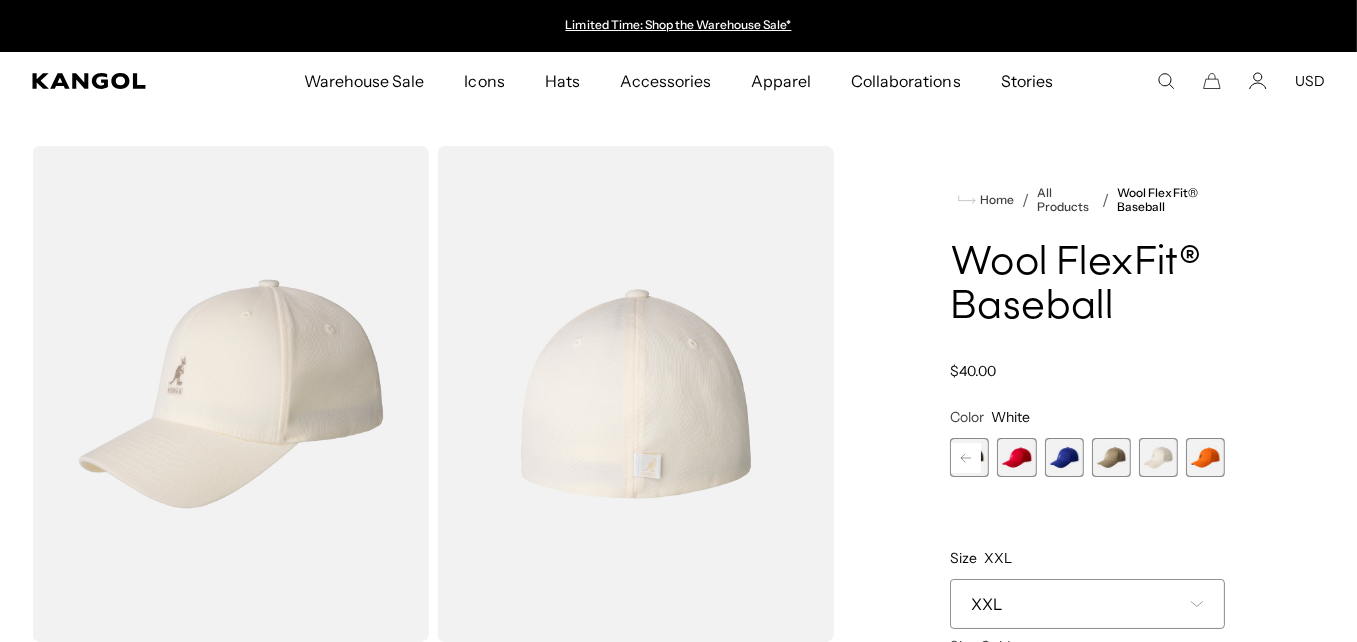 click at bounding box center (1205, 457) 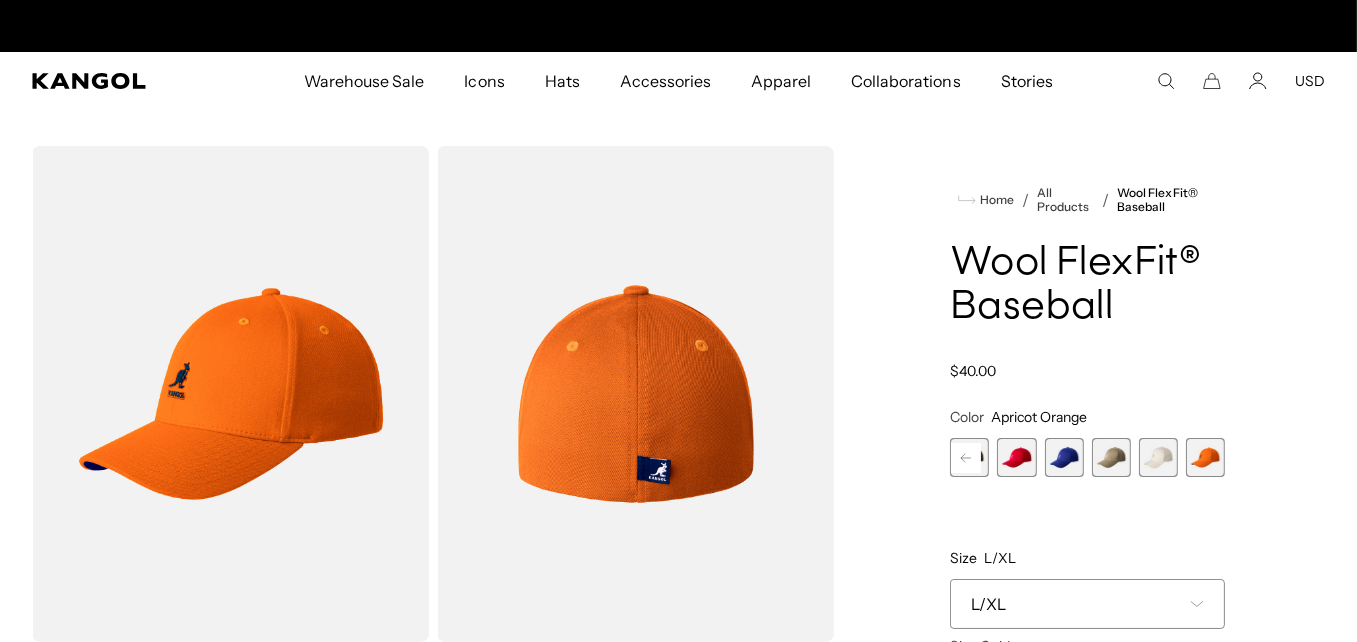 scroll, scrollTop: 0, scrollLeft: 412, axis: horizontal 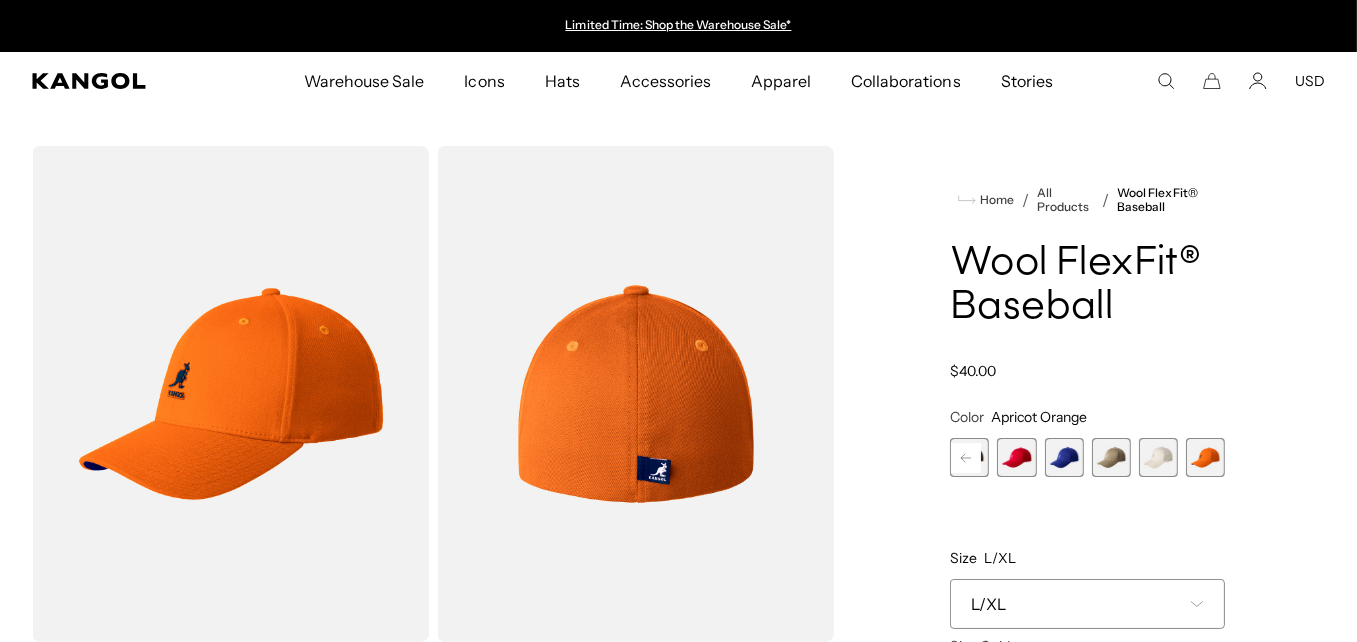 click 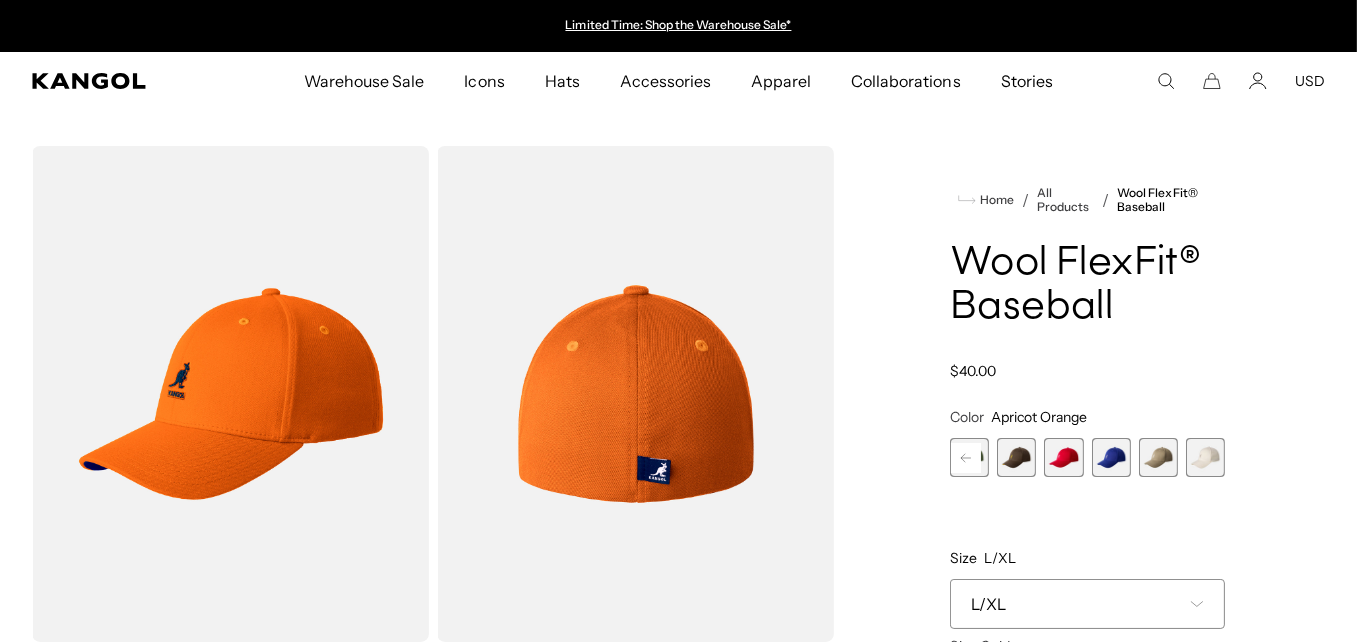 click 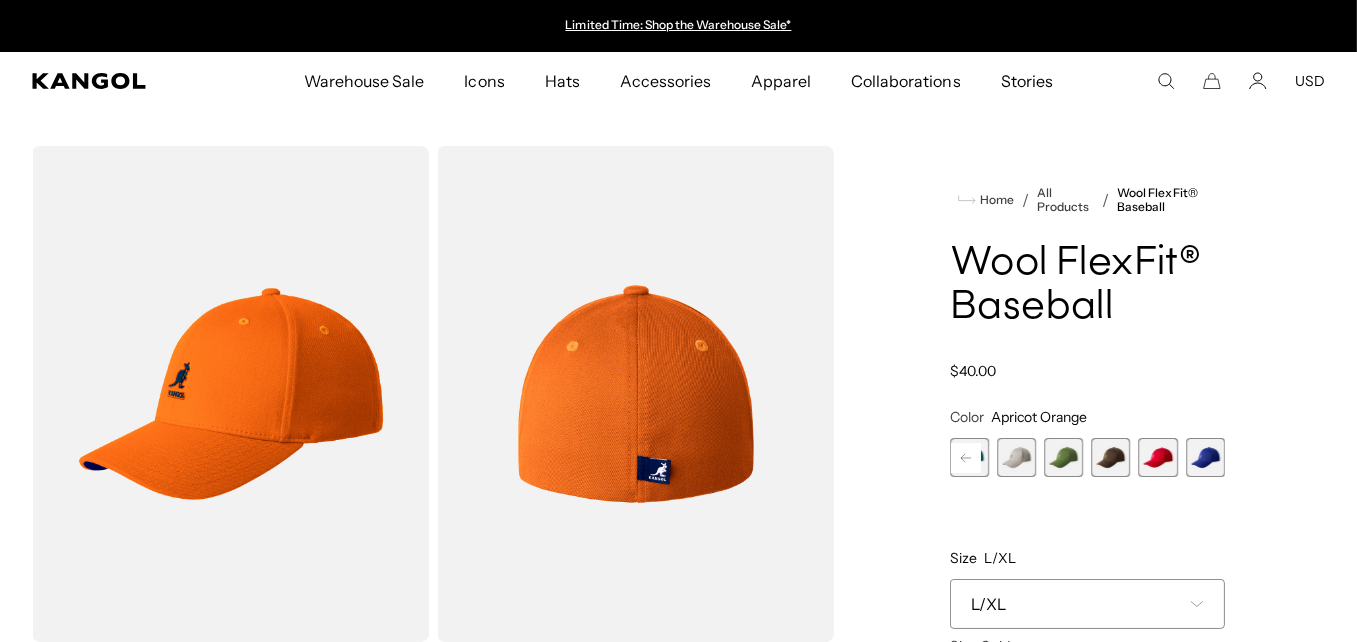 click 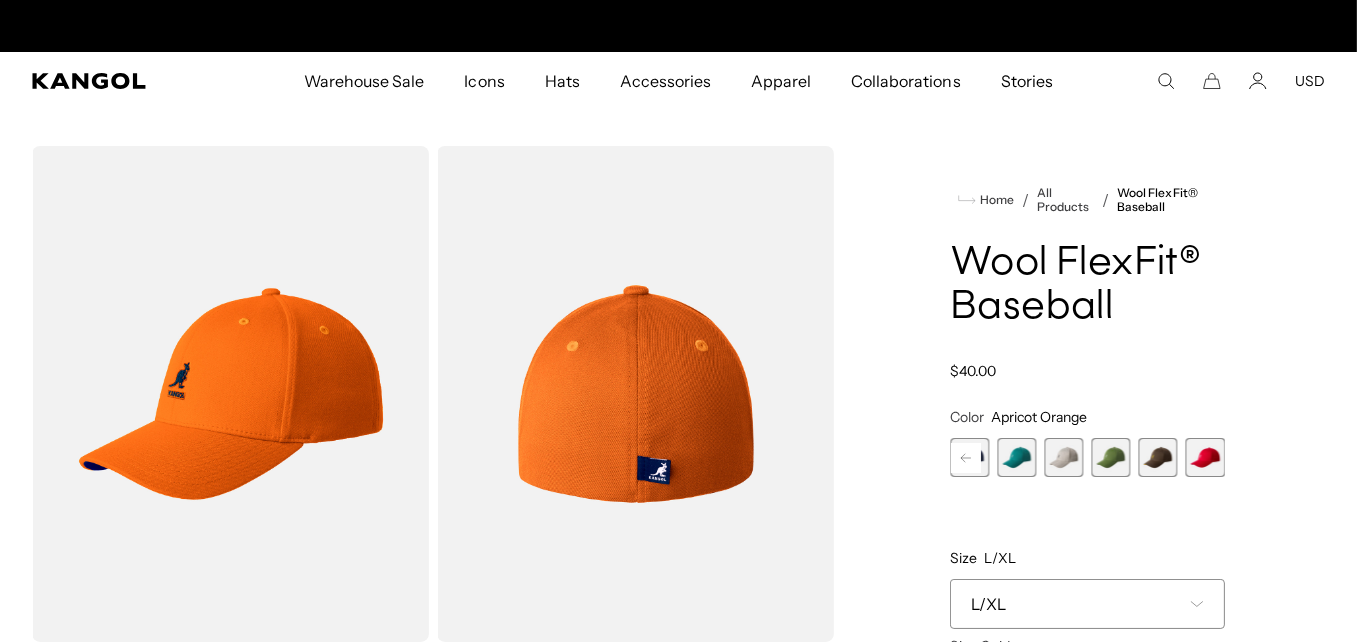 click 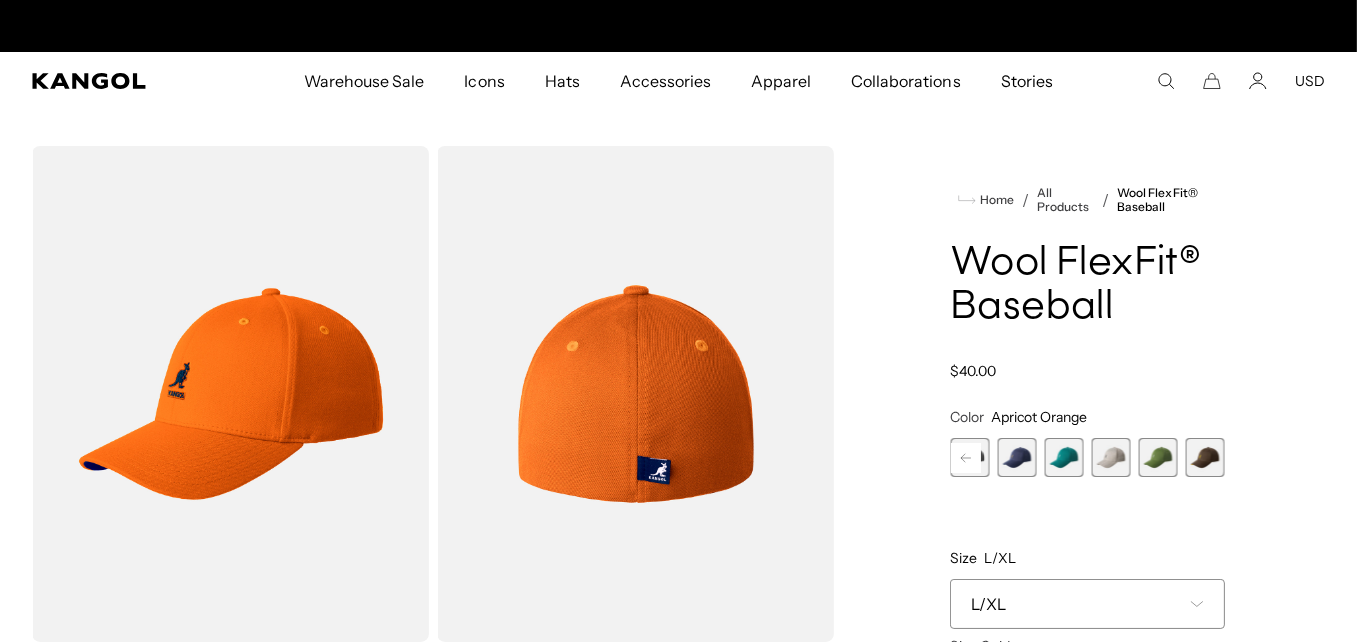 scroll, scrollTop: 0, scrollLeft: 412, axis: horizontal 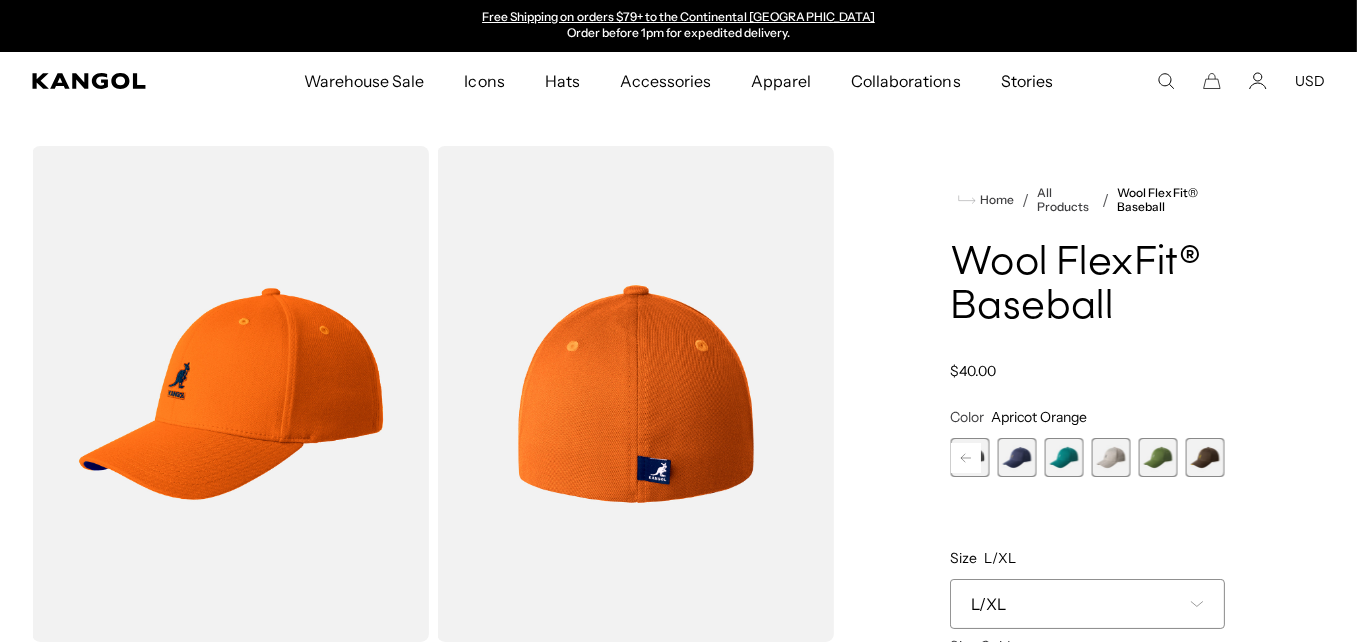 click 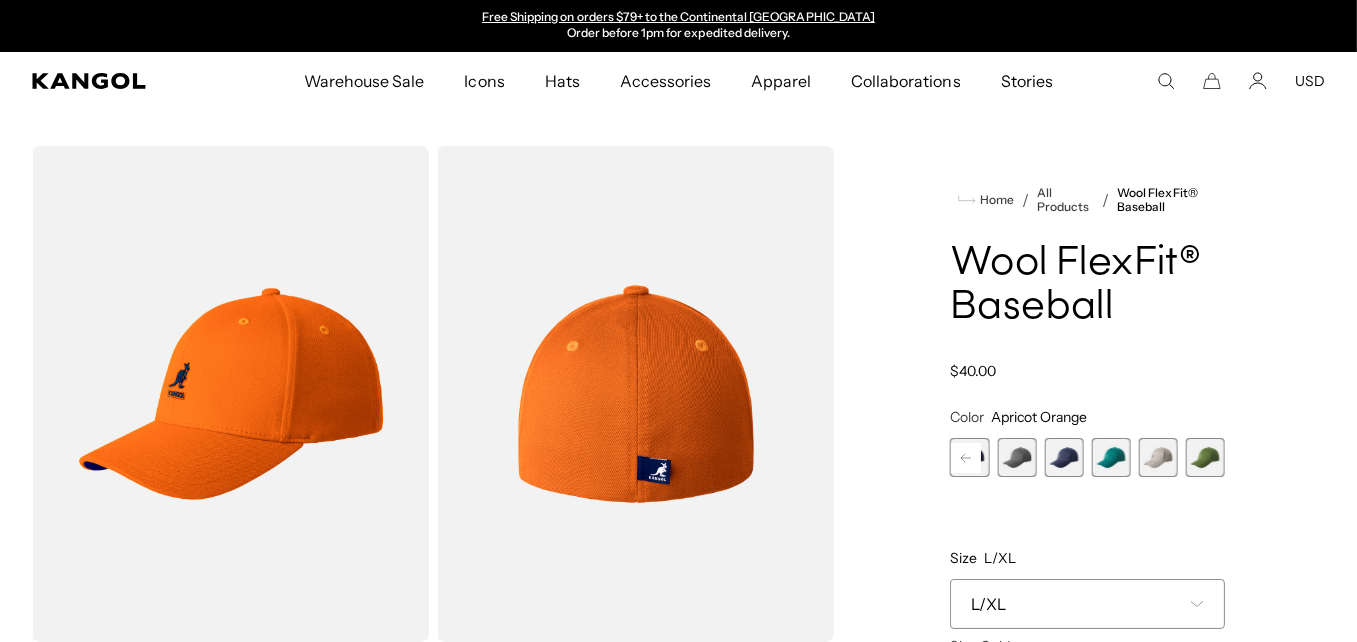 click 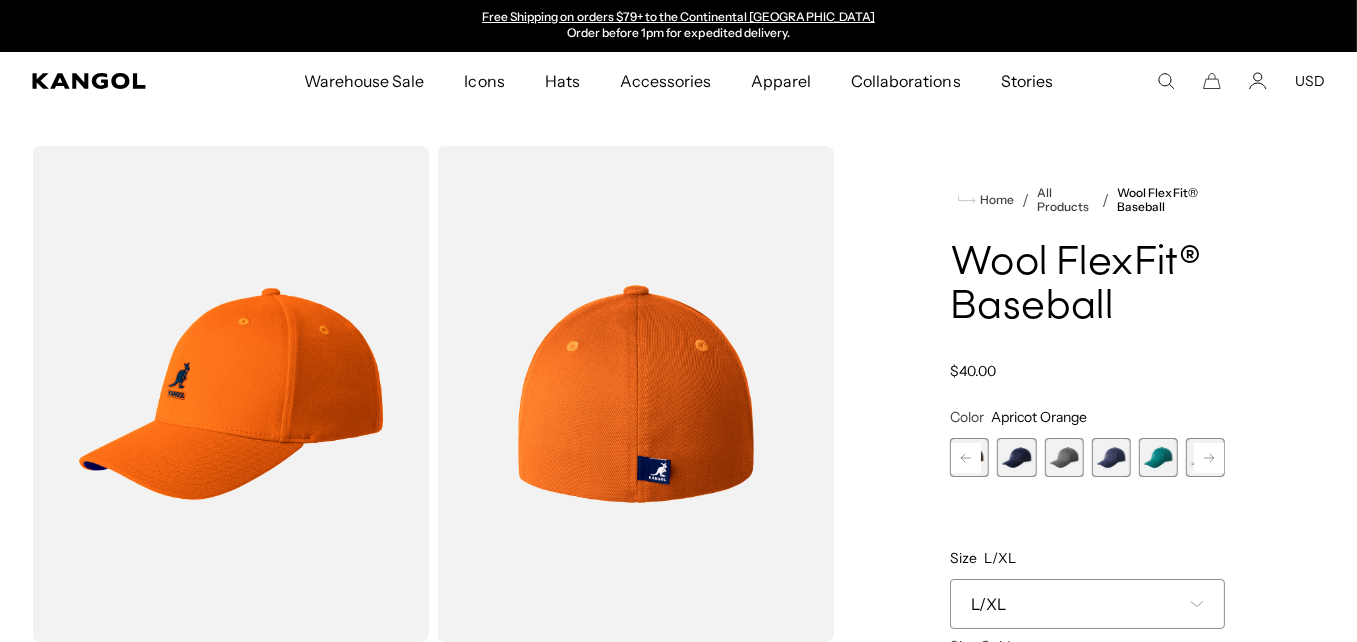 click 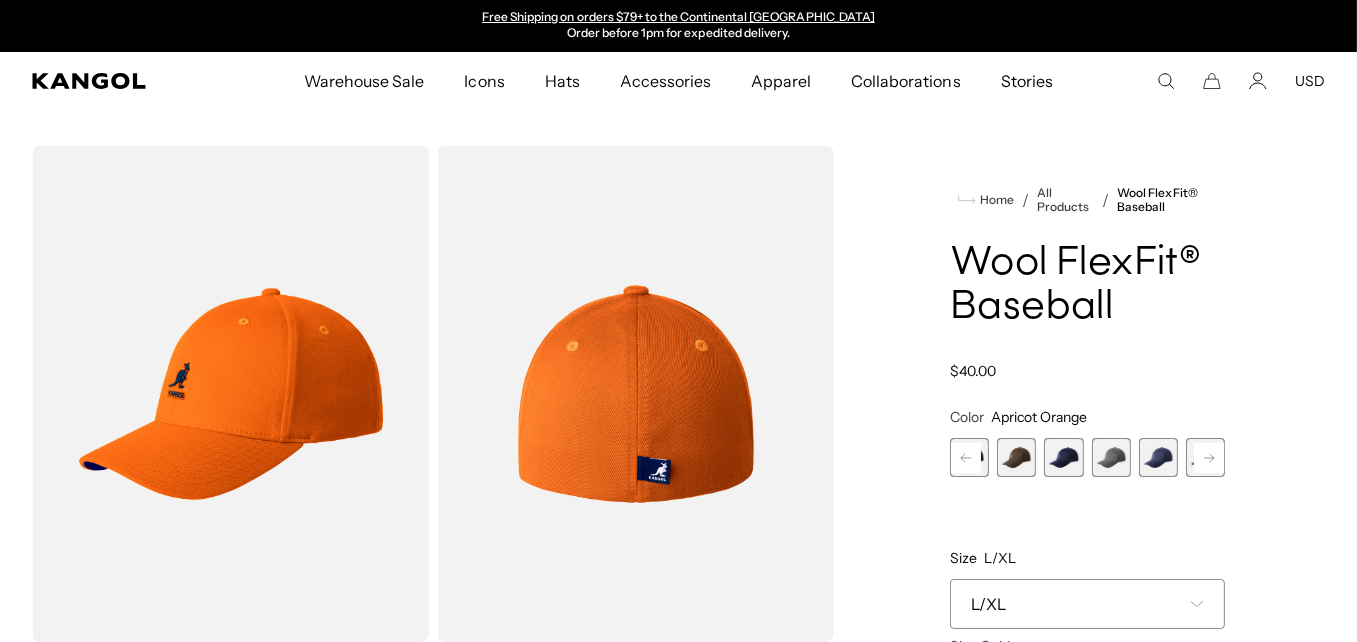click 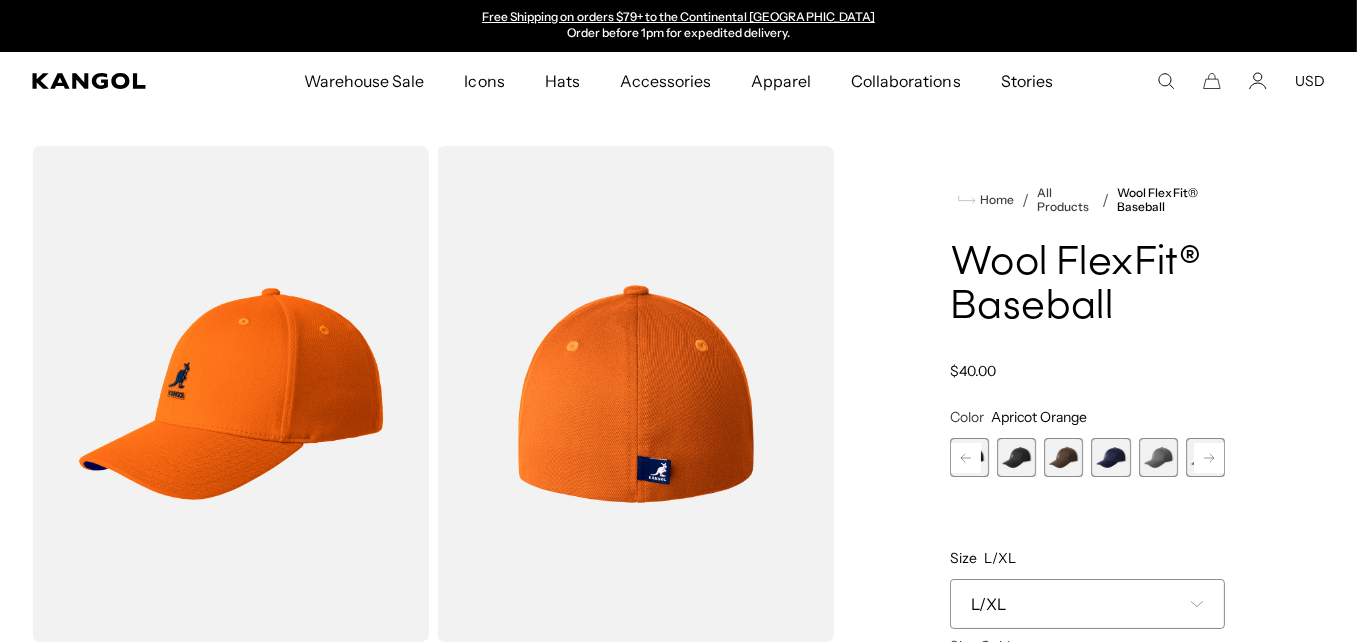 click 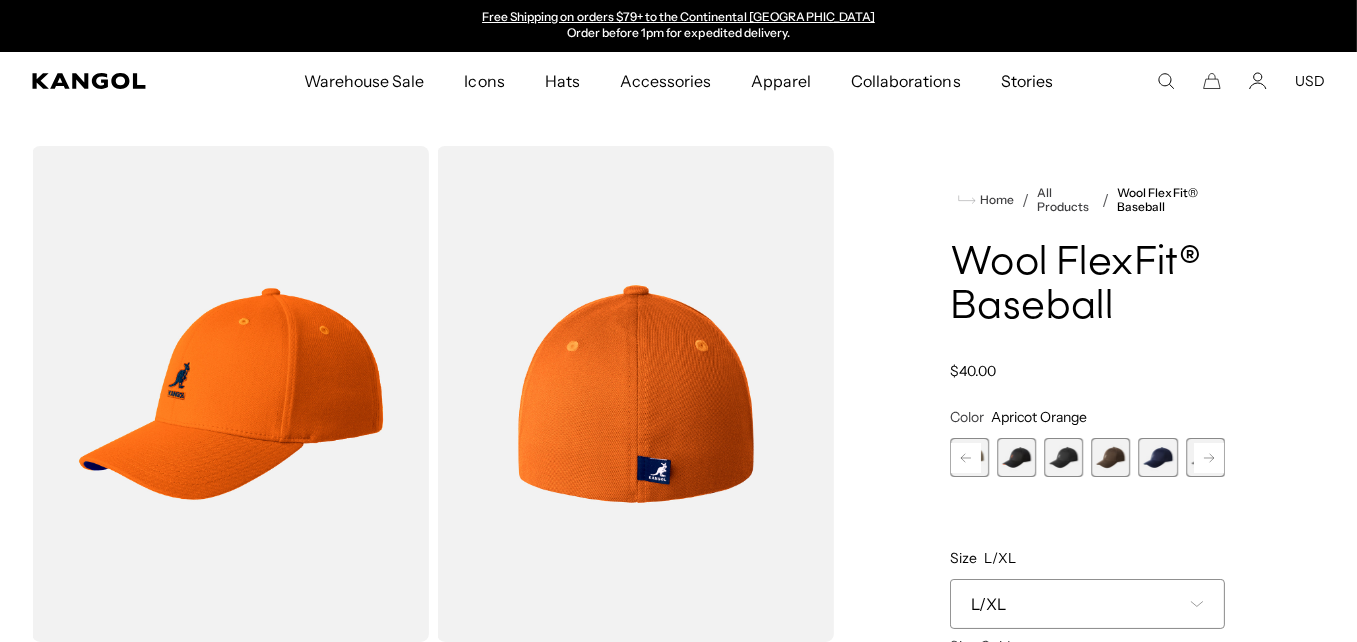click 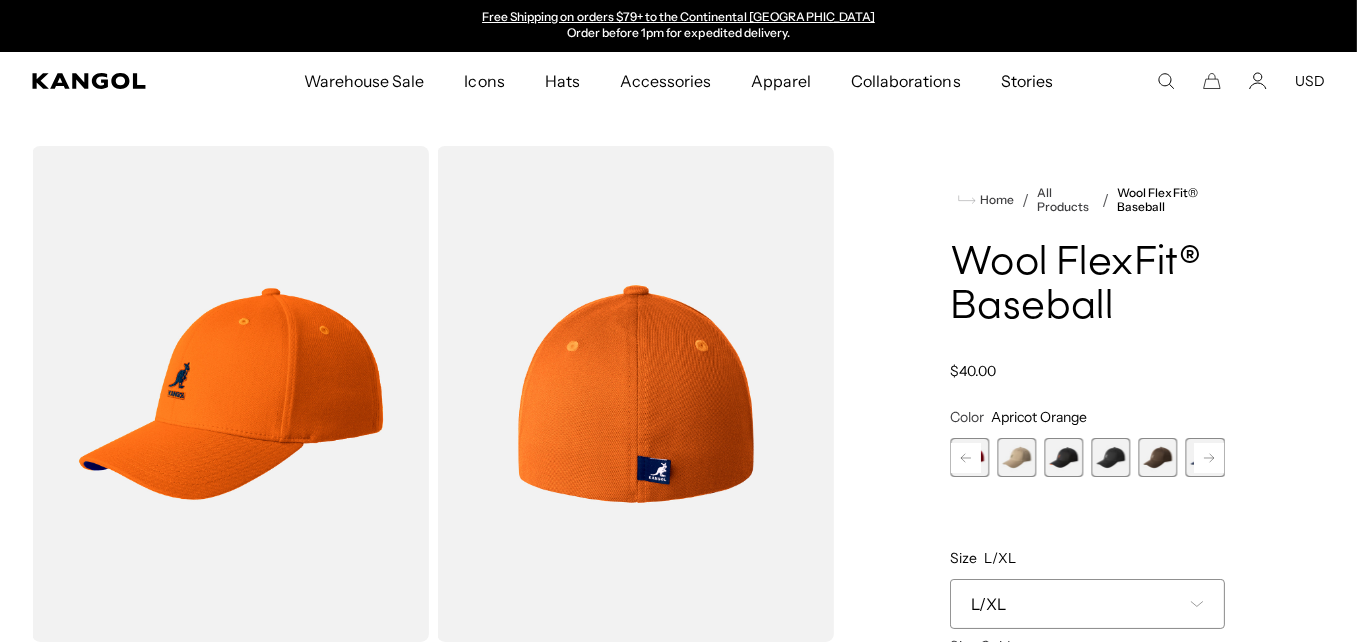click 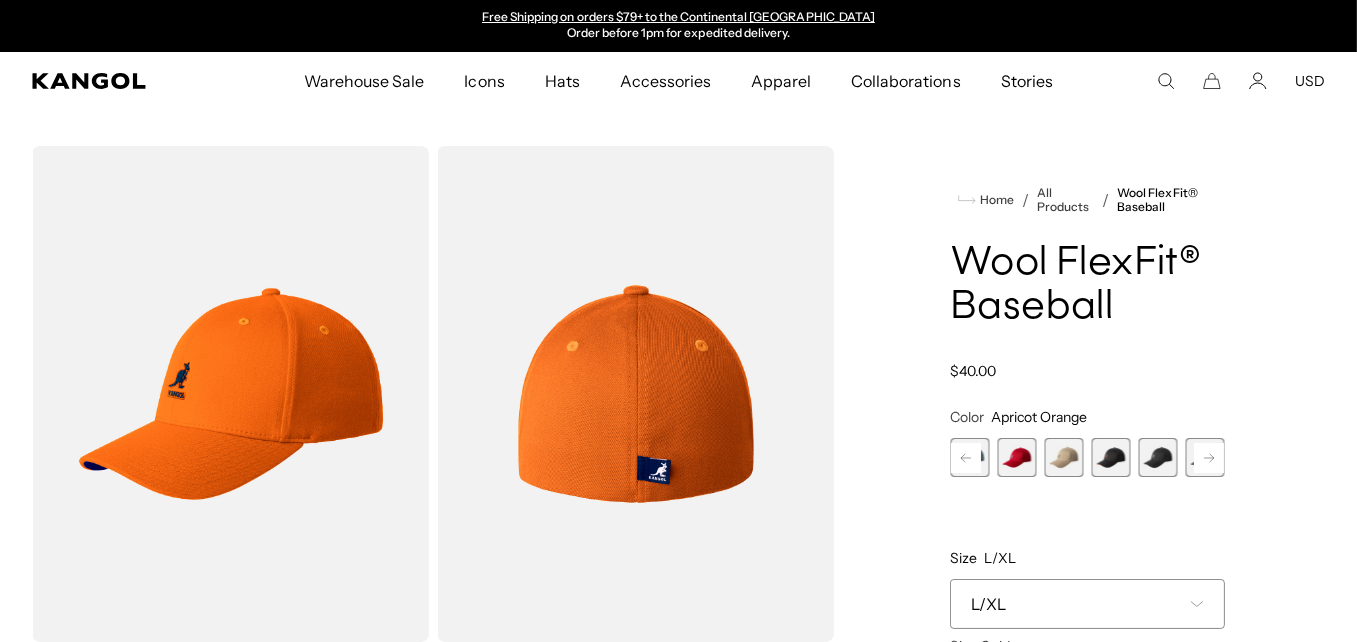 click 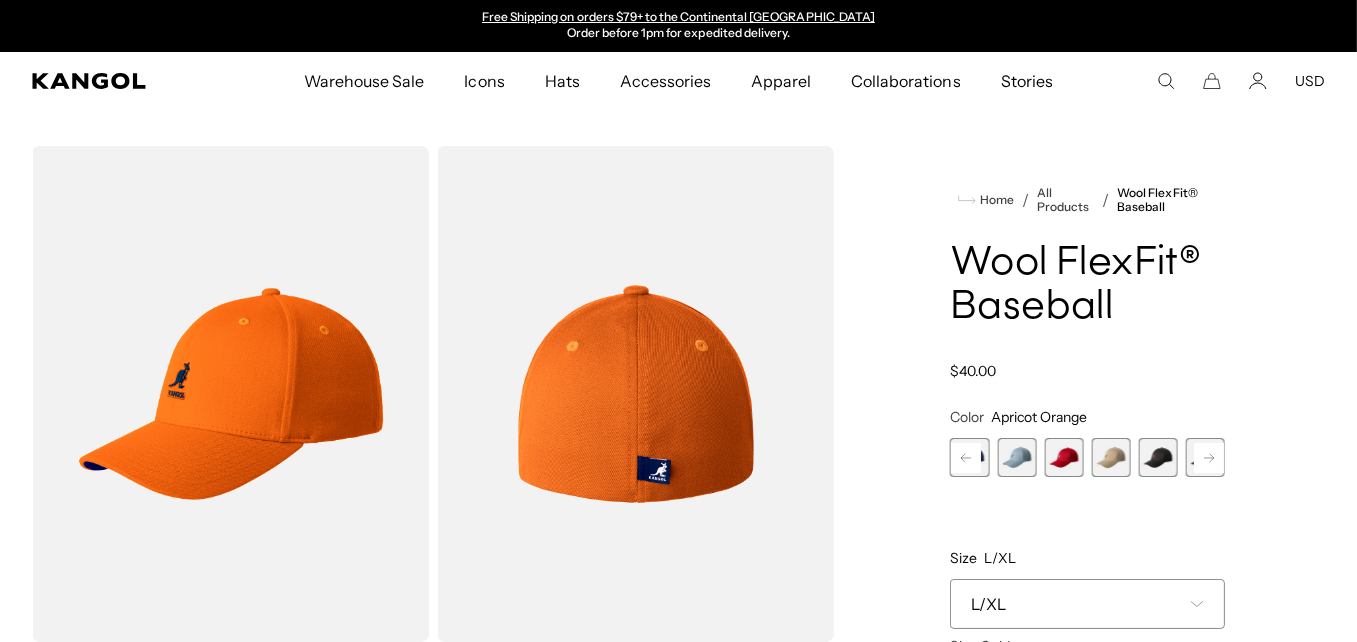 click 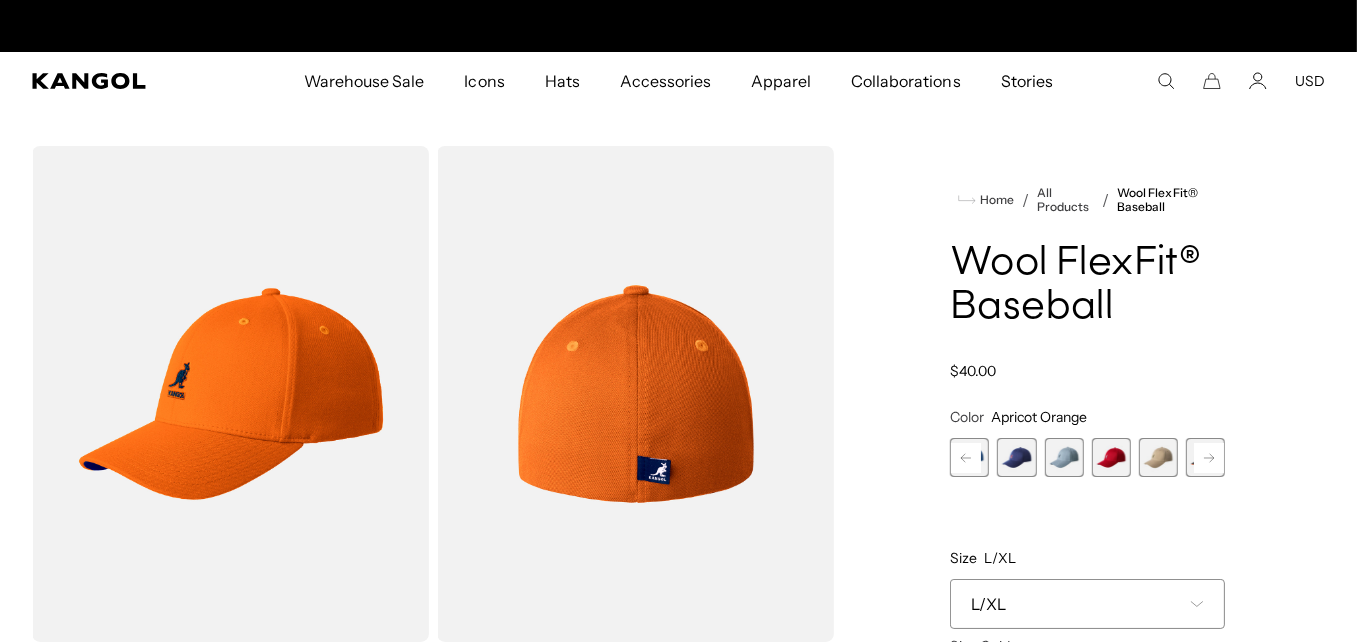 scroll, scrollTop: 0, scrollLeft: 0, axis: both 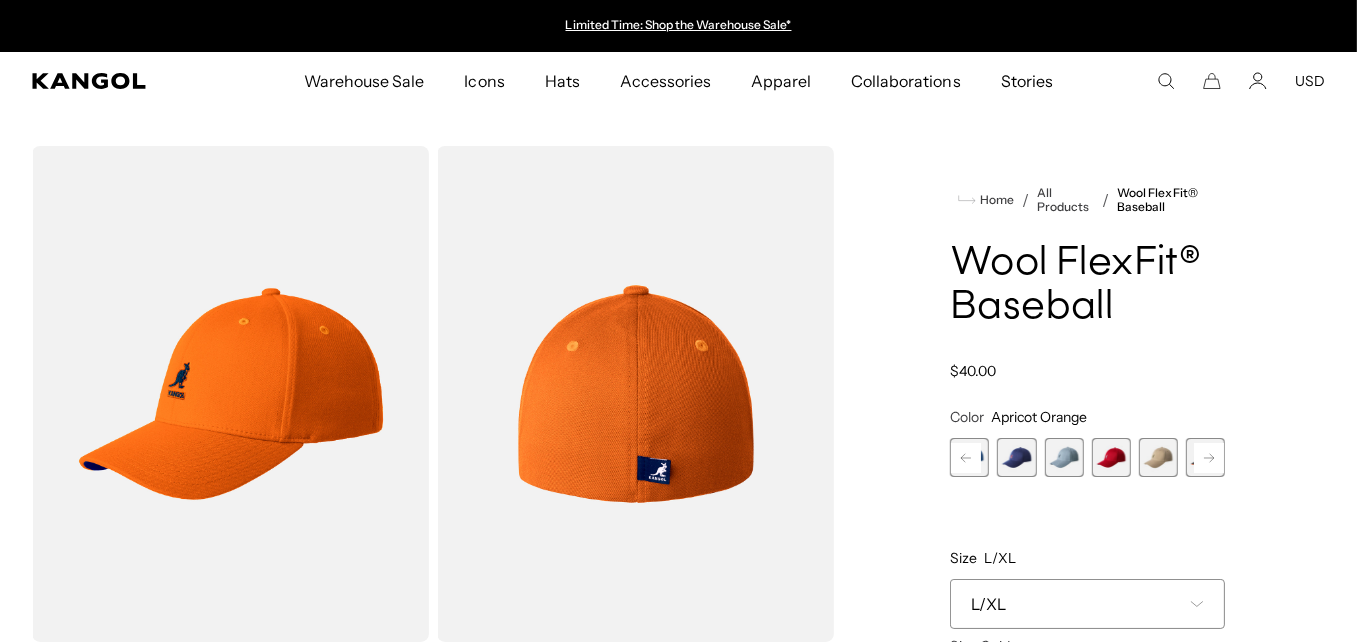 click 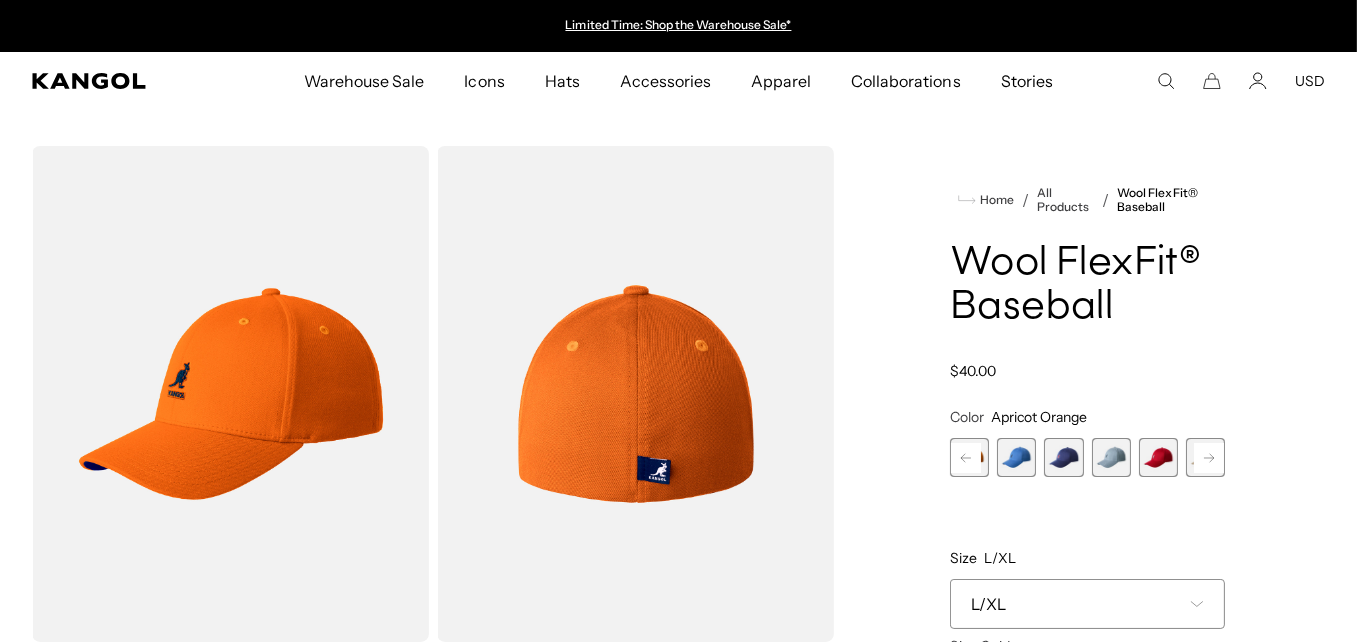 click on "Previous
Next
Warm Apricot
Variant sold out or unavailable
Granada Blue
Variant sold out or unavailable
Paris Blue
Variant sold out or unavailable
Heather Blue
Variant sold out or unavailable
Barn Red
Variant sold out or unavailable
Beige
Variant sold out or unavailable" at bounding box center [1087, 457] 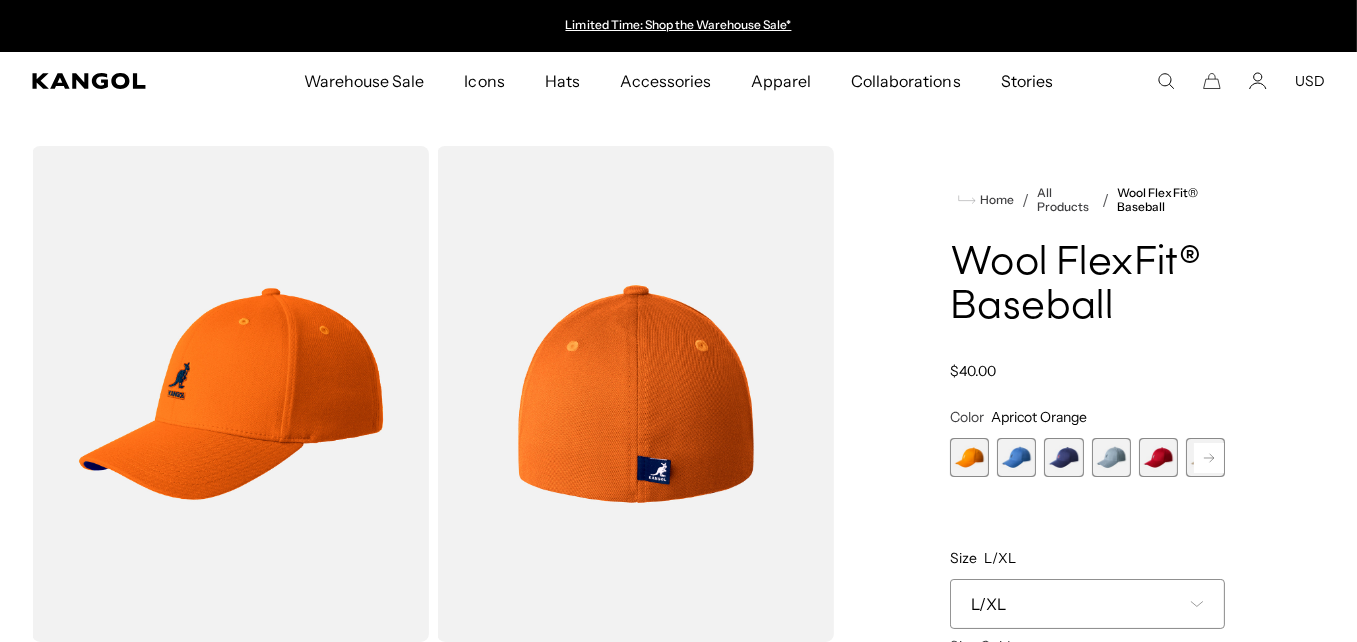 click at bounding box center (969, 457) 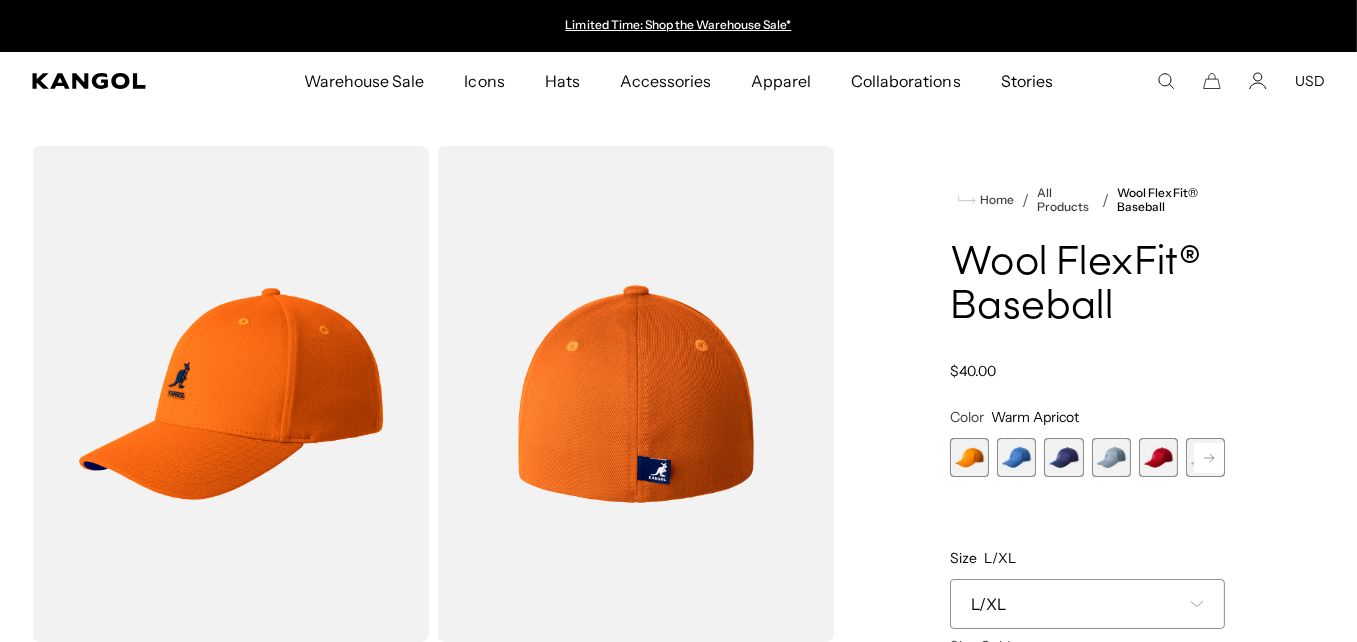 click at bounding box center (969, 457) 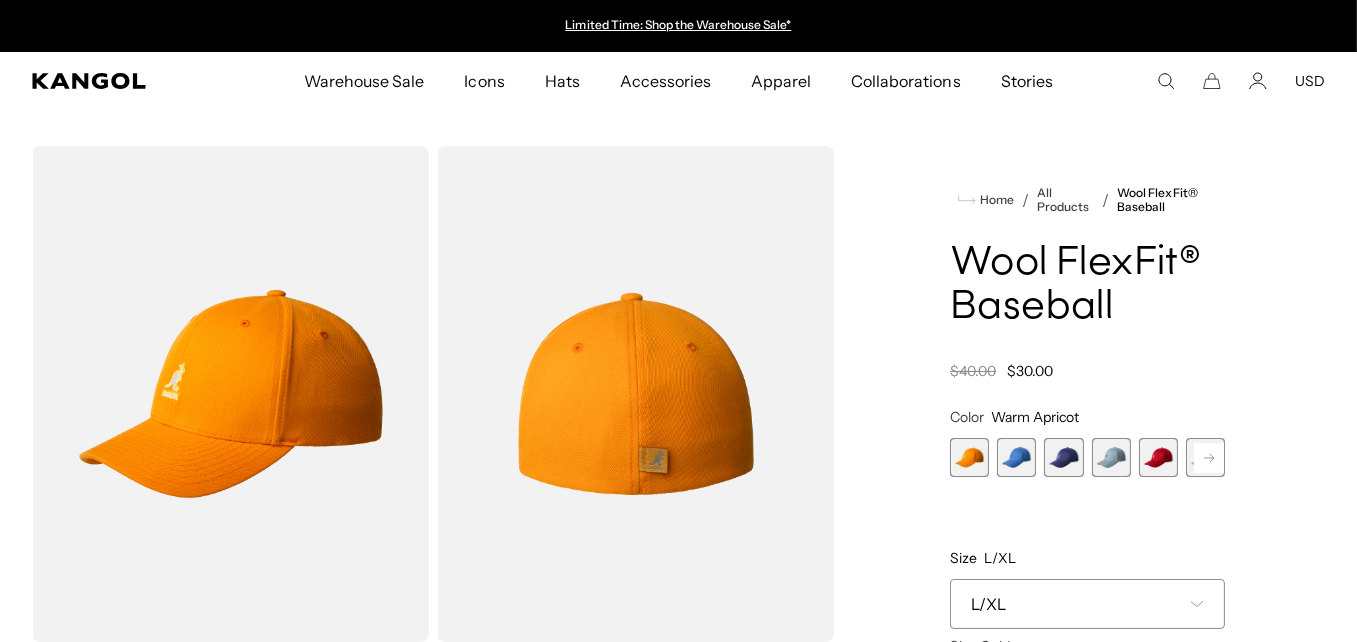 click 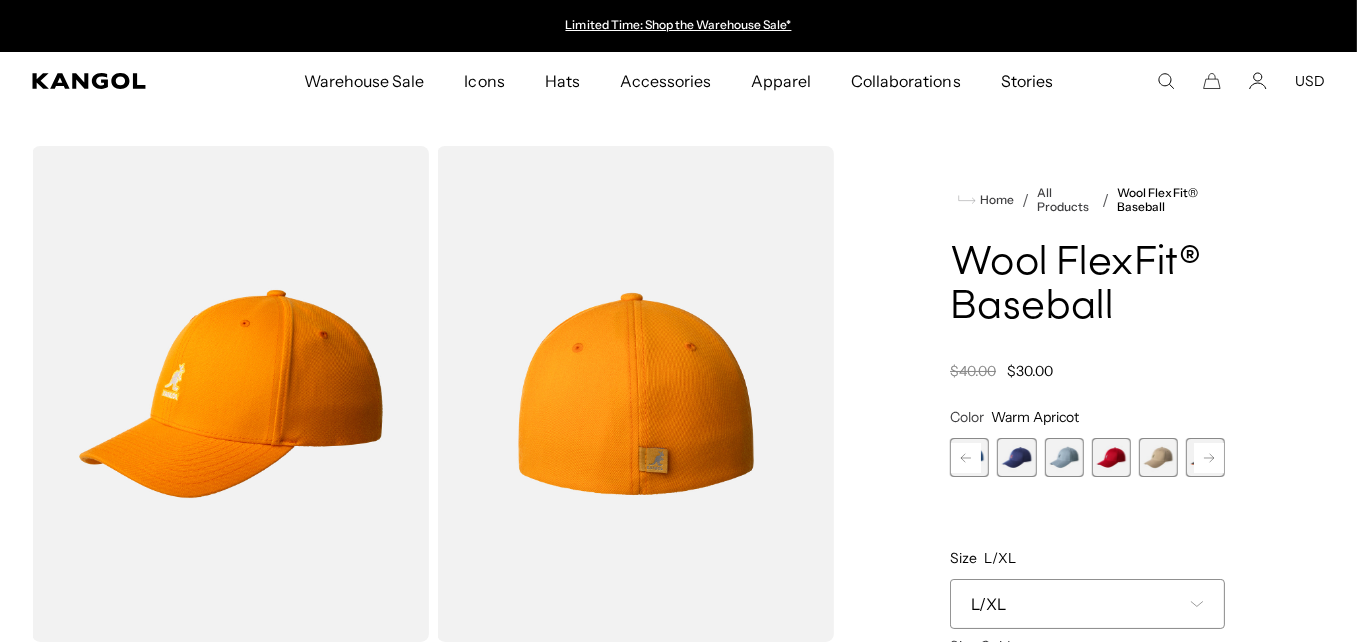 click 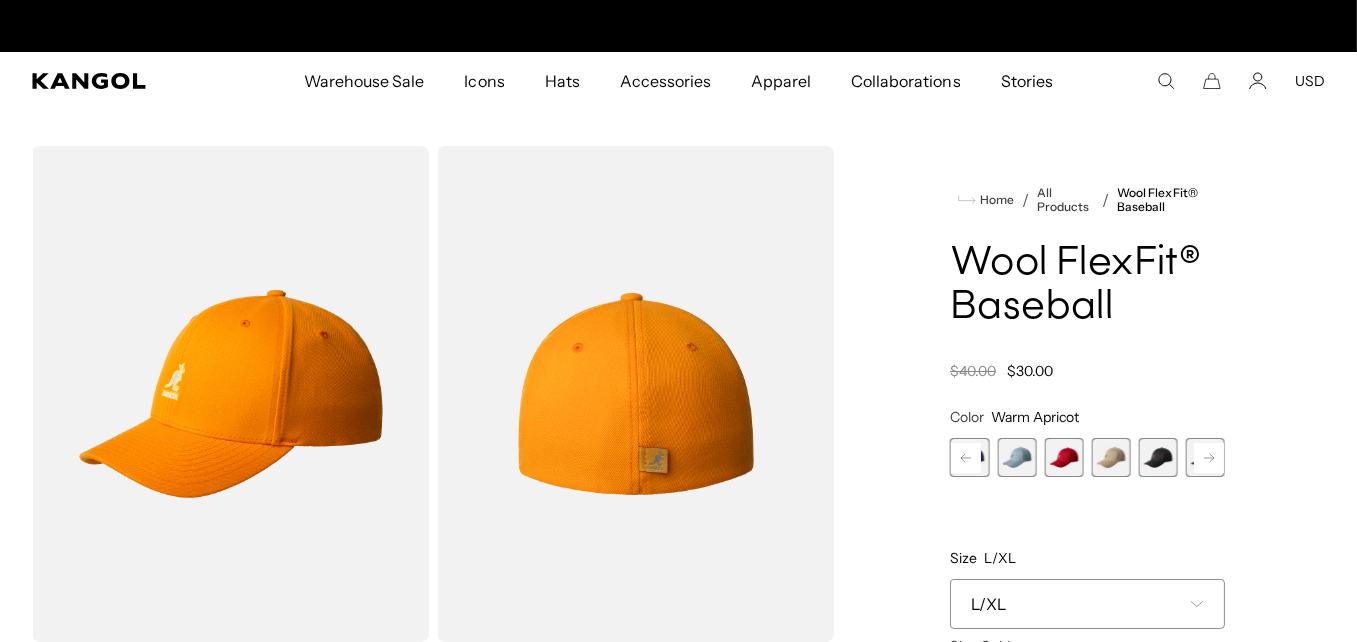 scroll, scrollTop: 0, scrollLeft: 412, axis: horizontal 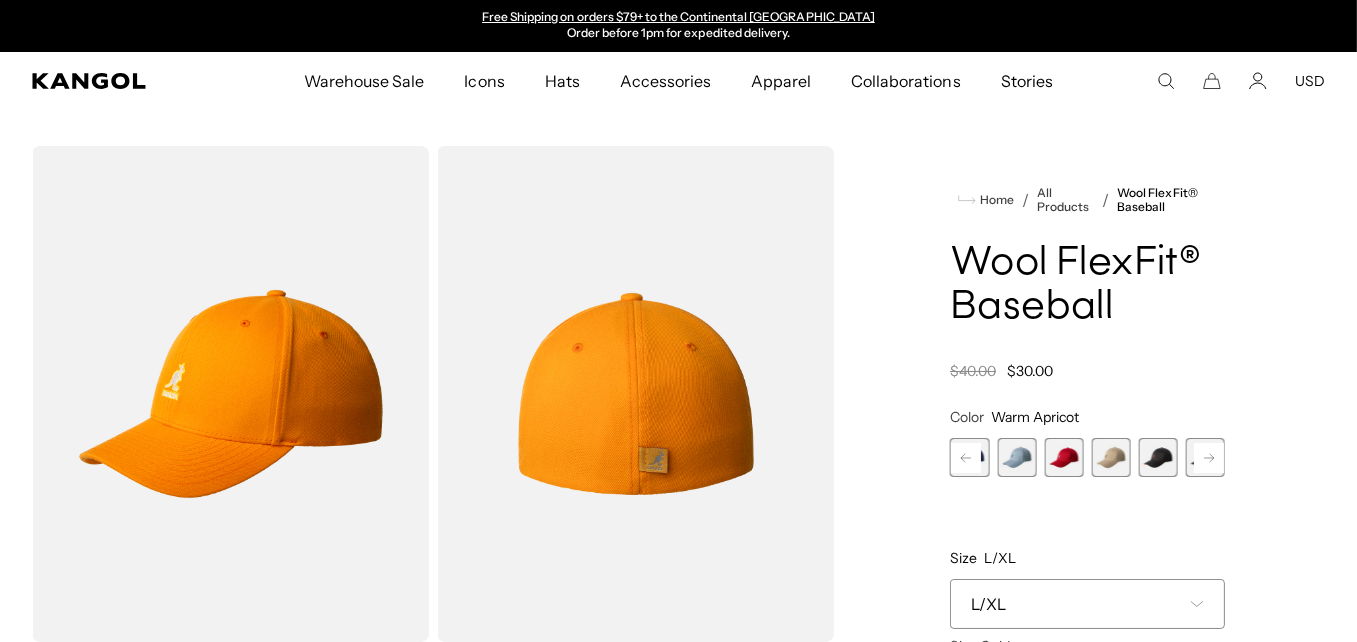 click 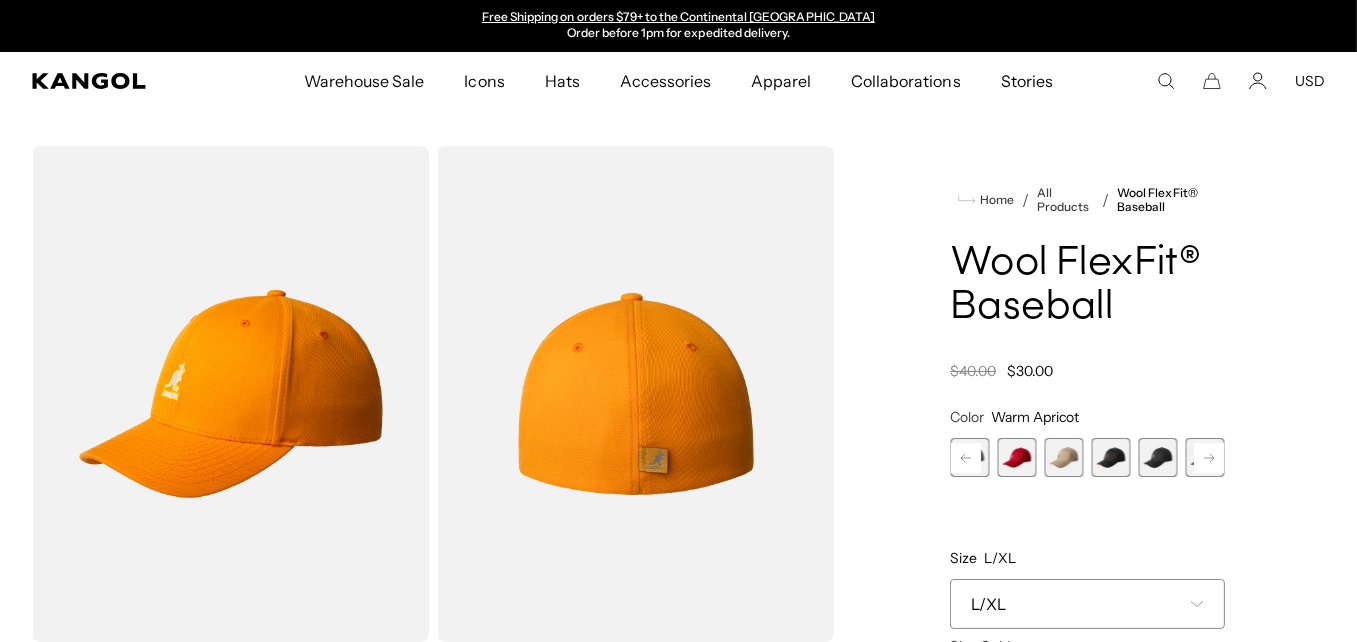 click at bounding box center [1111, 457] 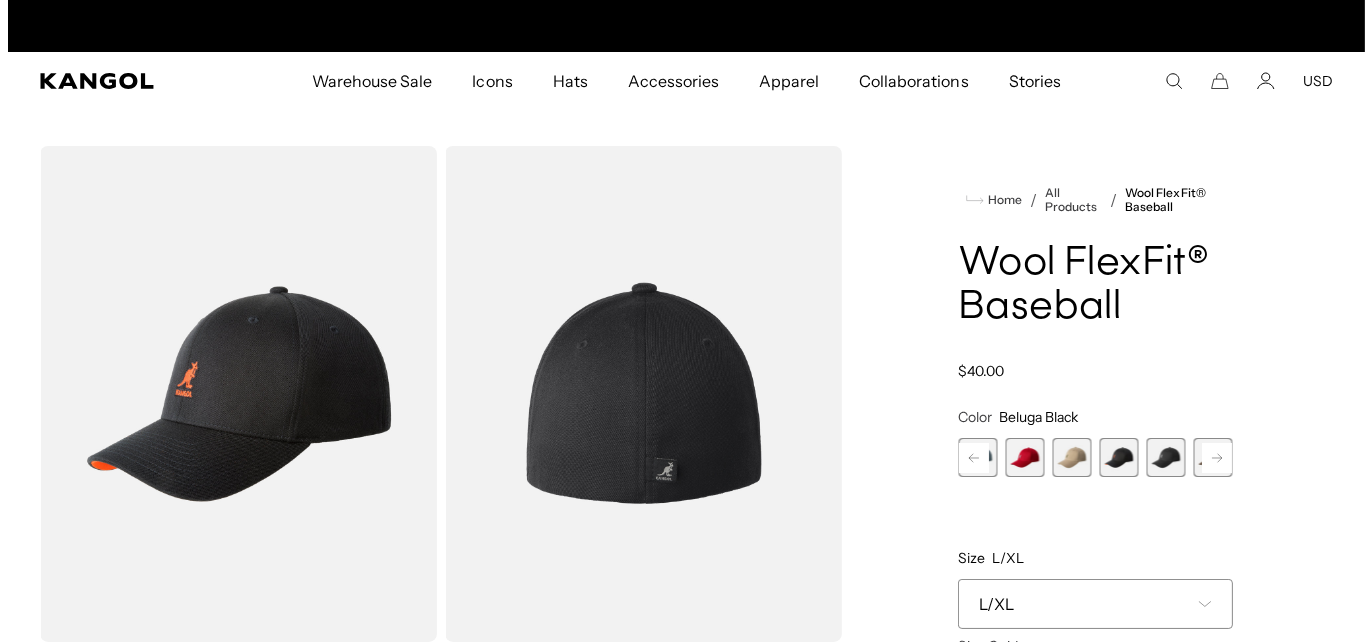 scroll, scrollTop: 0, scrollLeft: 0, axis: both 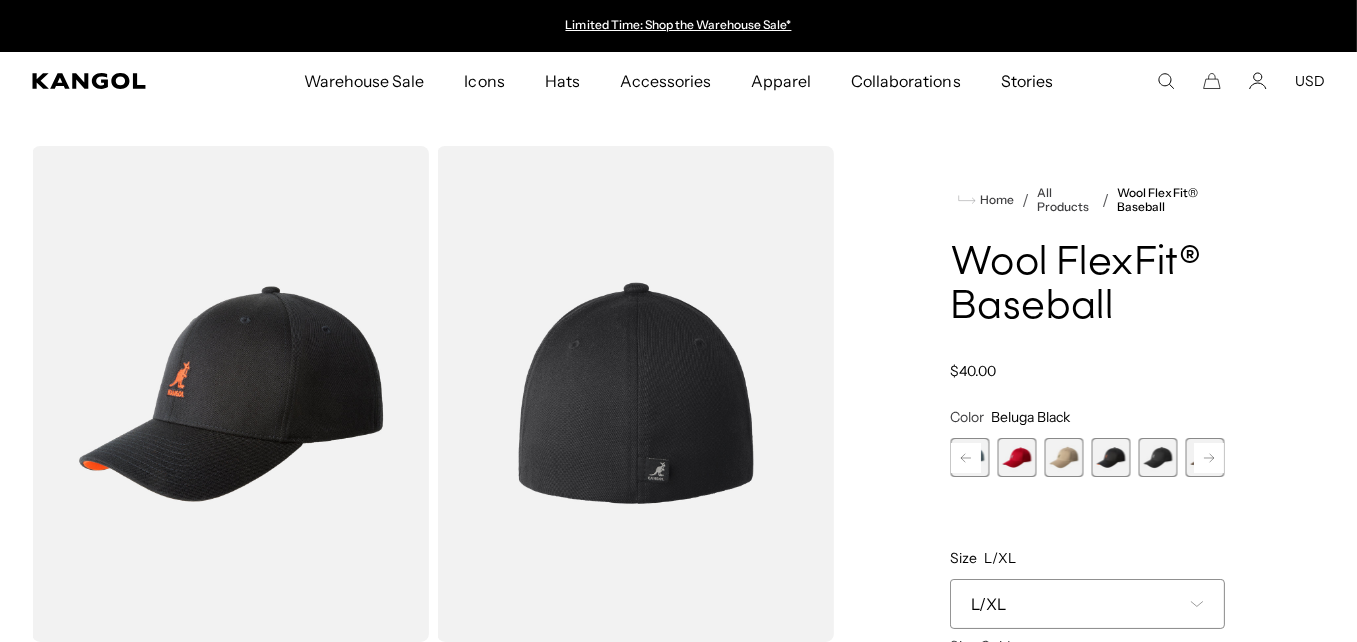 click at bounding box center (230, 394) 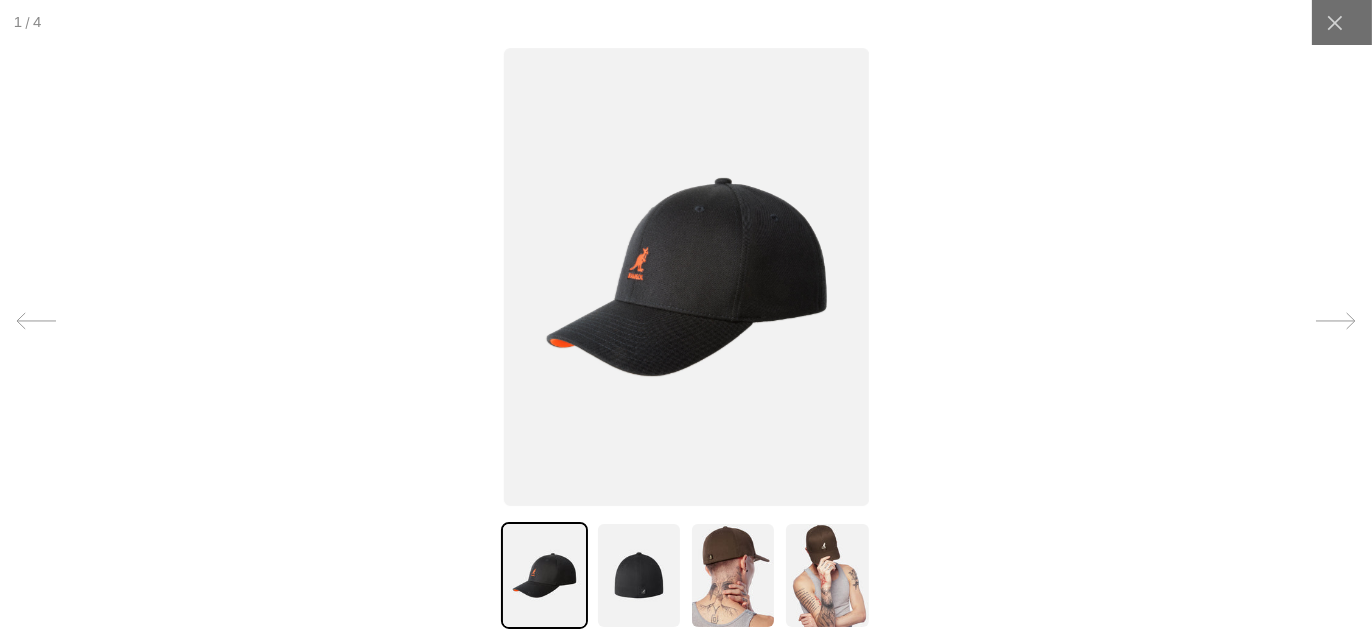 scroll, scrollTop: 0, scrollLeft: 412, axis: horizontal 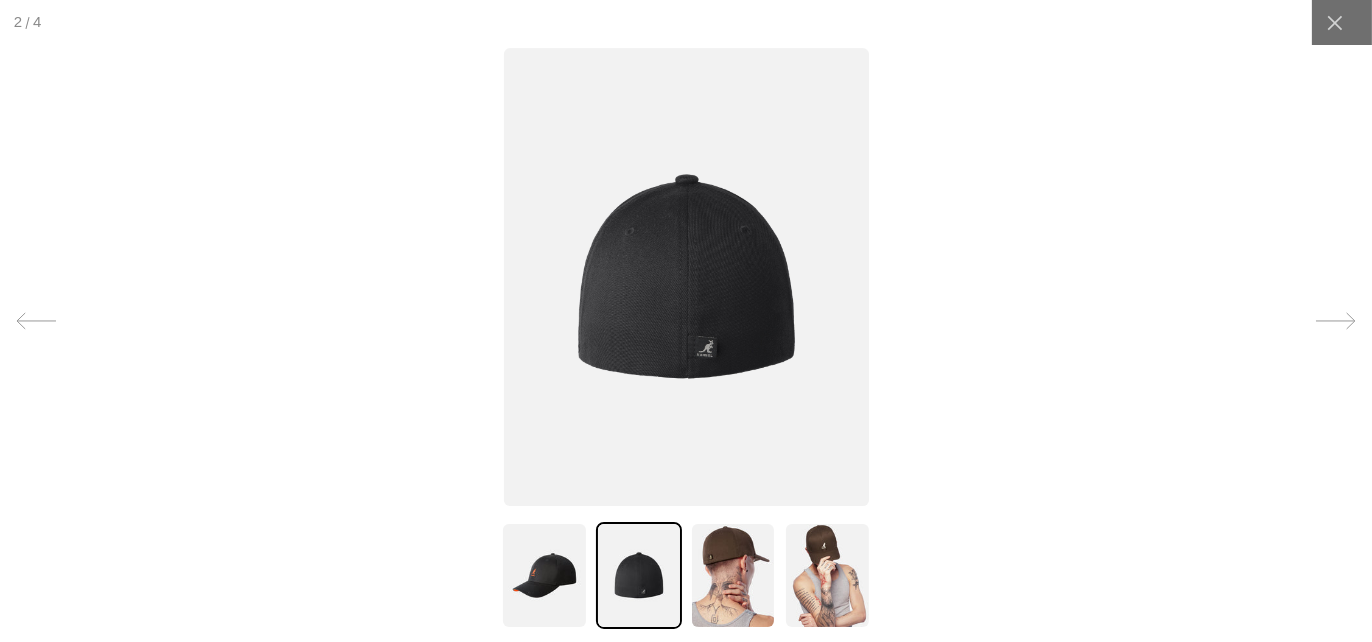 click 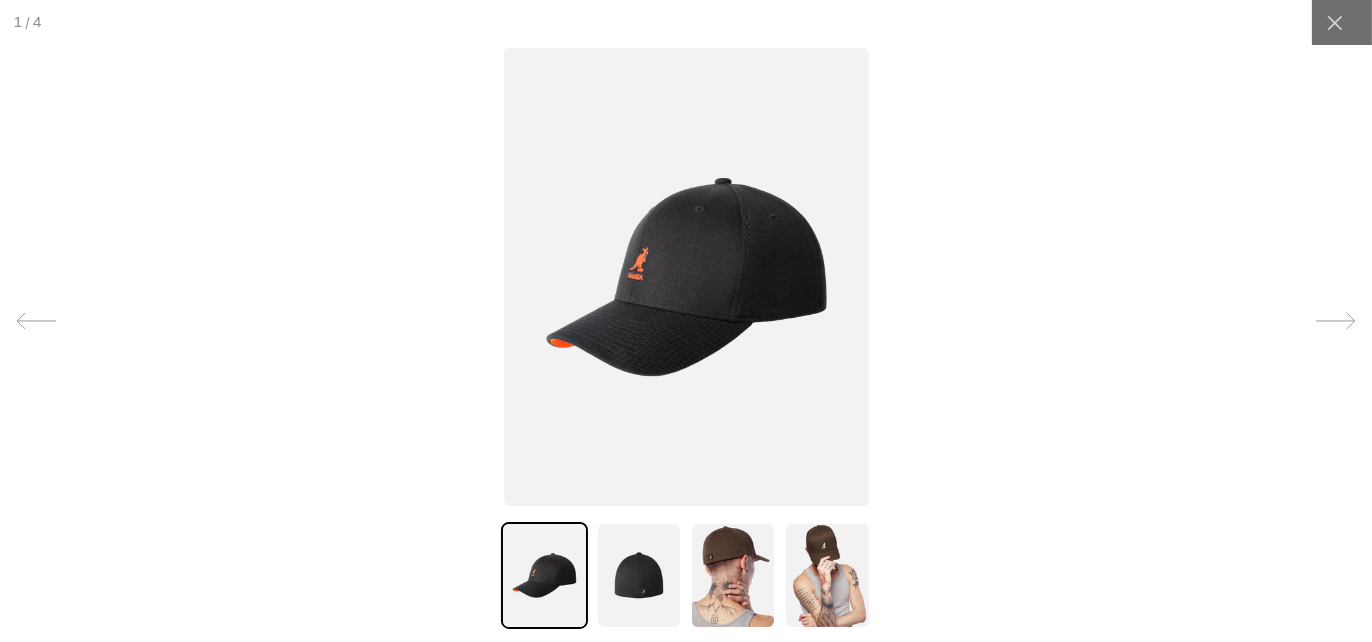 scroll, scrollTop: 0, scrollLeft: 412, axis: horizontal 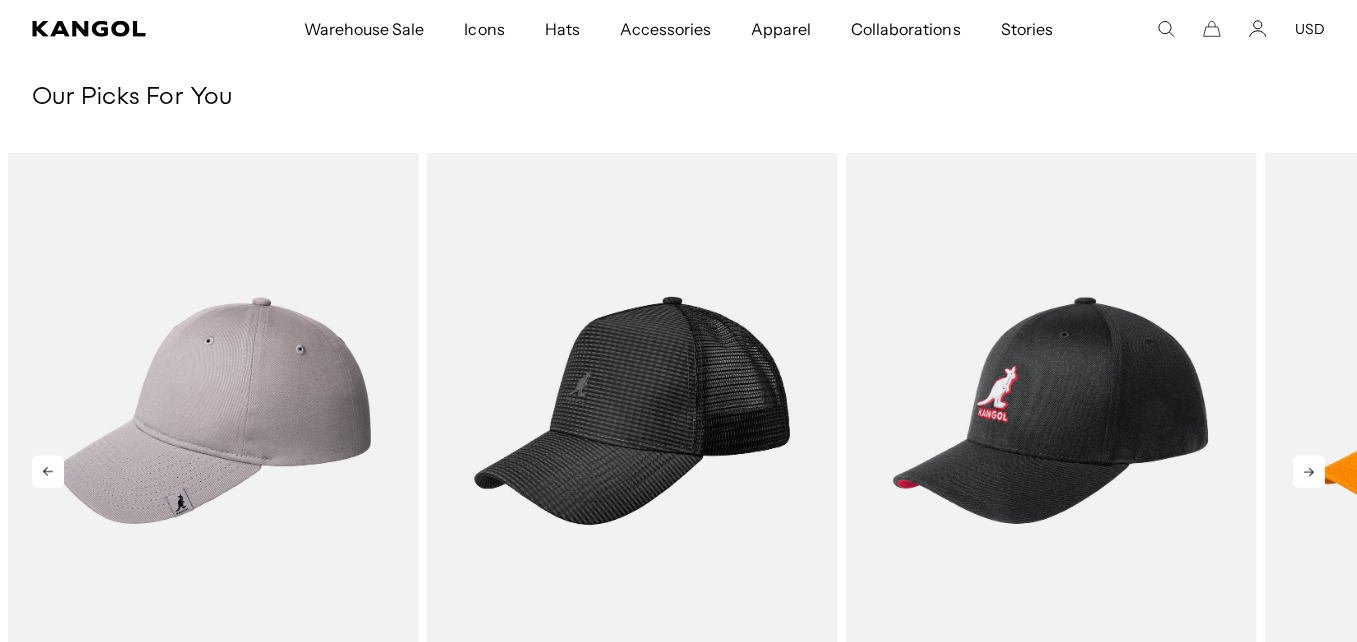 click 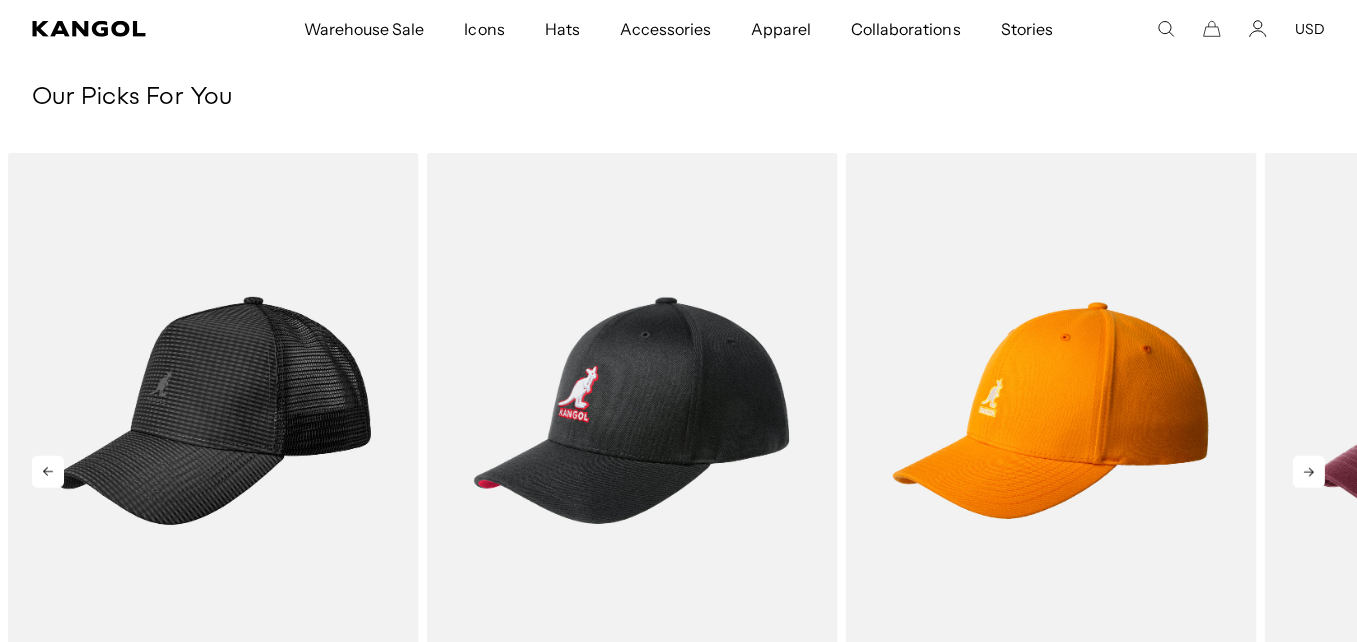 click 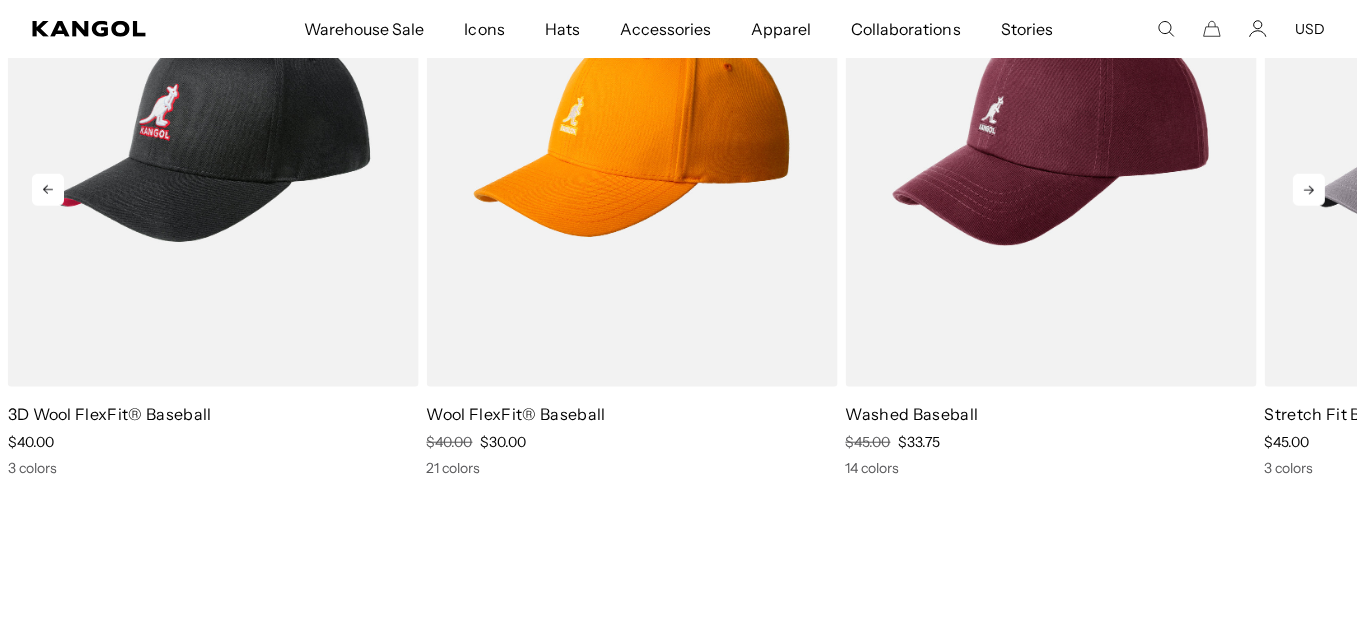 scroll, scrollTop: 2532, scrollLeft: 0, axis: vertical 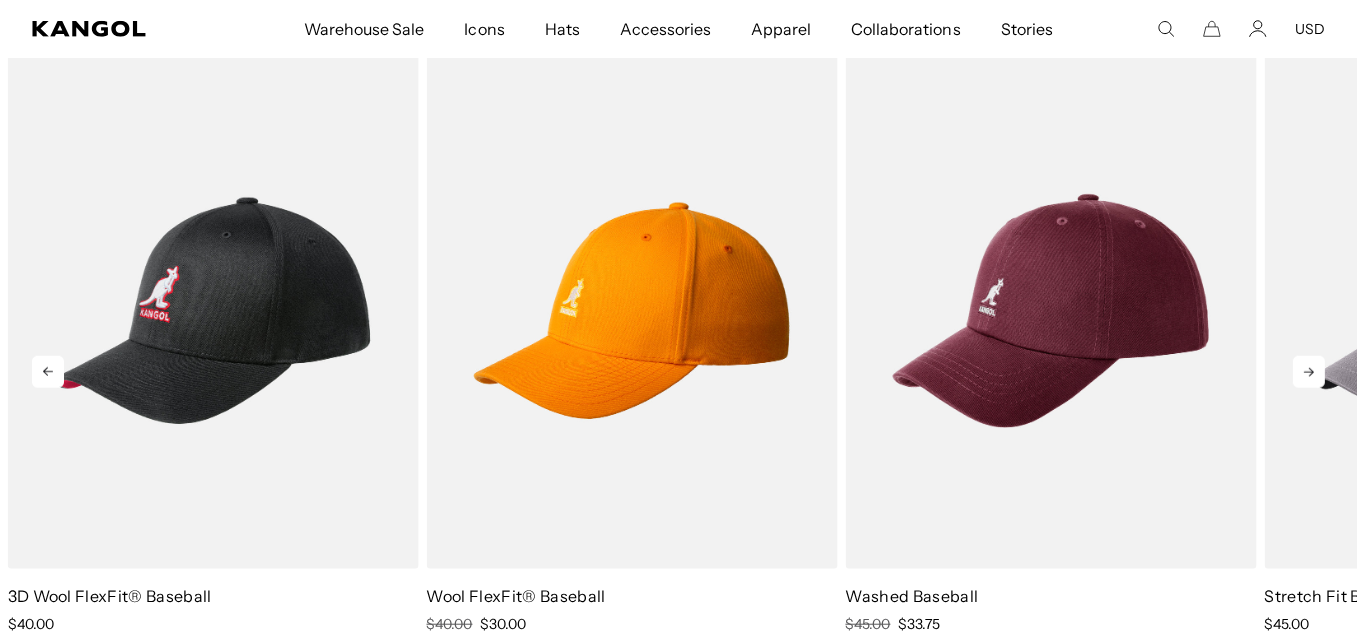 click 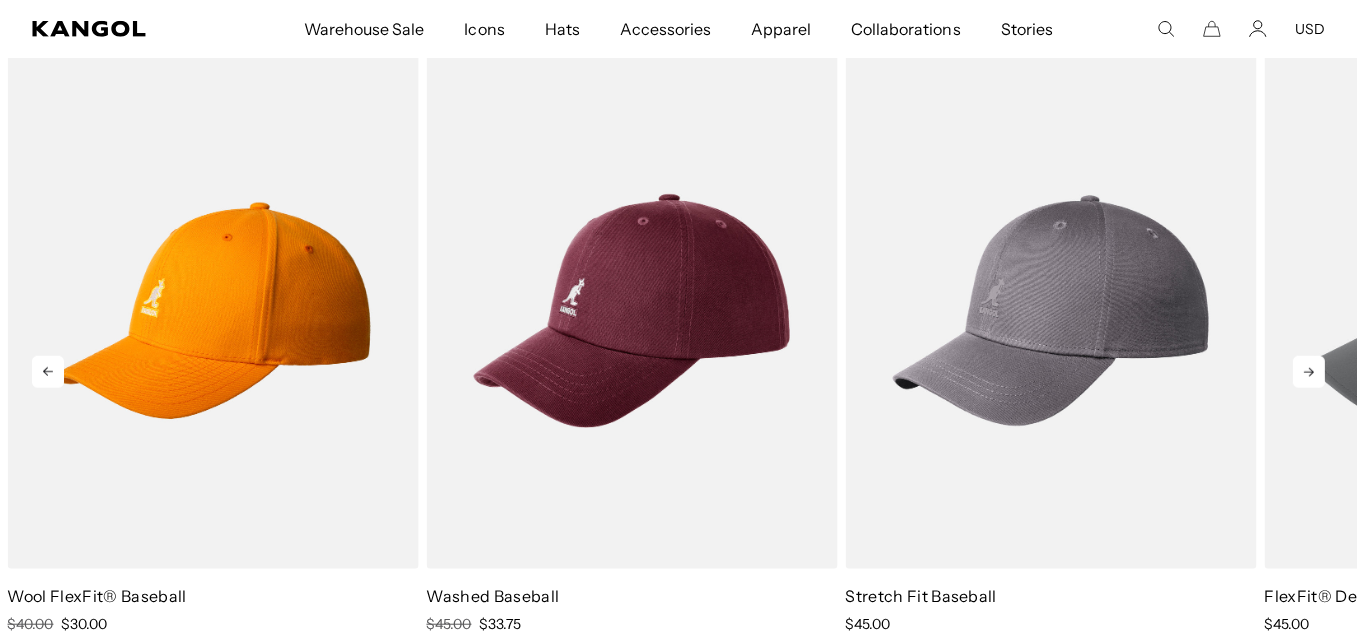 click 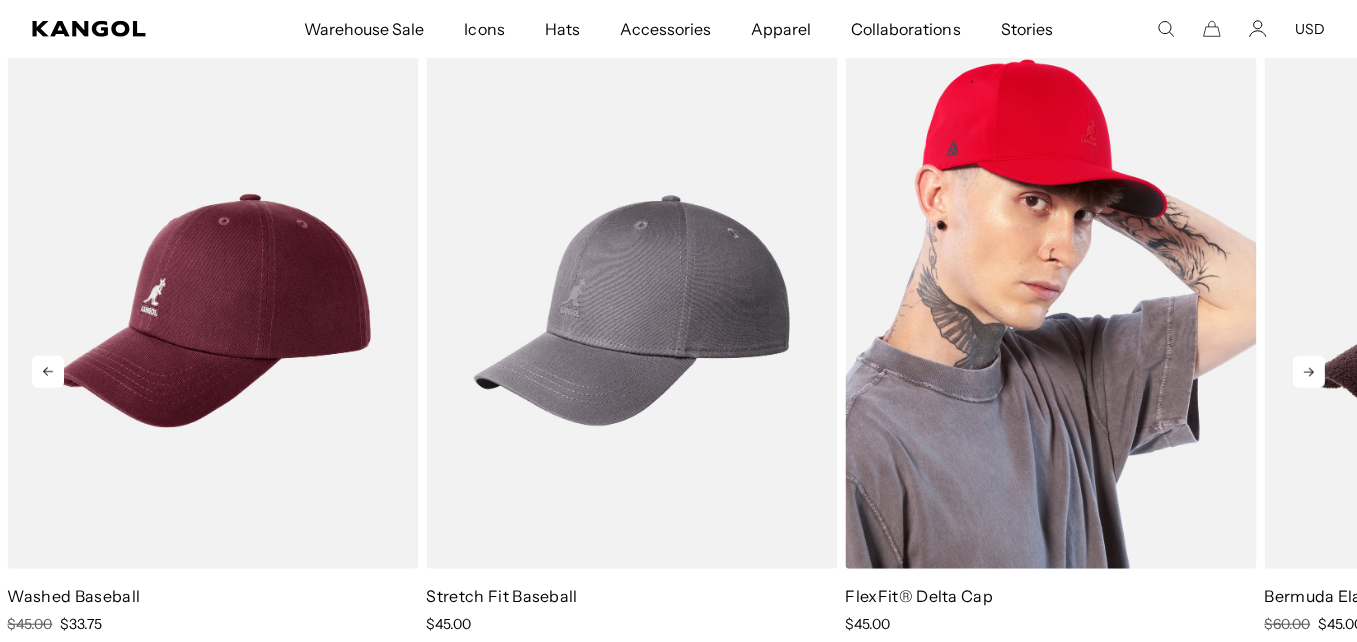 scroll, scrollTop: 0, scrollLeft: 412, axis: horizontal 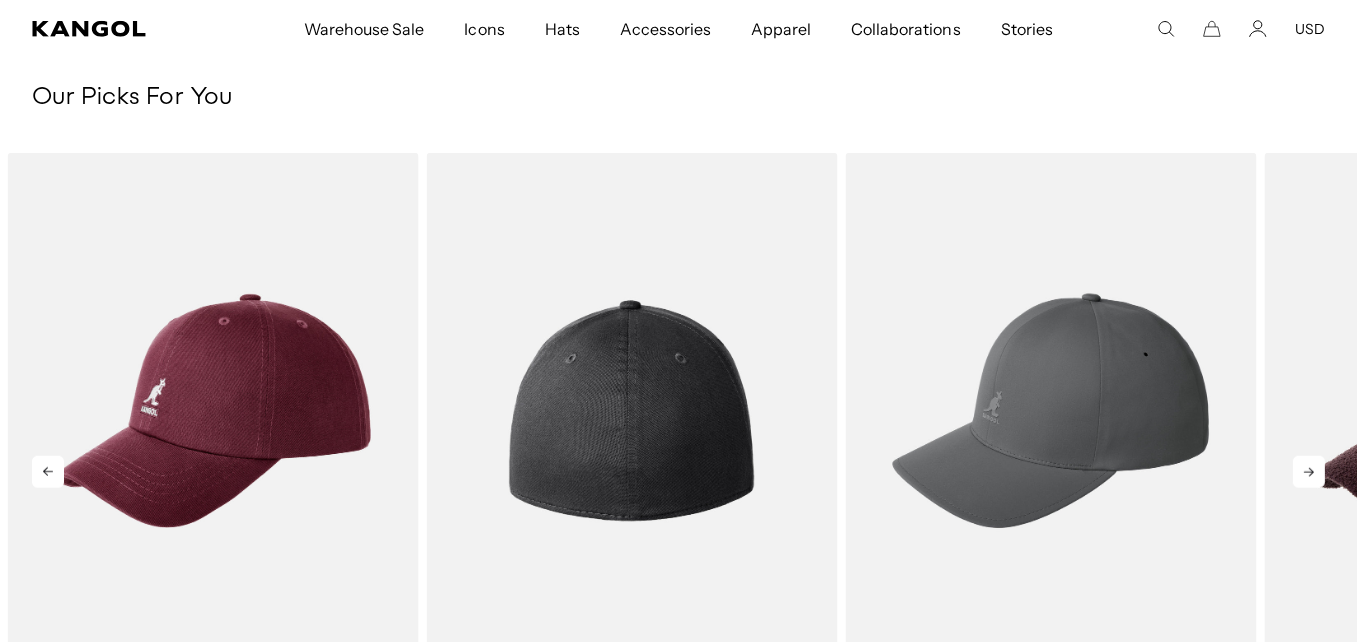 click at bounding box center [631, 411] 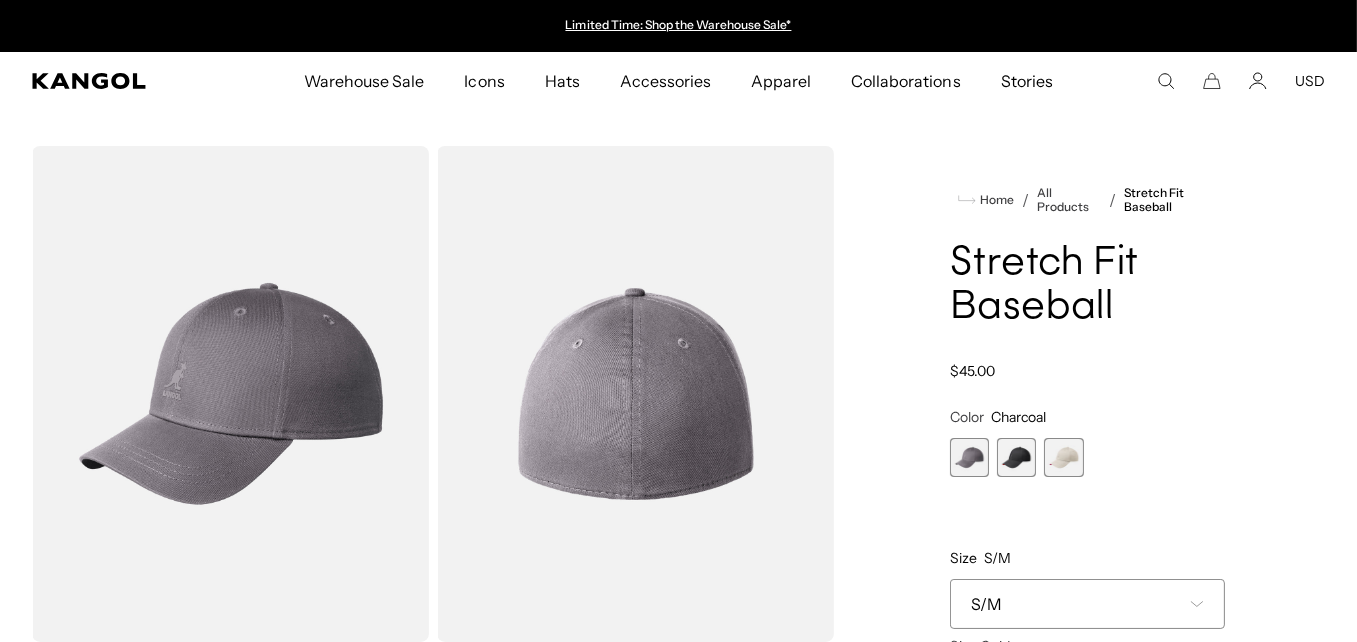 scroll, scrollTop: 0, scrollLeft: 0, axis: both 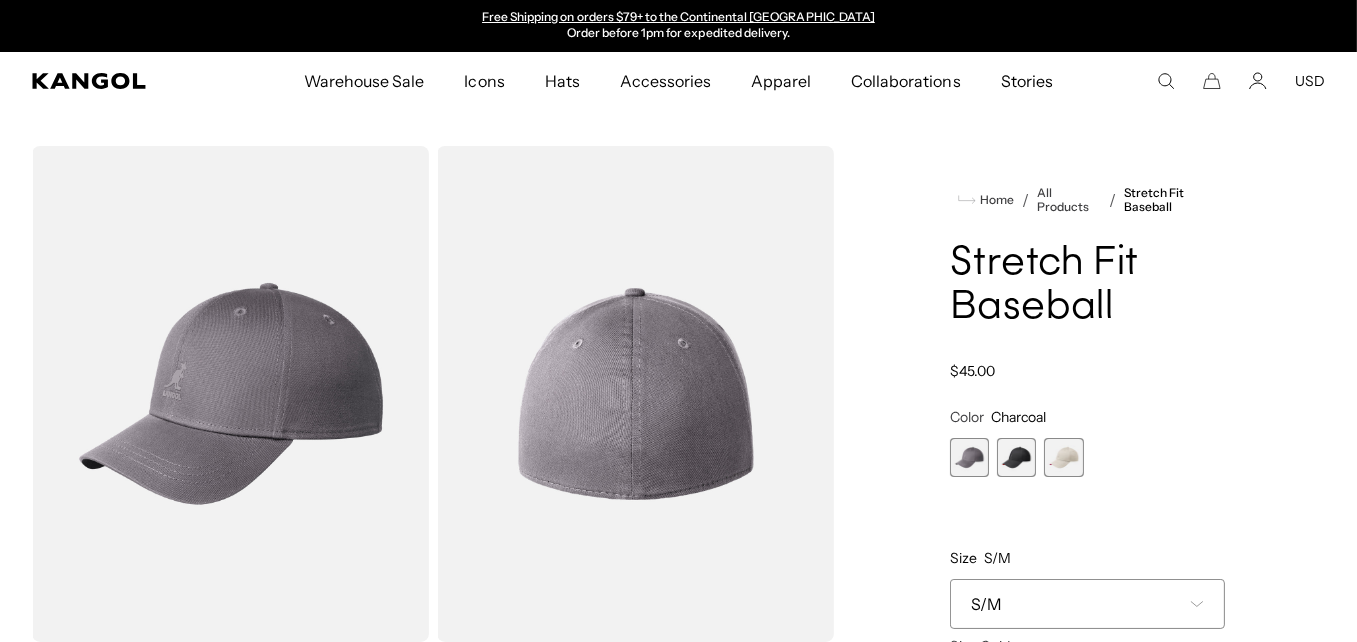 click at bounding box center [1016, 457] 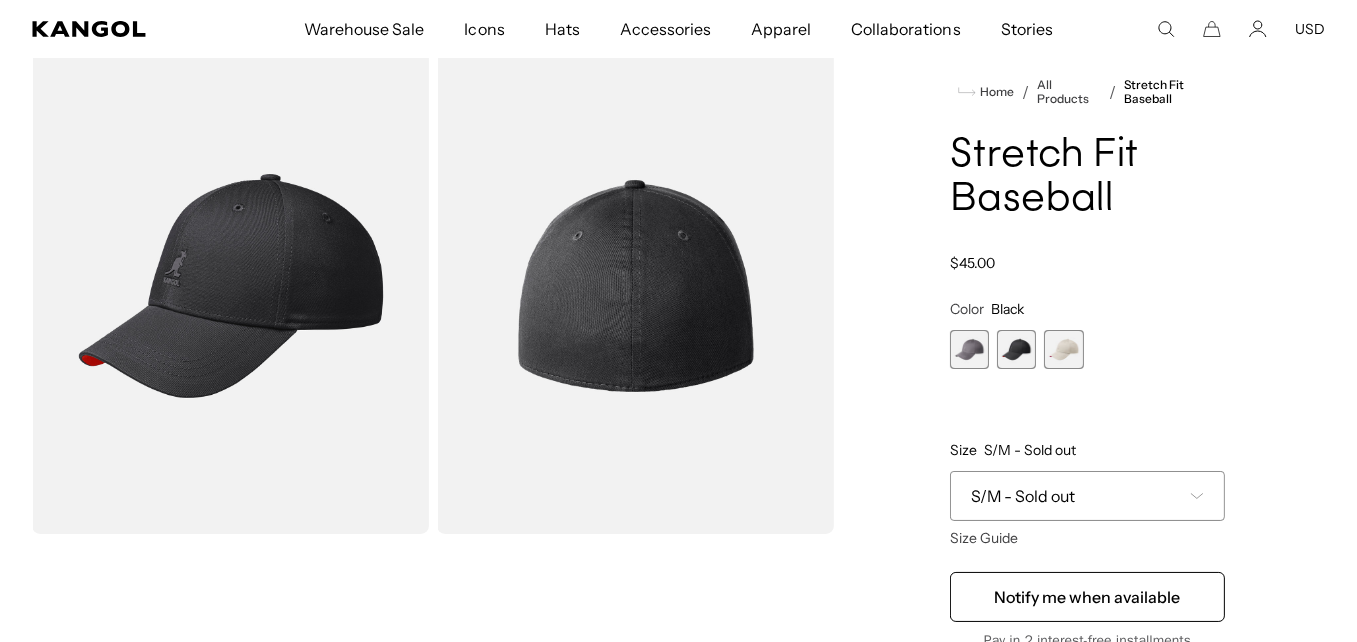 scroll, scrollTop: 192, scrollLeft: 0, axis: vertical 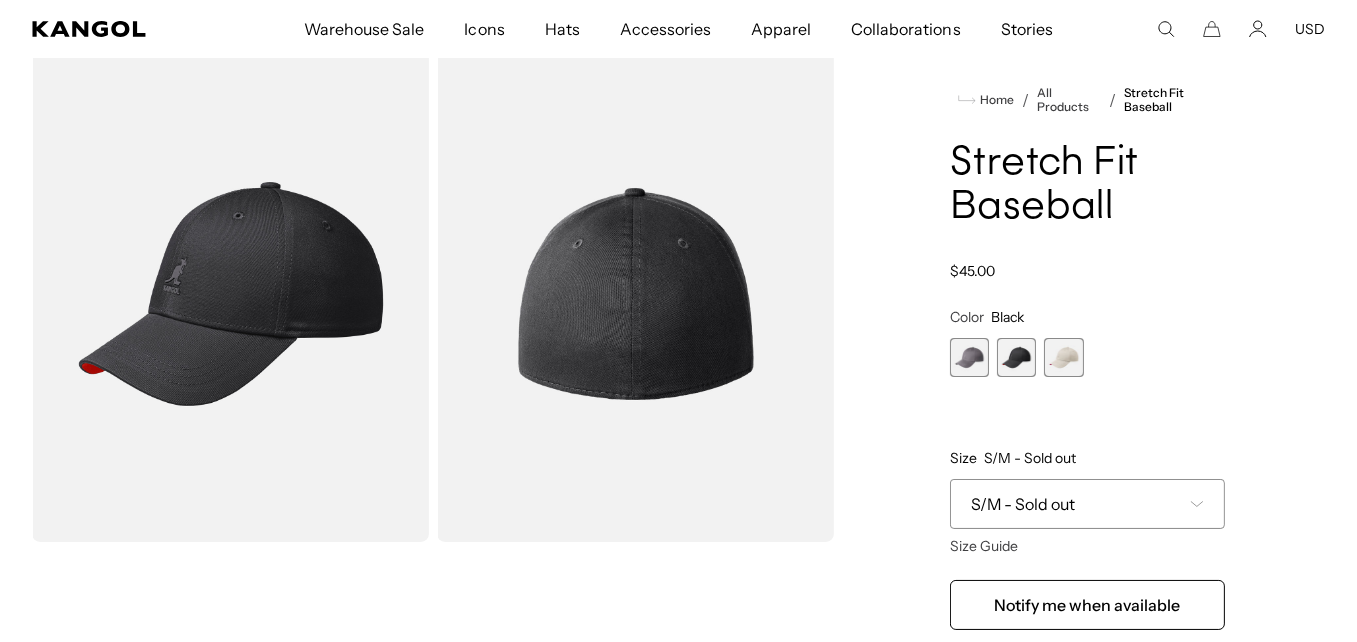 click on "S/M - Sold out" at bounding box center [1087, 504] 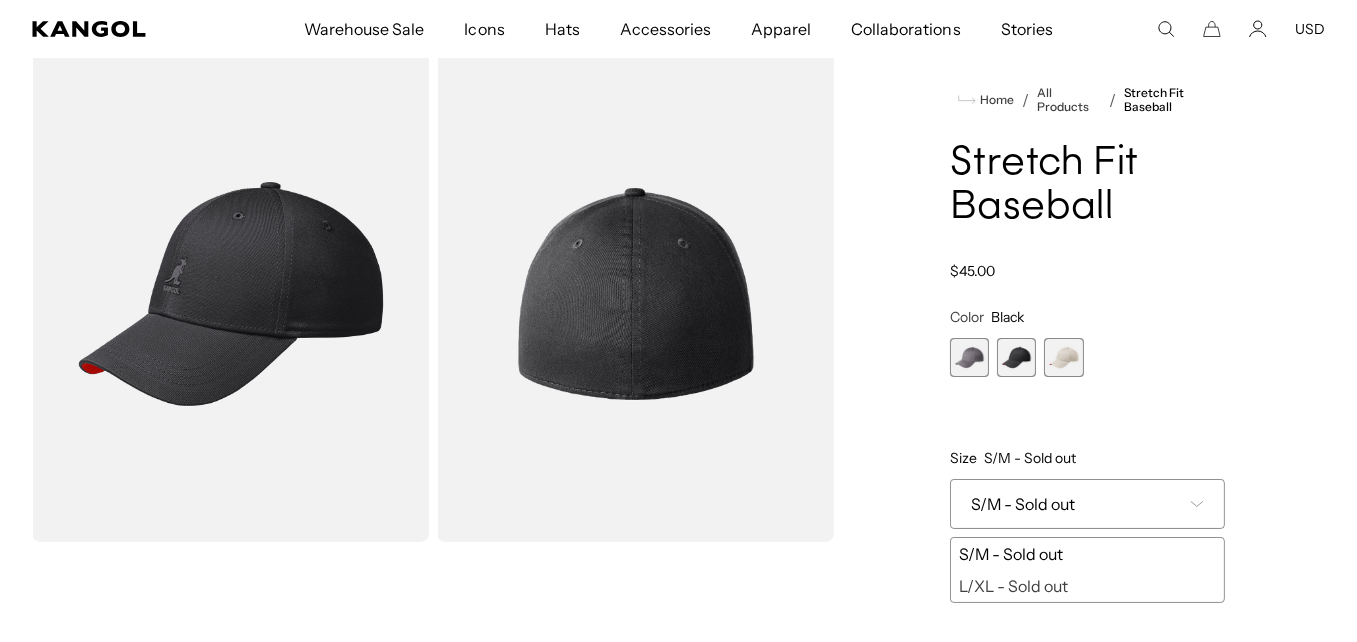 click on "Color
Black
Previous
Next
Charcoal
Variant sold out or unavailable
Black
Variant sold out or unavailable
Moonstruck
Variant sold out or unavailable" at bounding box center [1087, 342] 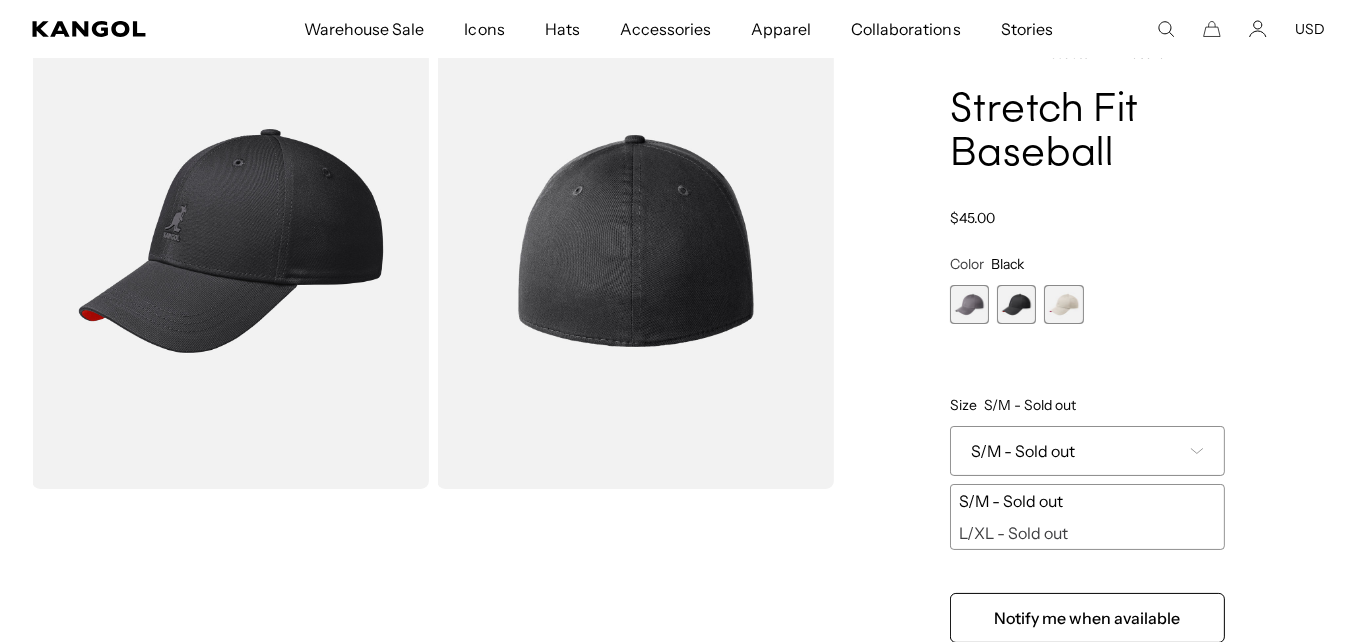 scroll, scrollTop: 300, scrollLeft: 0, axis: vertical 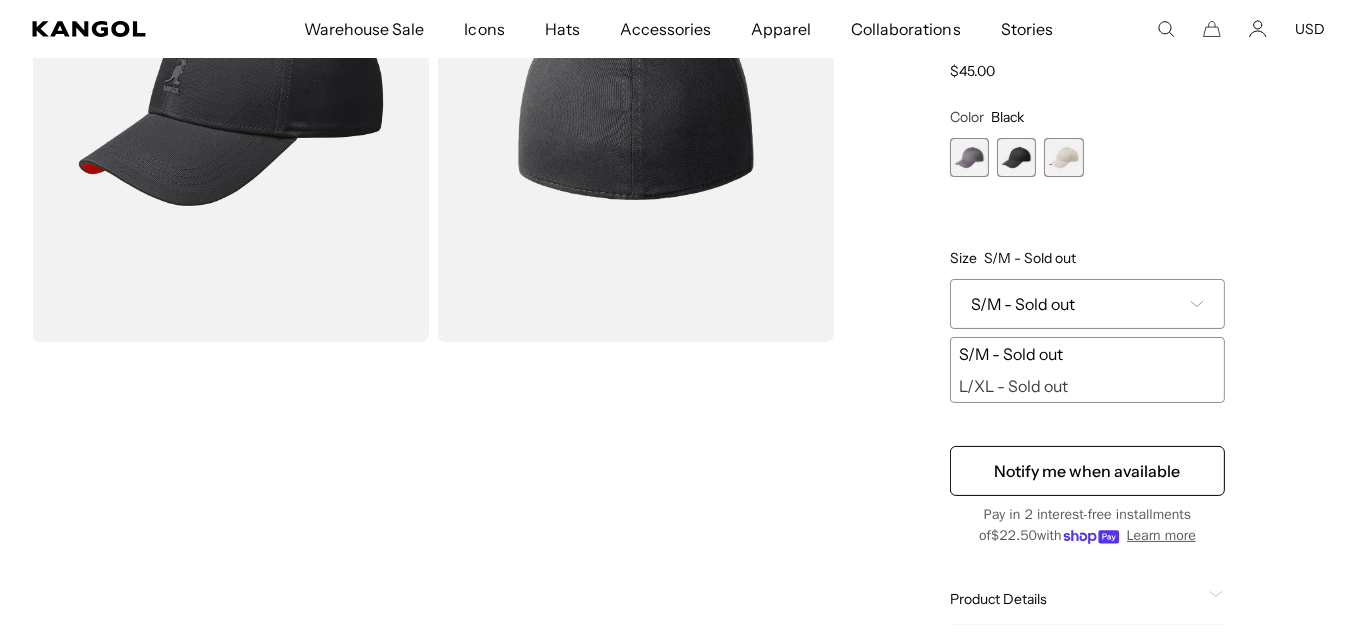 click on "S/M - Sold out" at bounding box center [1087, 304] 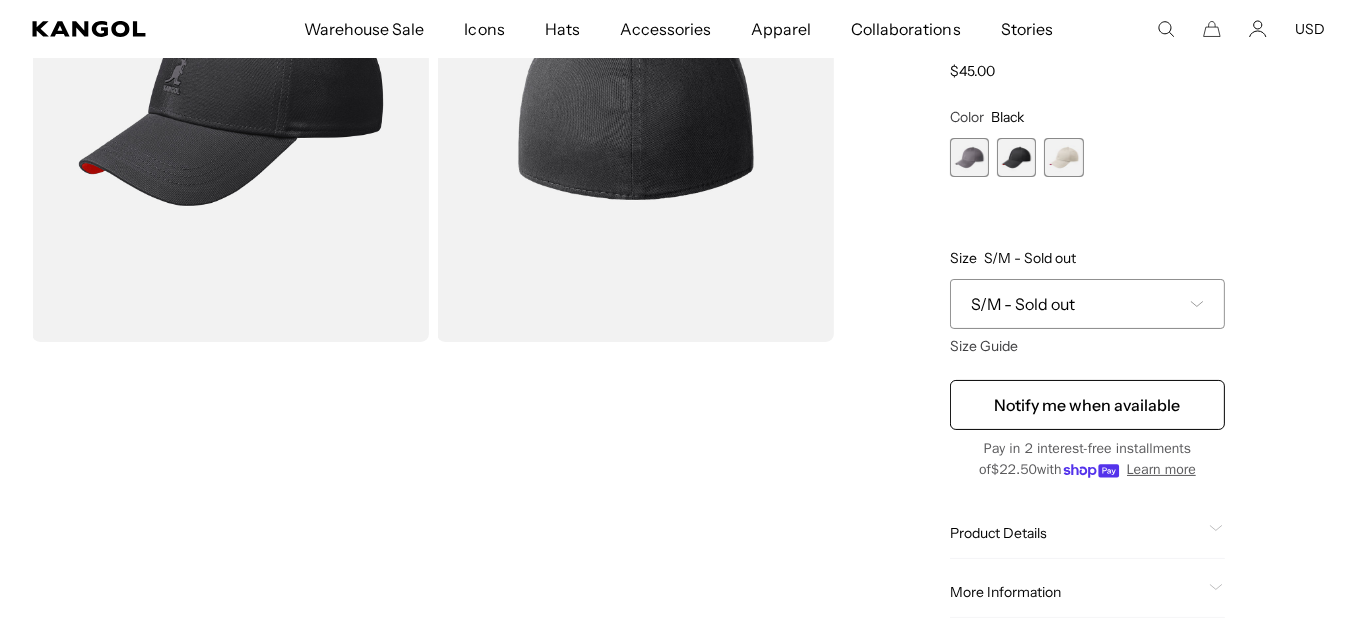 scroll, scrollTop: 0, scrollLeft: 412, axis: horizontal 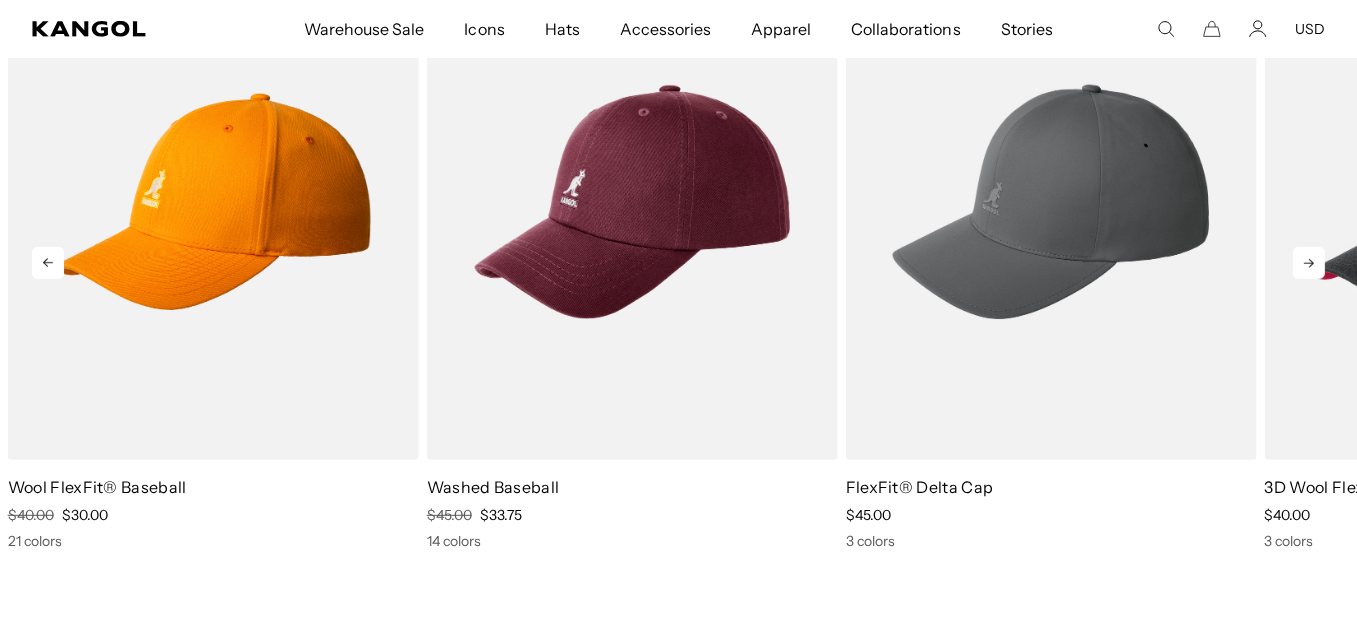 click 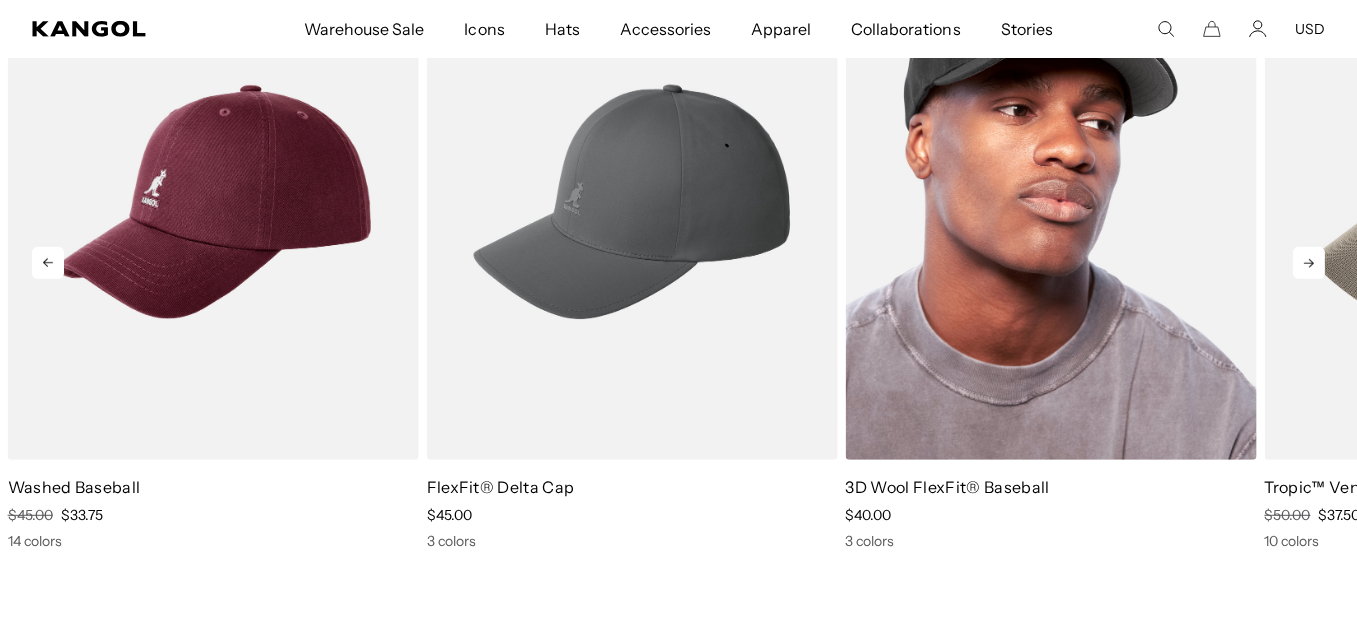 scroll, scrollTop: 0, scrollLeft: 0, axis: both 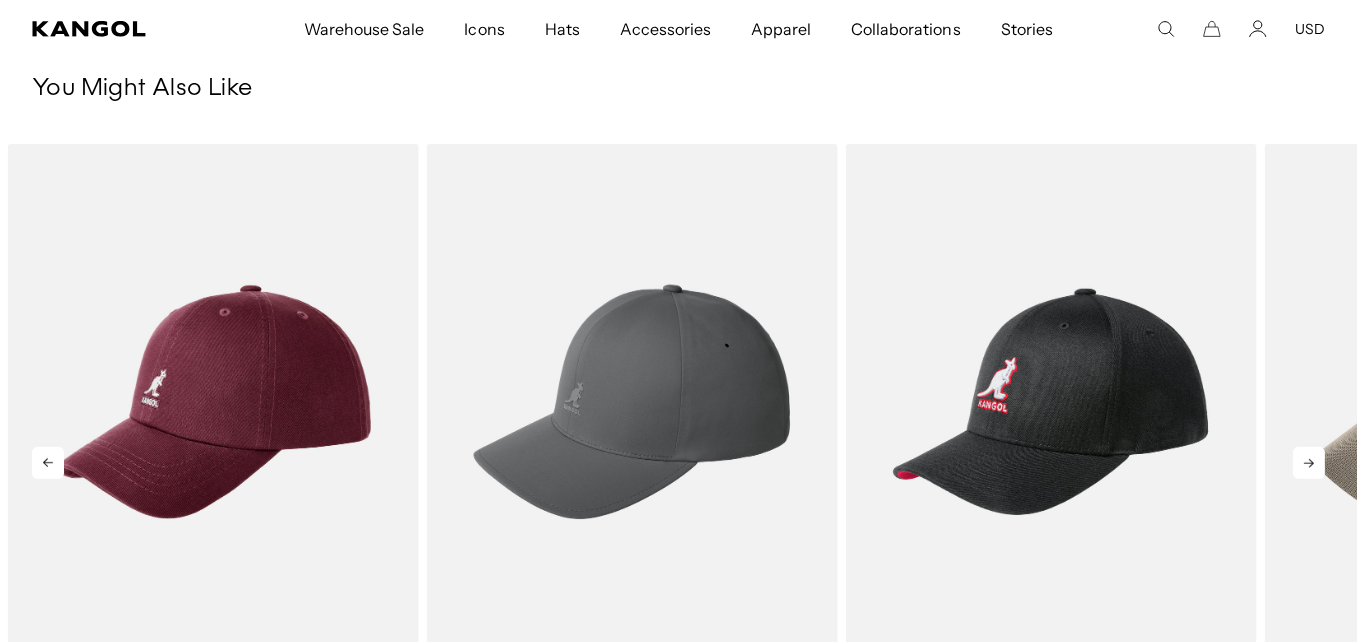 click 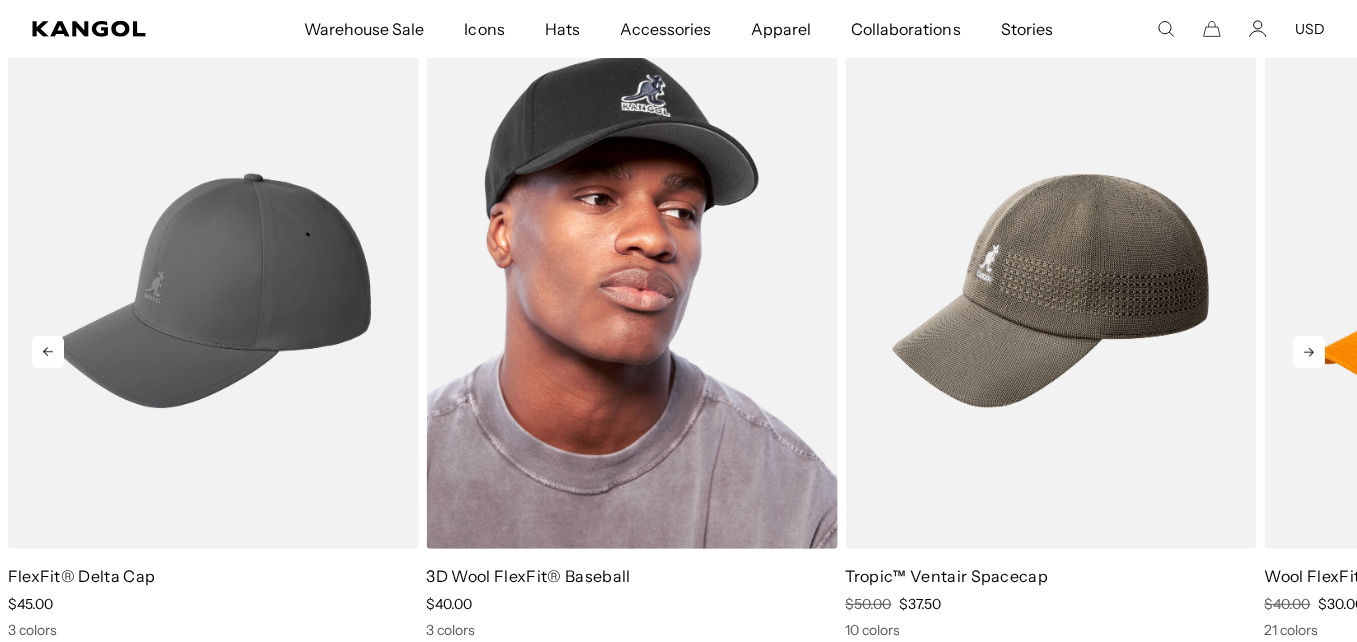 scroll, scrollTop: 1361, scrollLeft: 0, axis: vertical 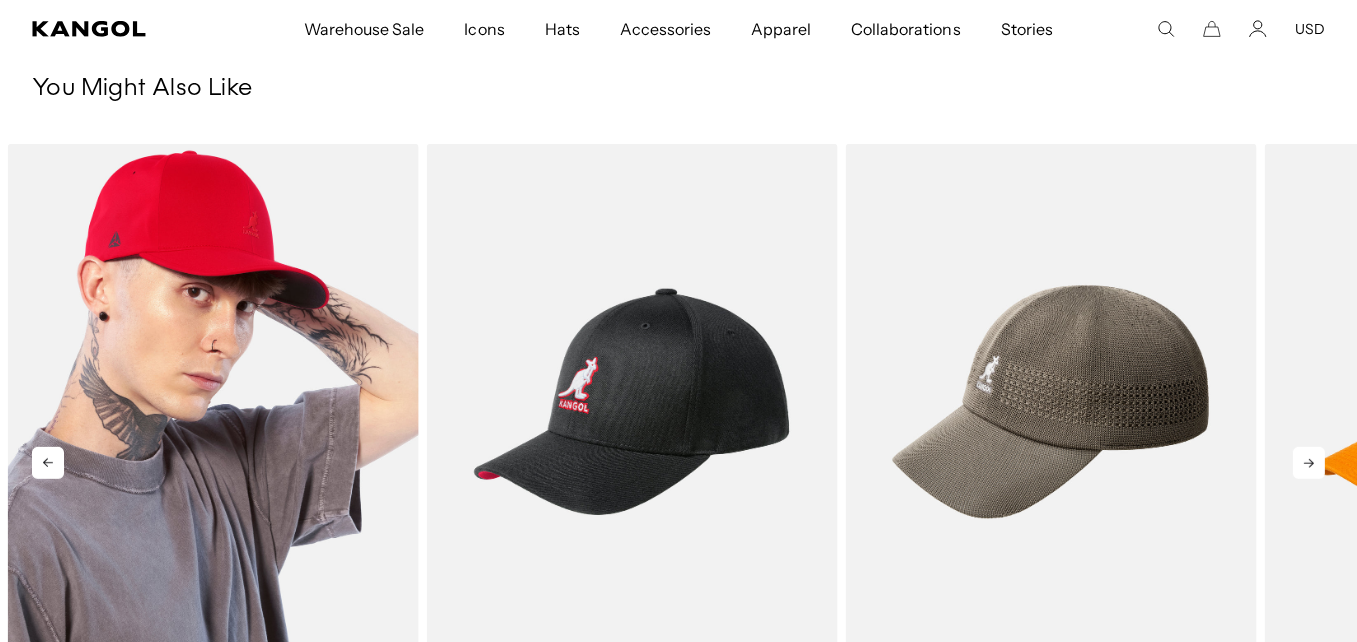 click at bounding box center [213, 402] 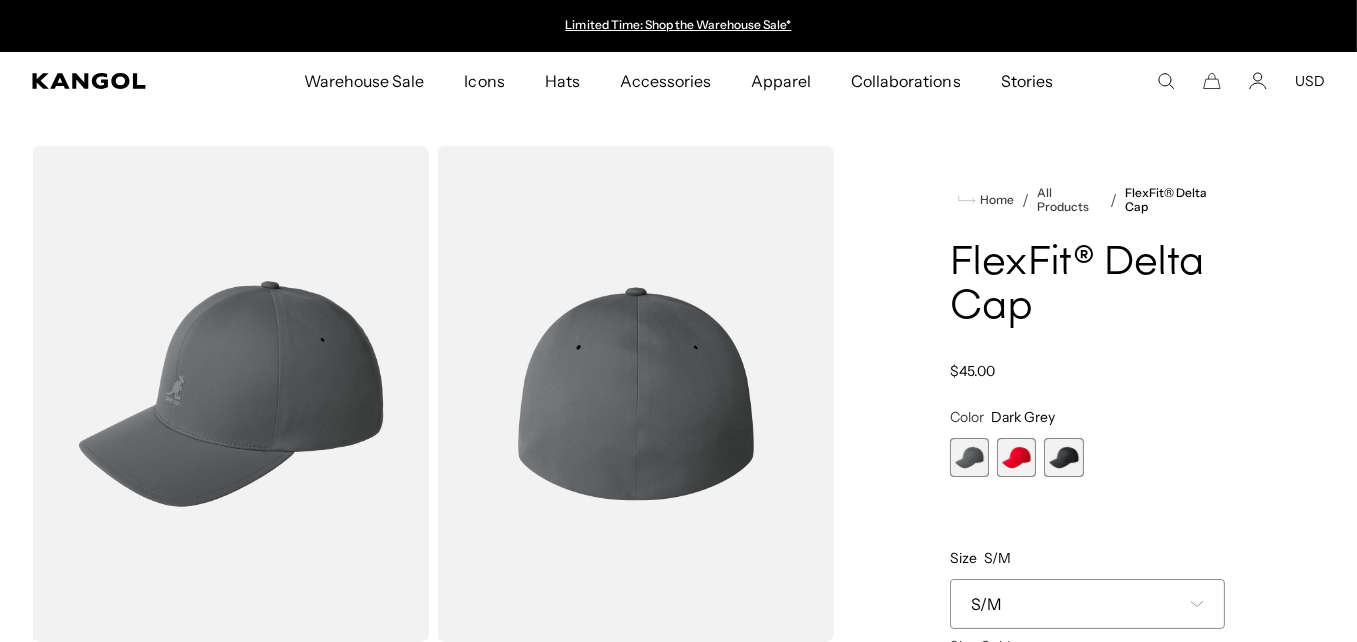 scroll, scrollTop: 0, scrollLeft: 0, axis: both 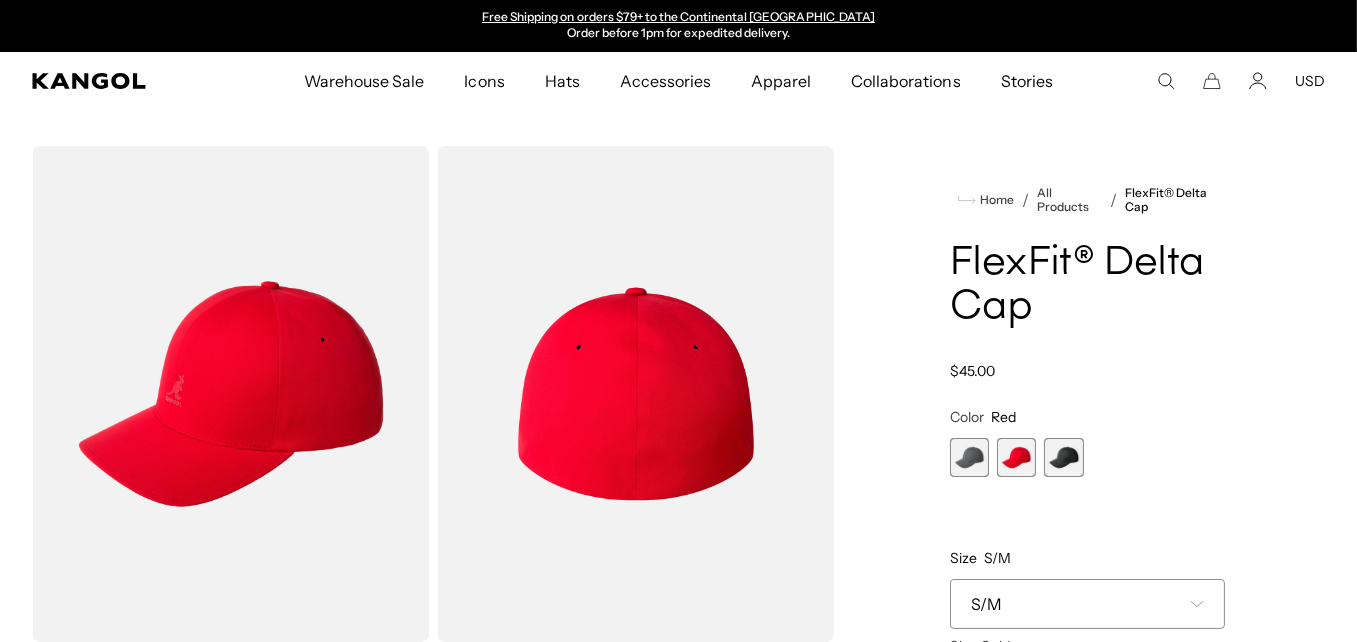click at bounding box center (1063, 457) 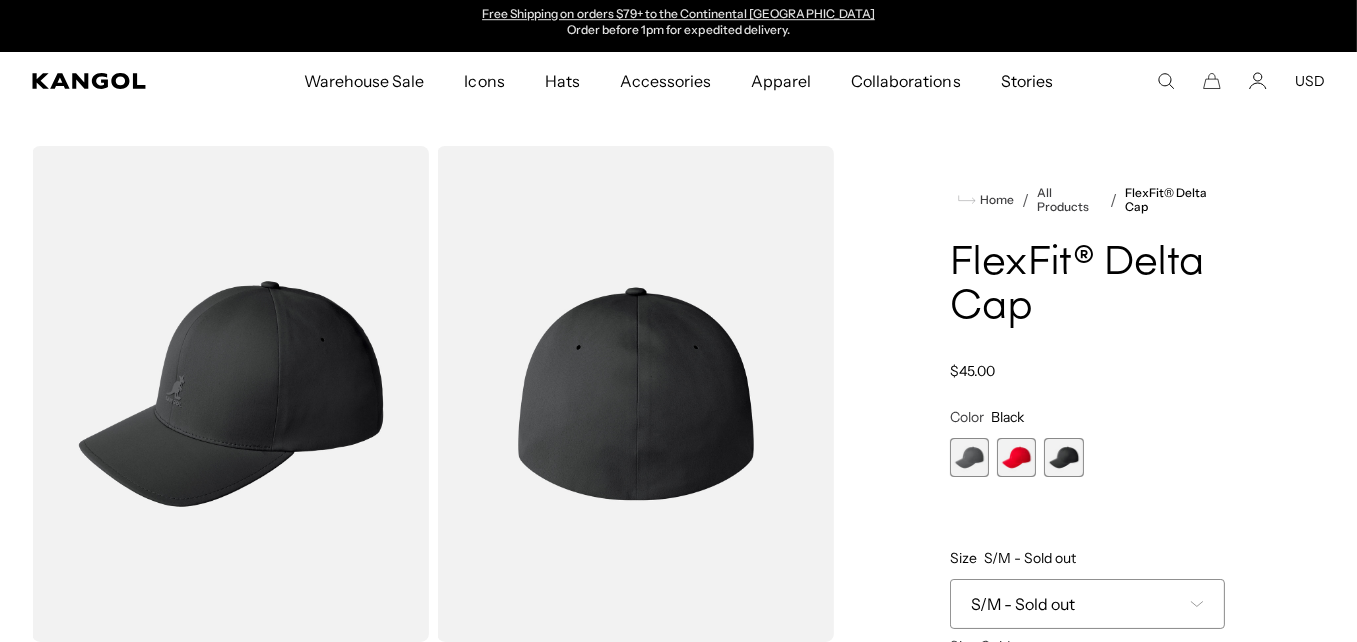 scroll, scrollTop: 0, scrollLeft: 0, axis: both 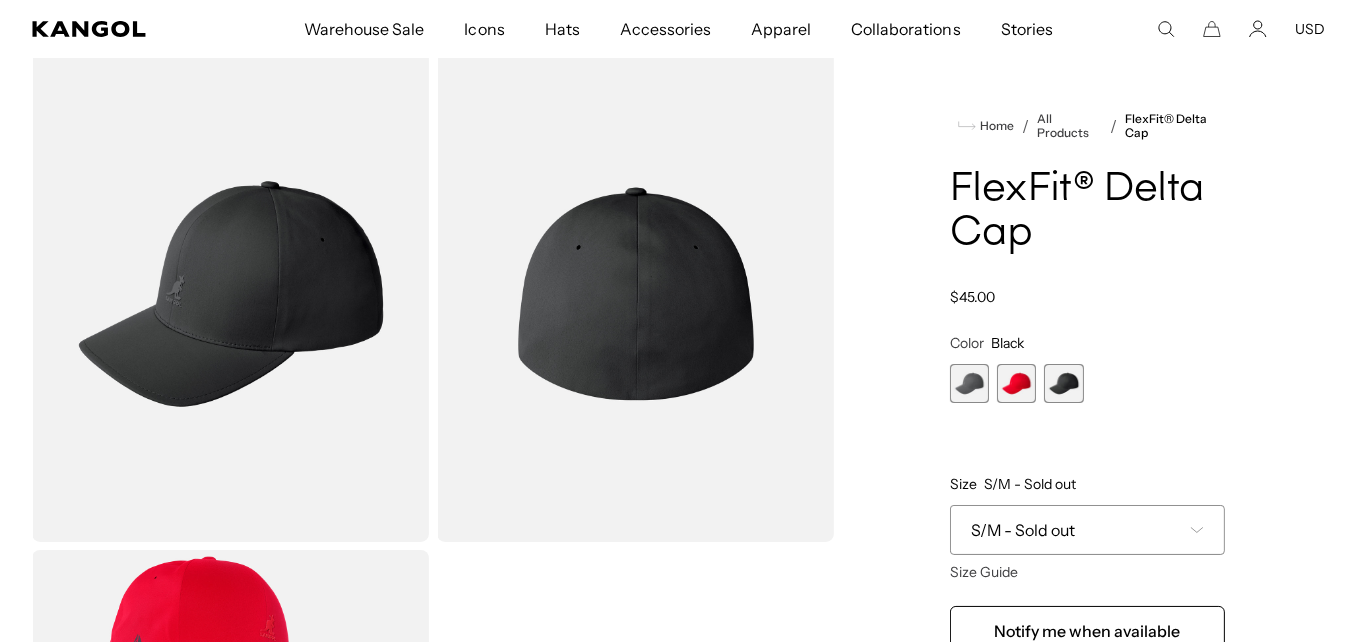 click at bounding box center [969, 383] 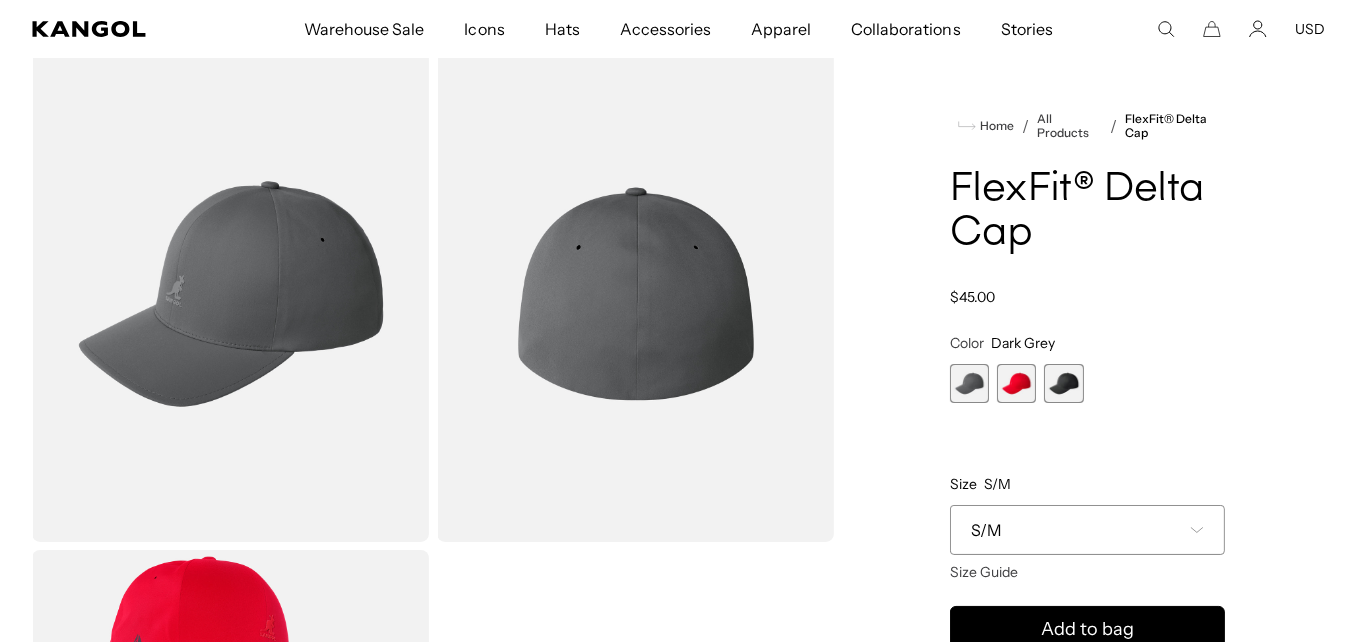 scroll, scrollTop: 0, scrollLeft: 0, axis: both 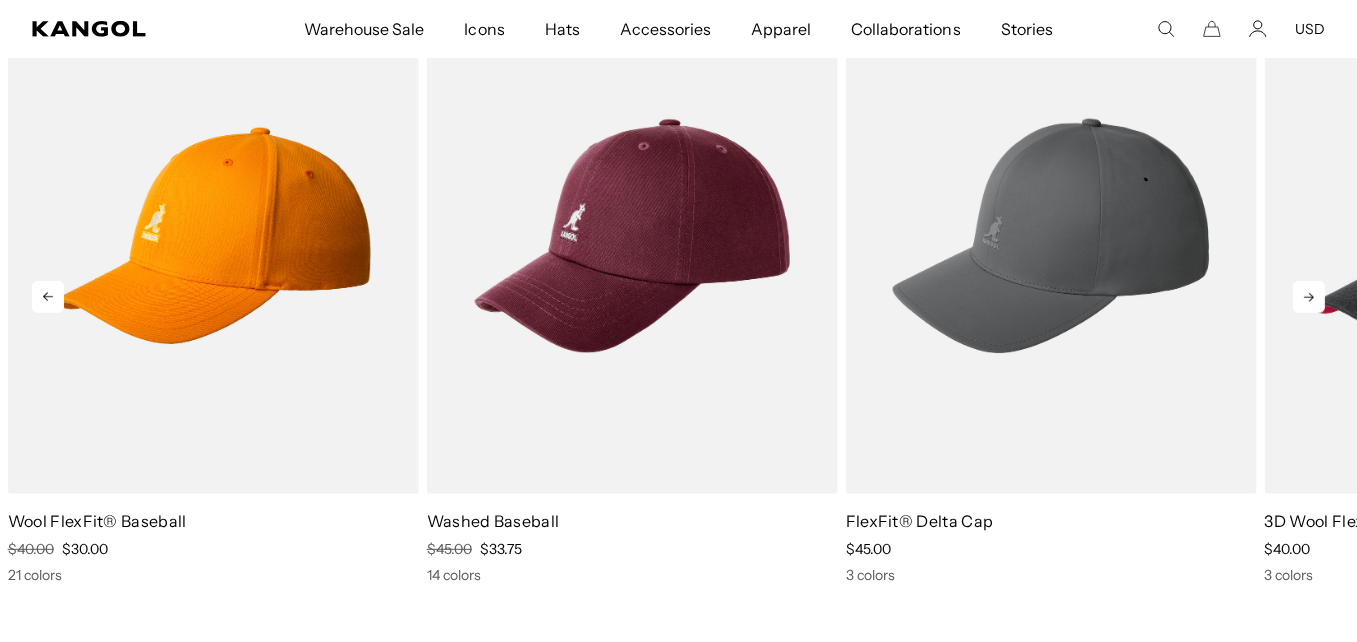 click 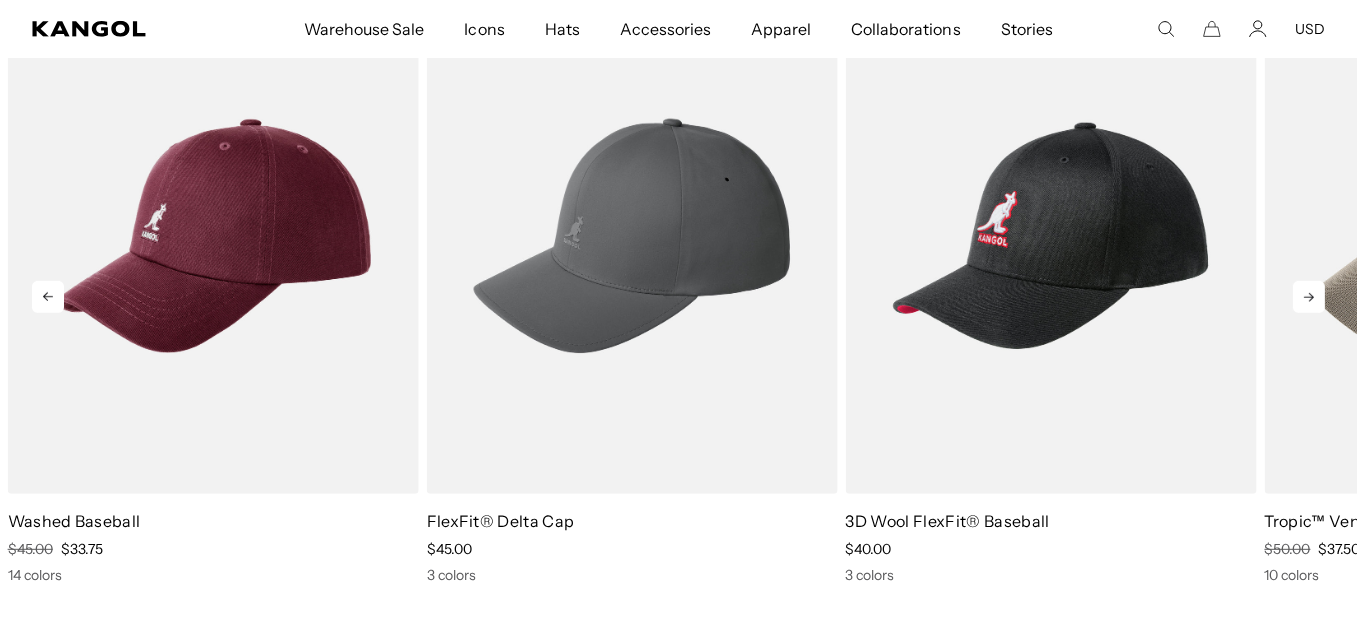 click 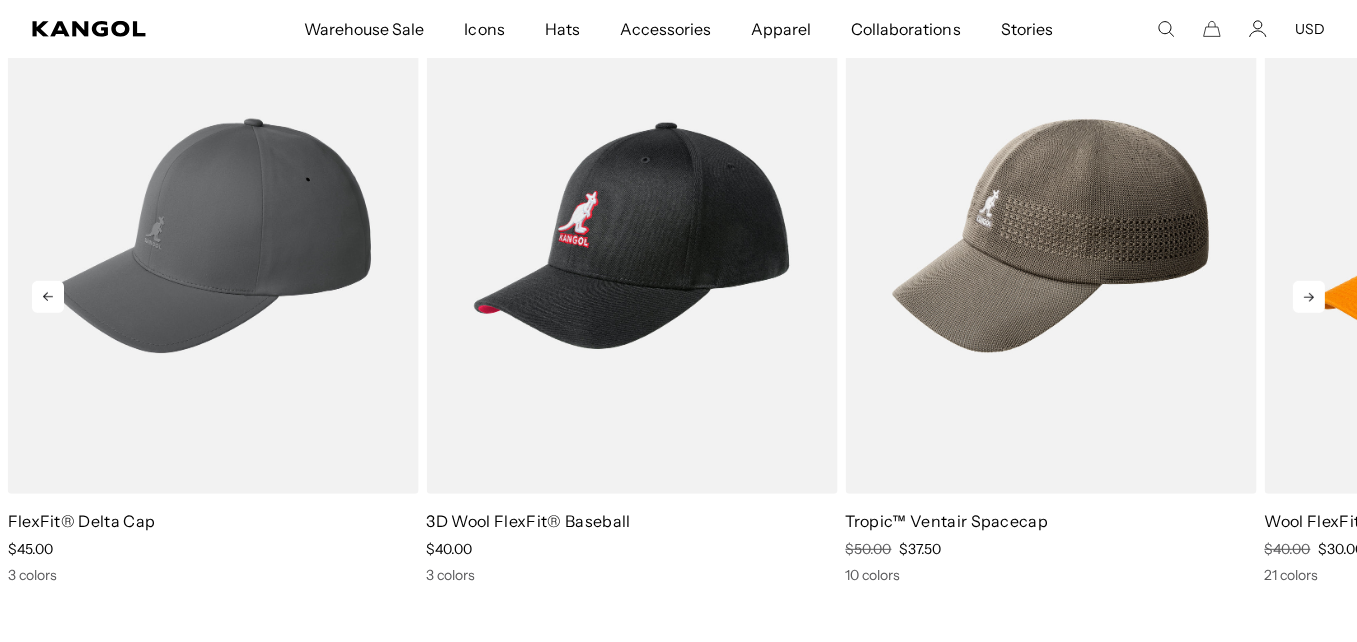click 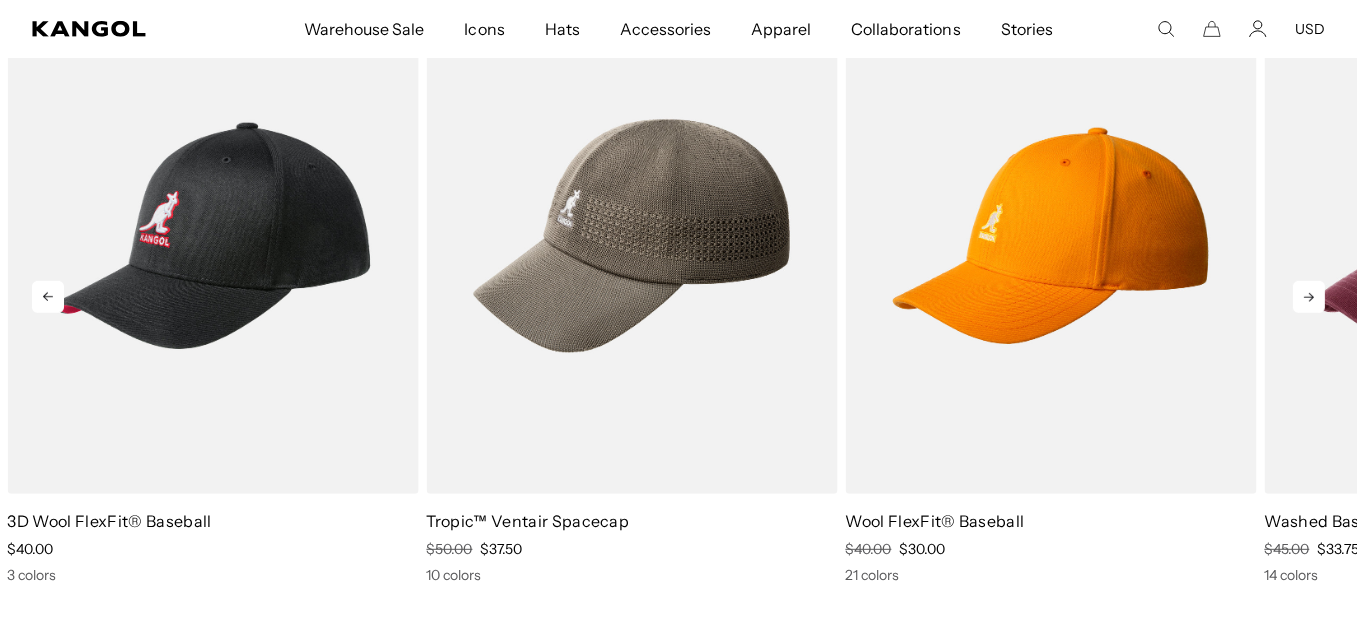 scroll, scrollTop: 0, scrollLeft: 0, axis: both 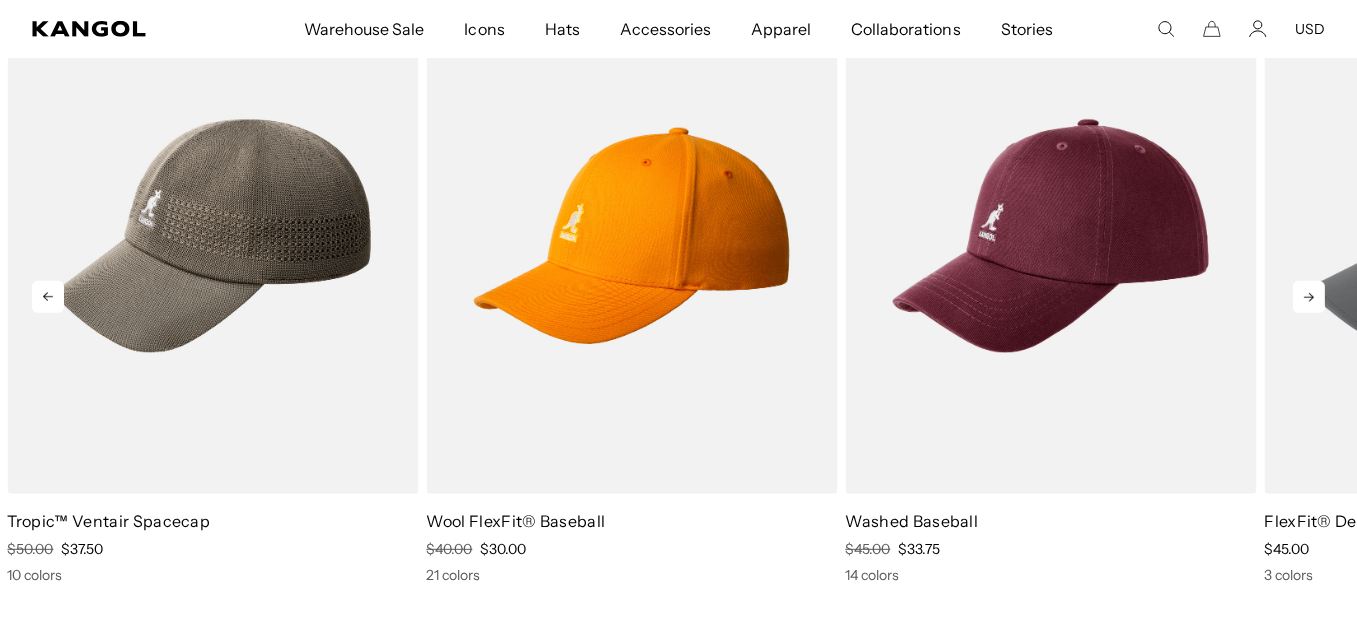click 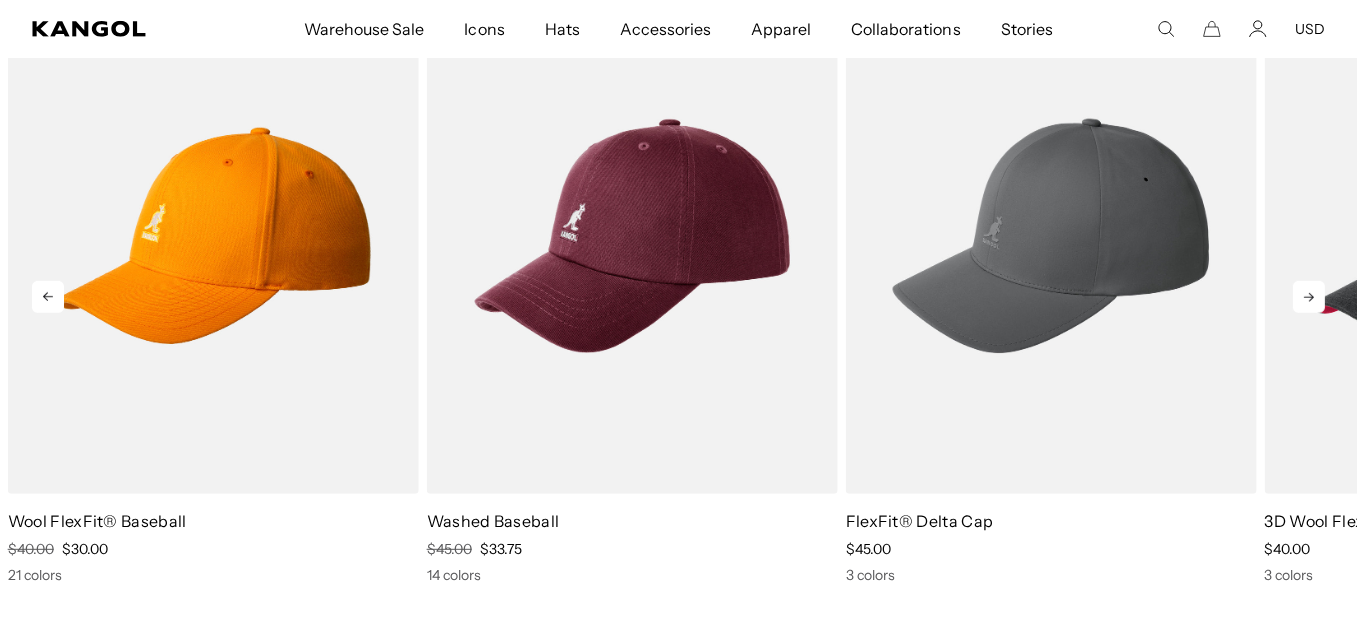 click 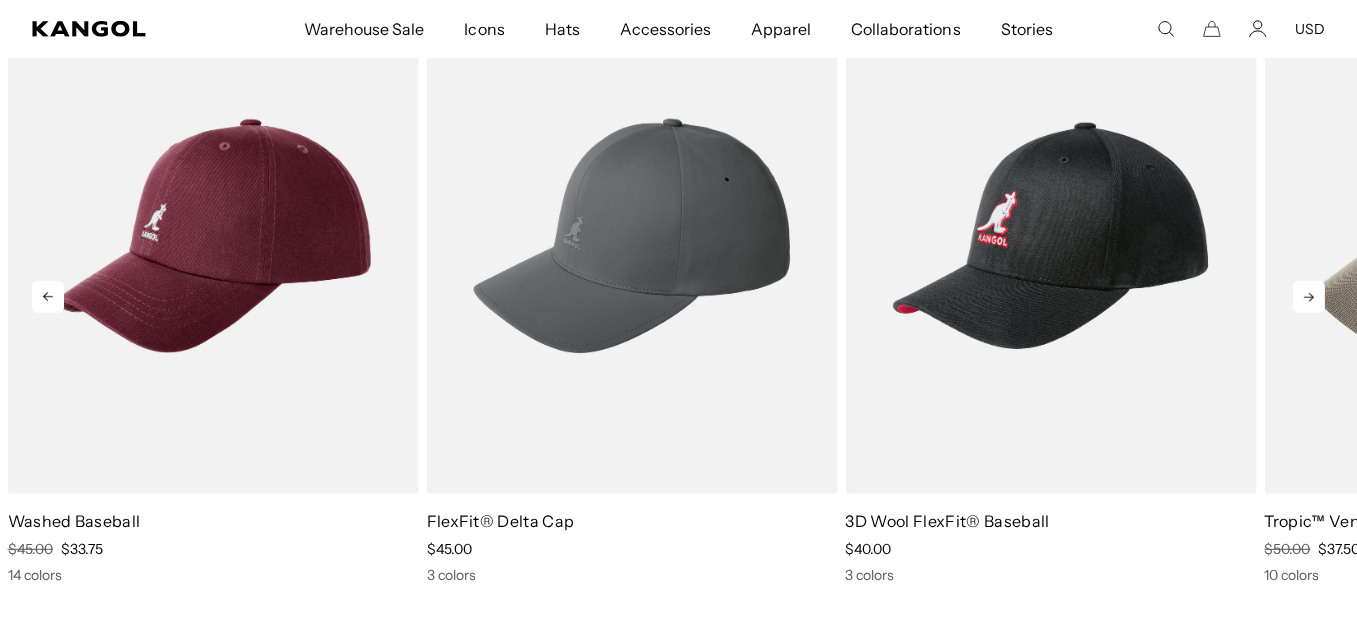 click 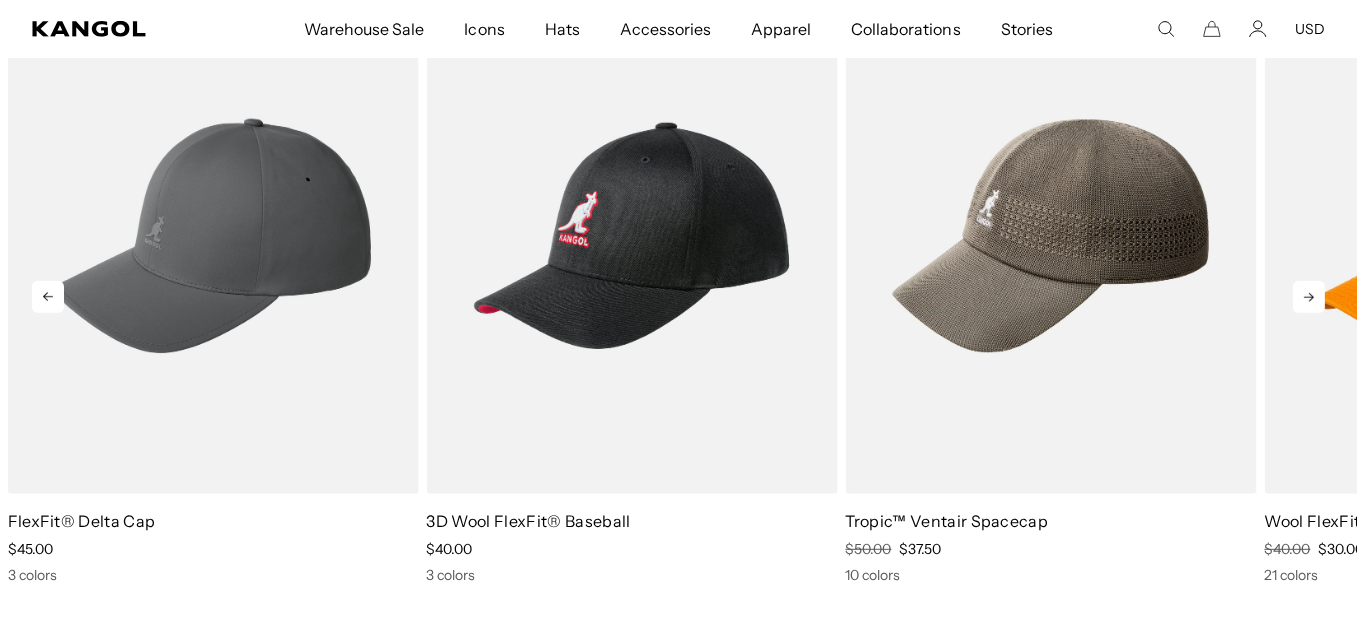 scroll, scrollTop: 0, scrollLeft: 412, axis: horizontal 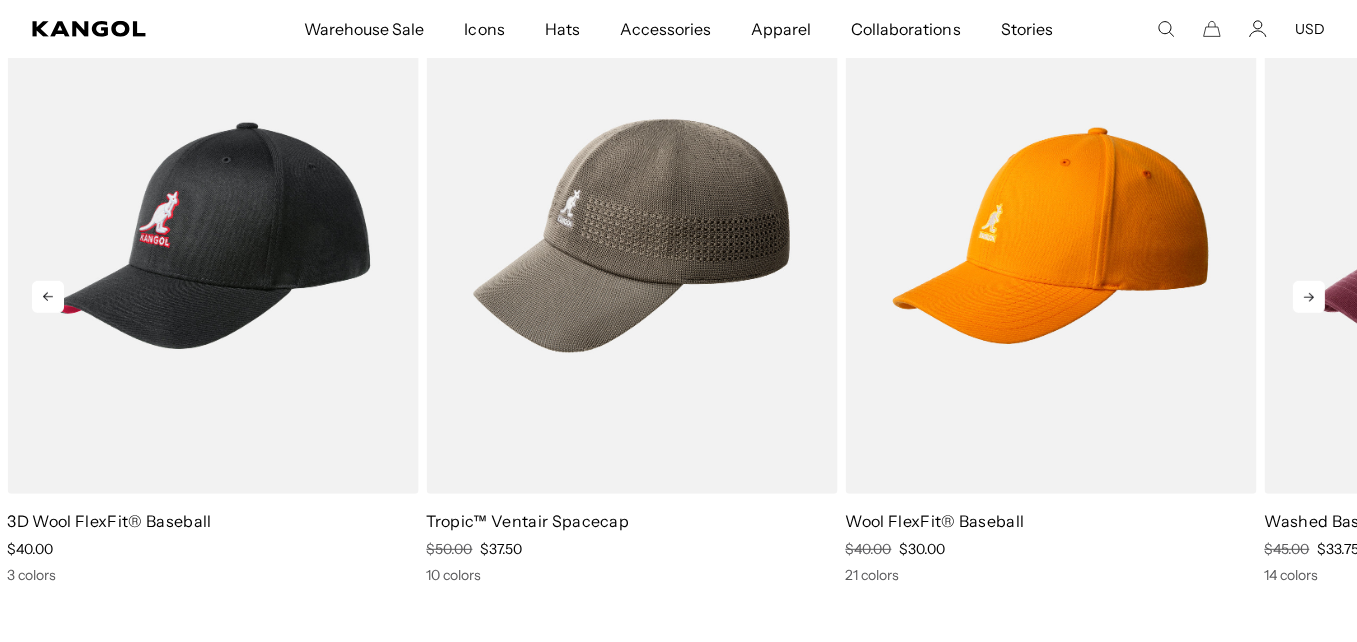 click 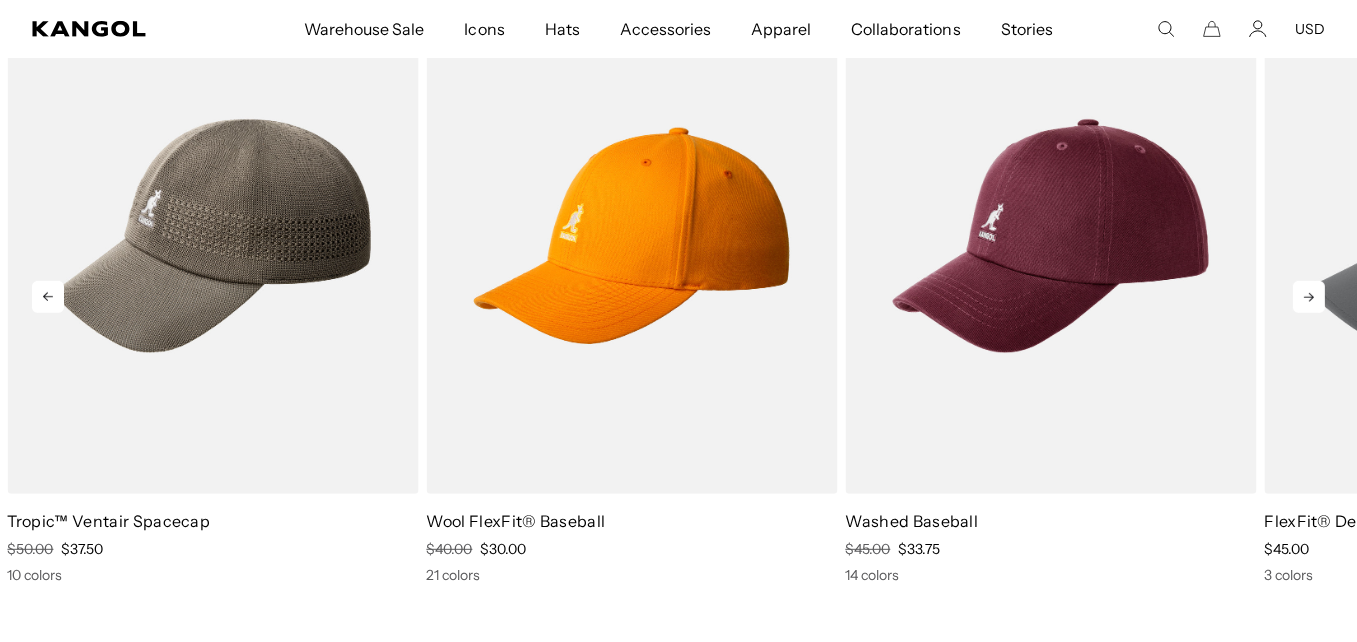 click 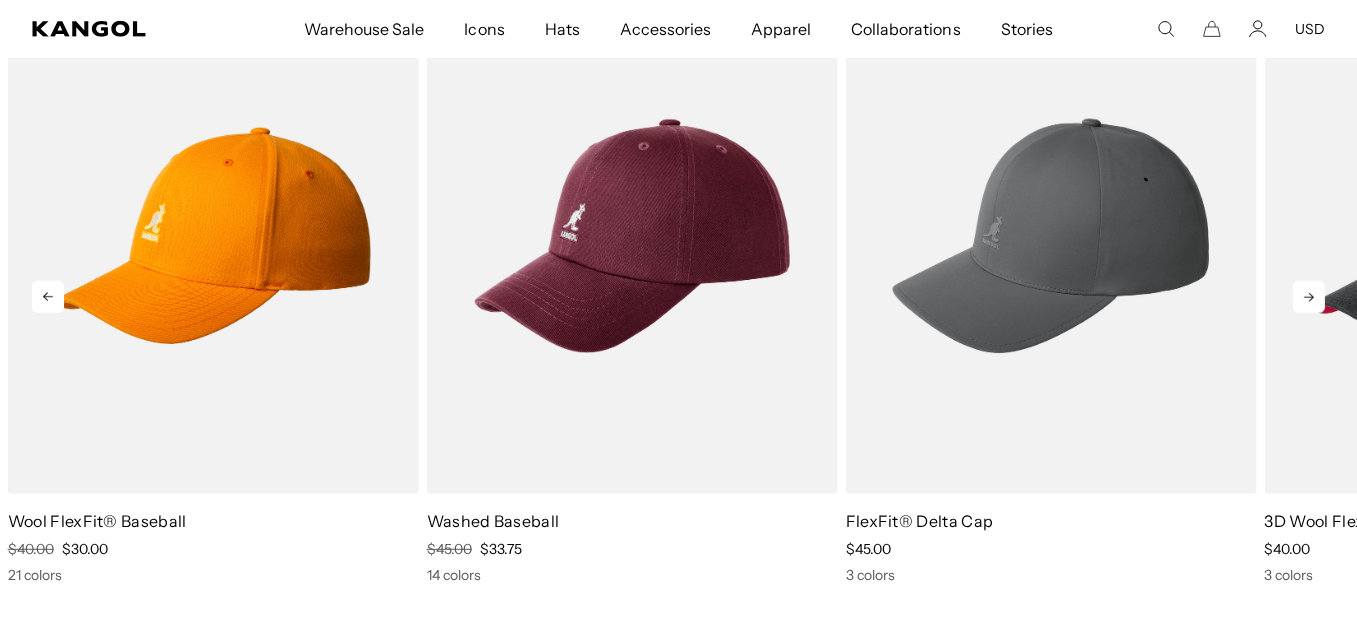 click 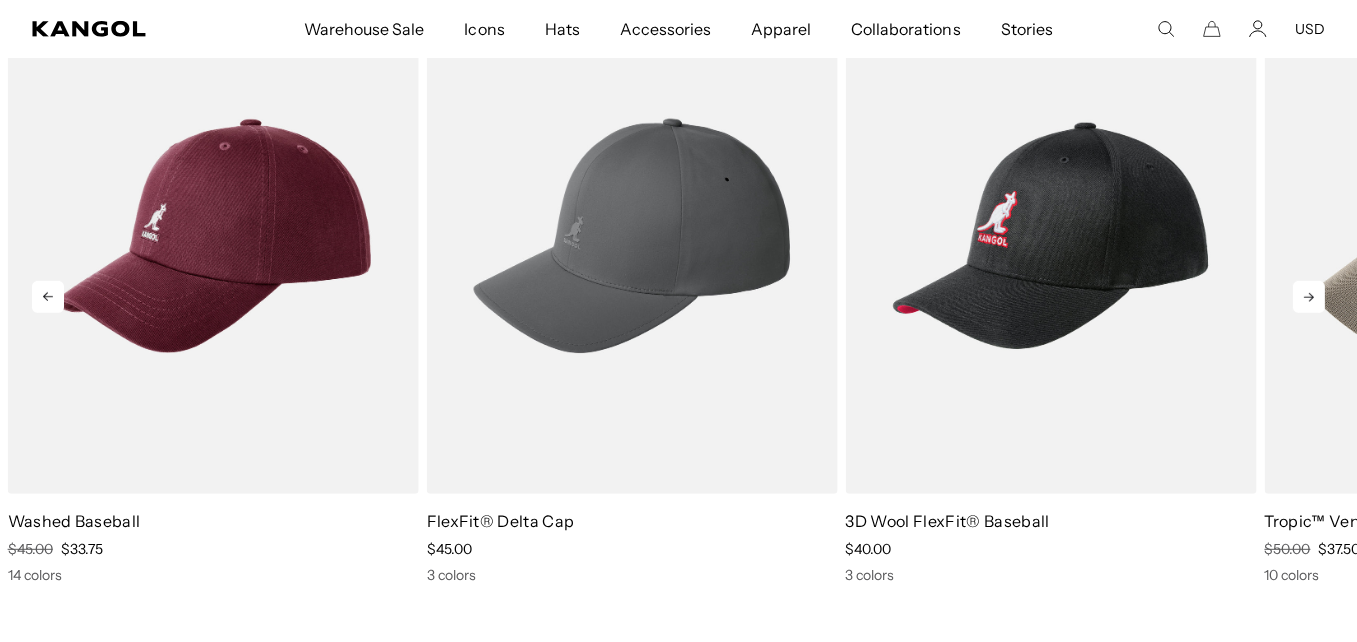 click 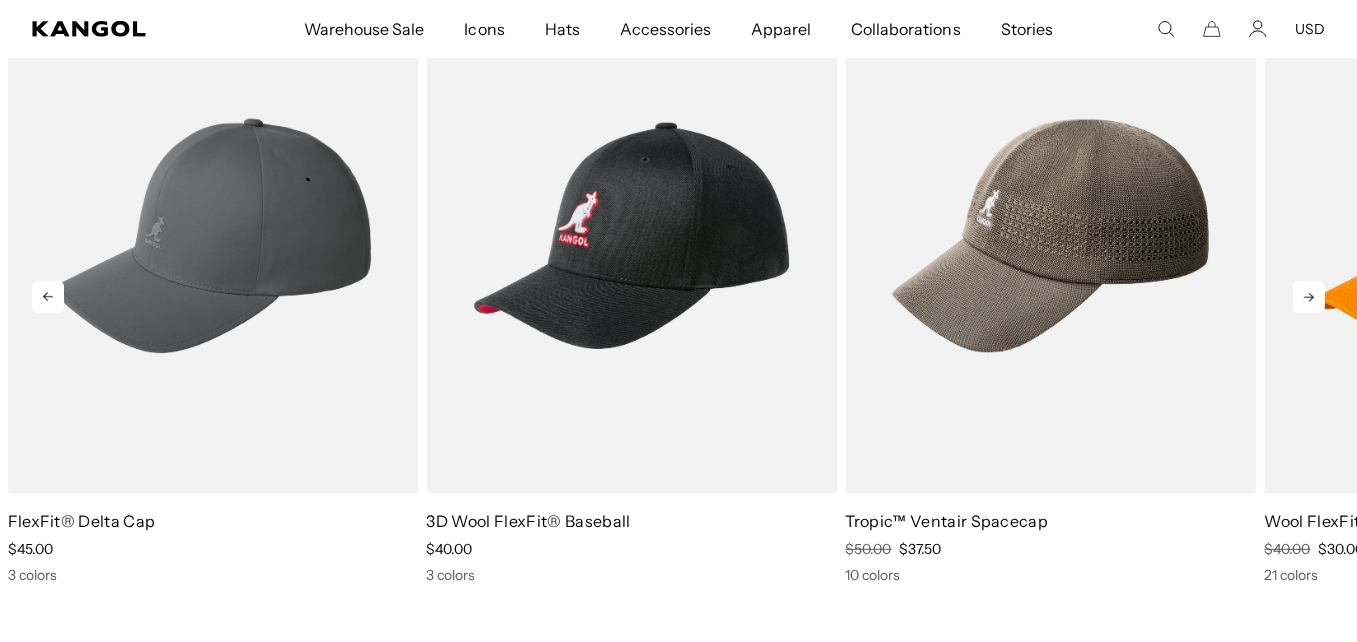 scroll, scrollTop: 0, scrollLeft: 0, axis: both 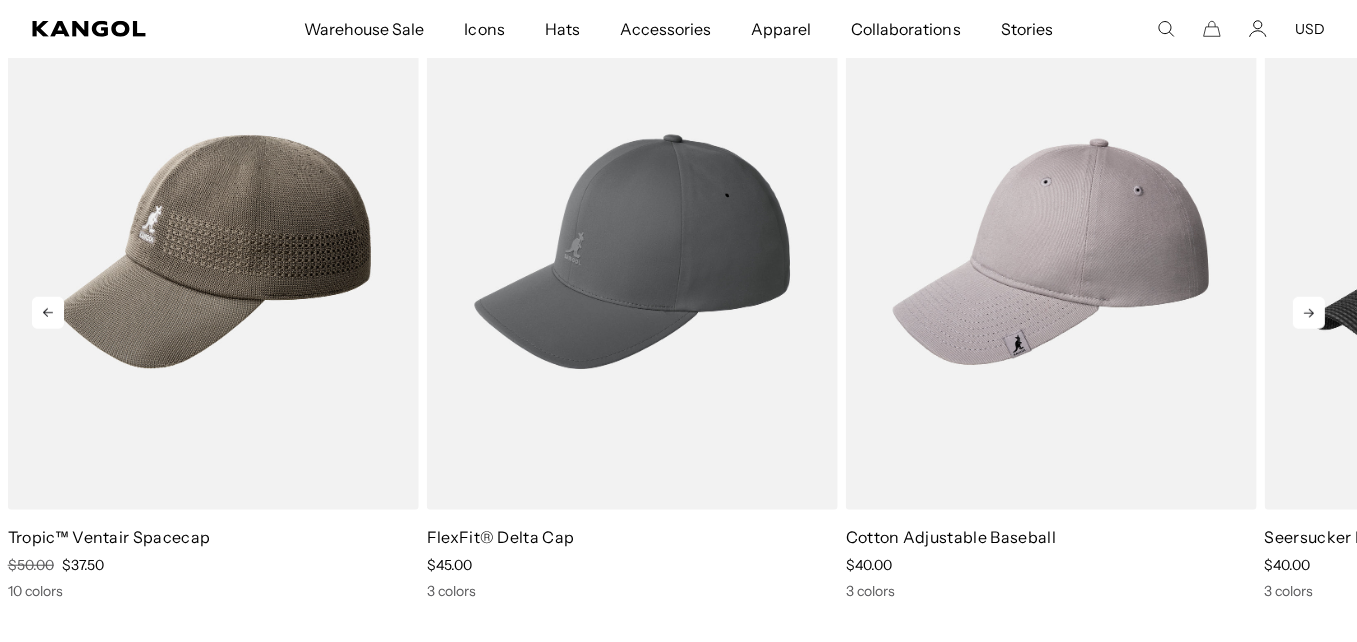 click 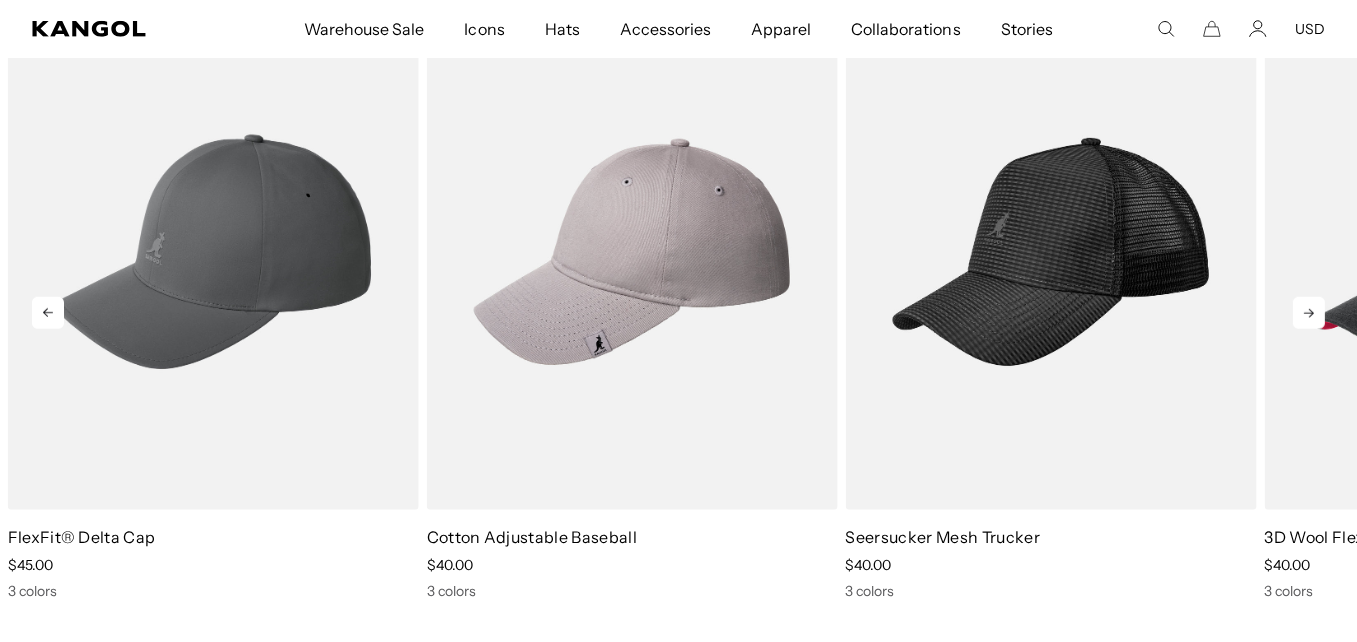 click 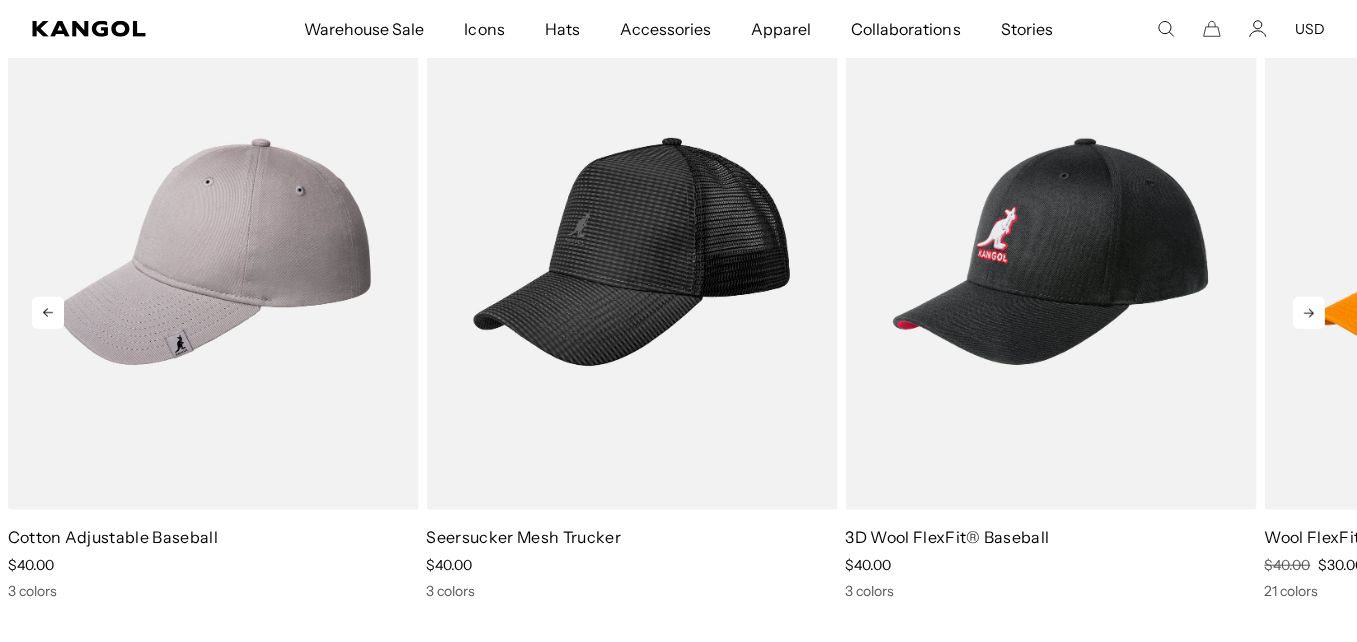 scroll, scrollTop: 0, scrollLeft: 0, axis: both 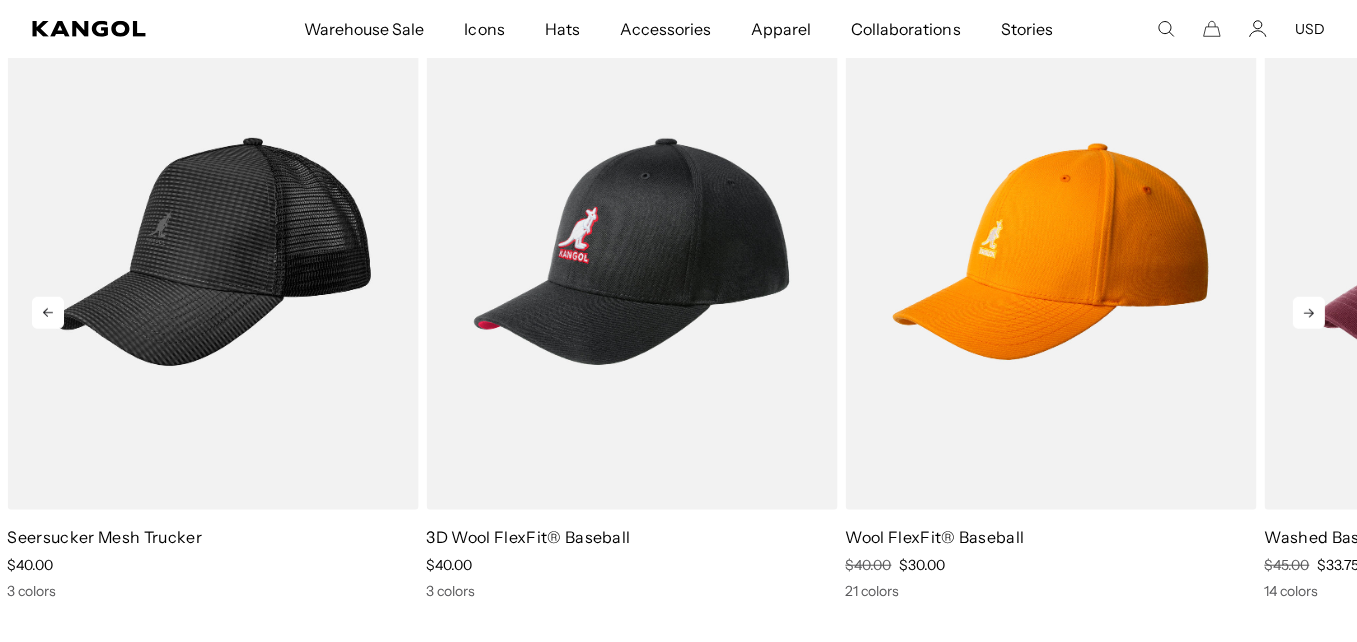 click 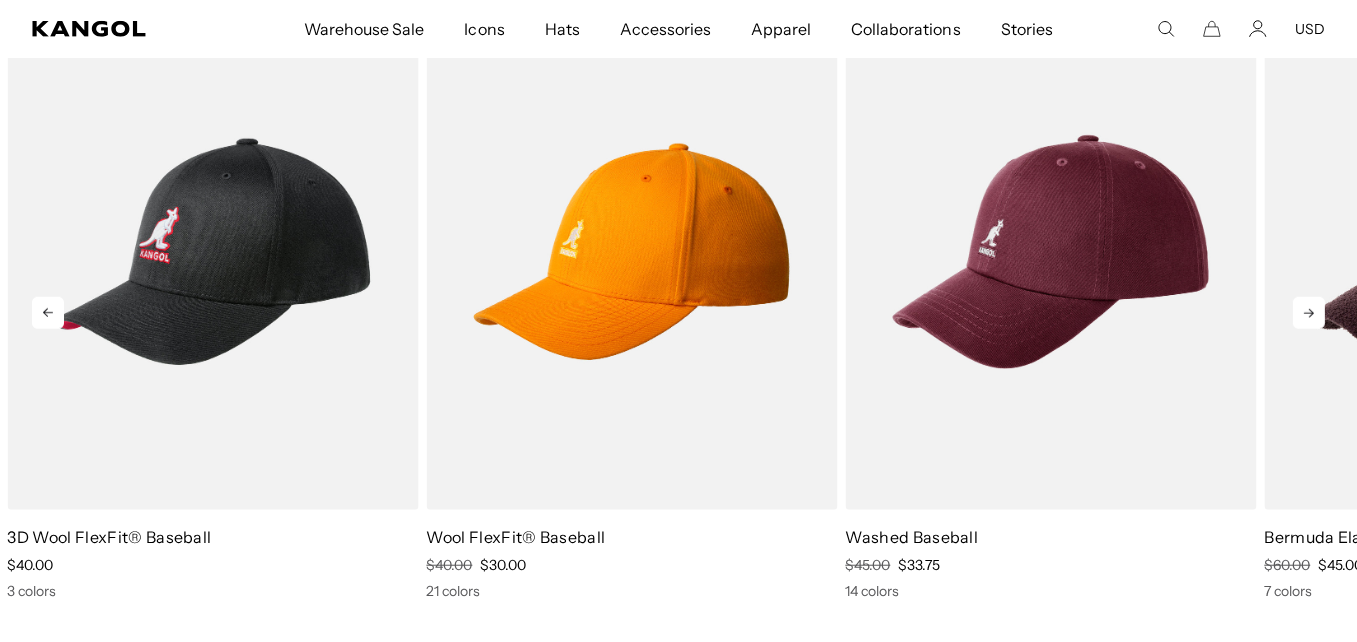 click 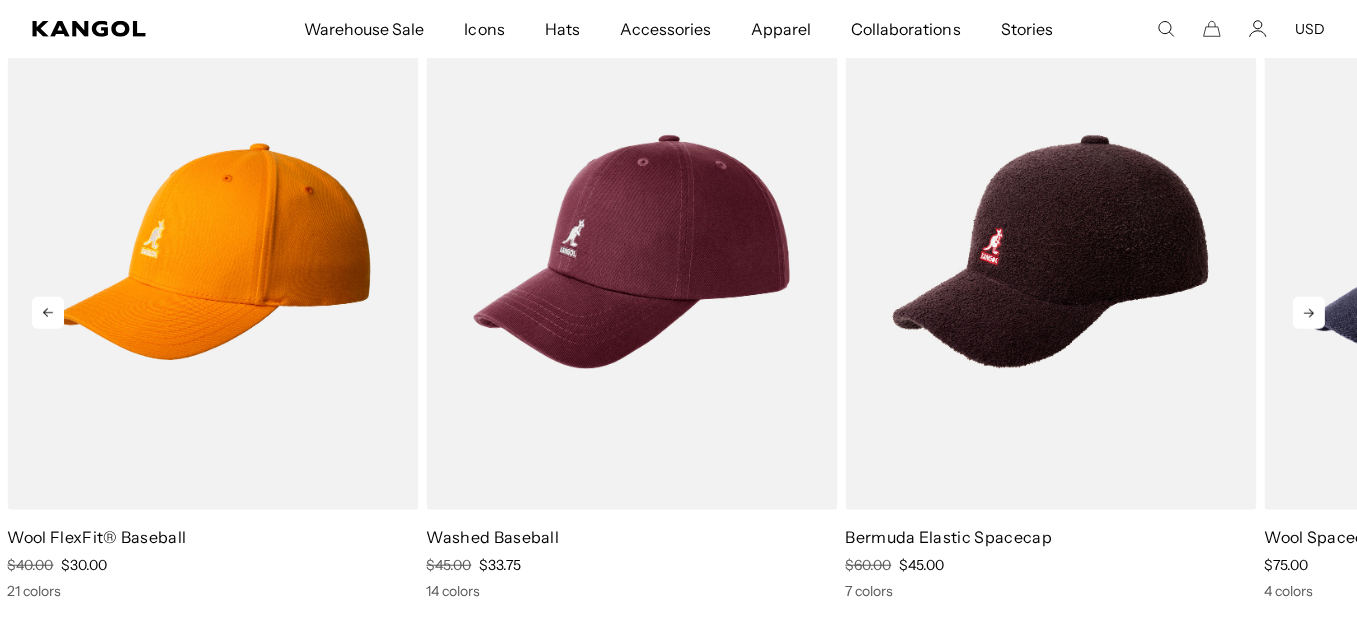 scroll, scrollTop: 0, scrollLeft: 412, axis: horizontal 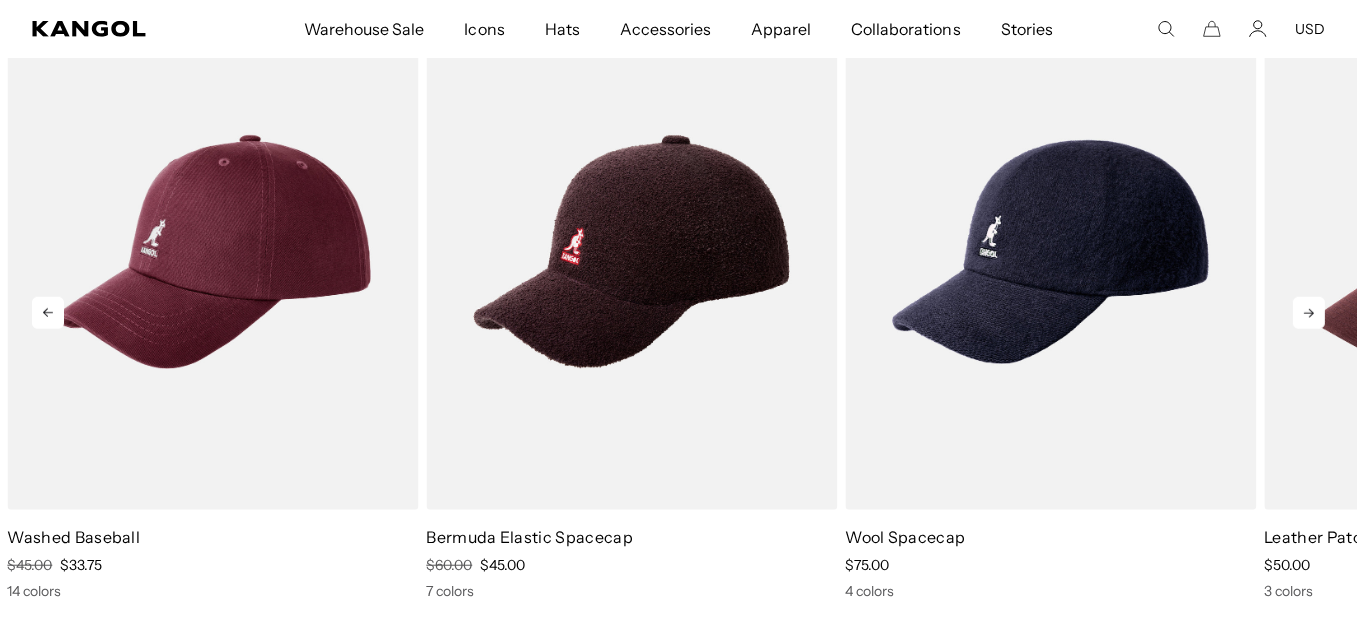 click 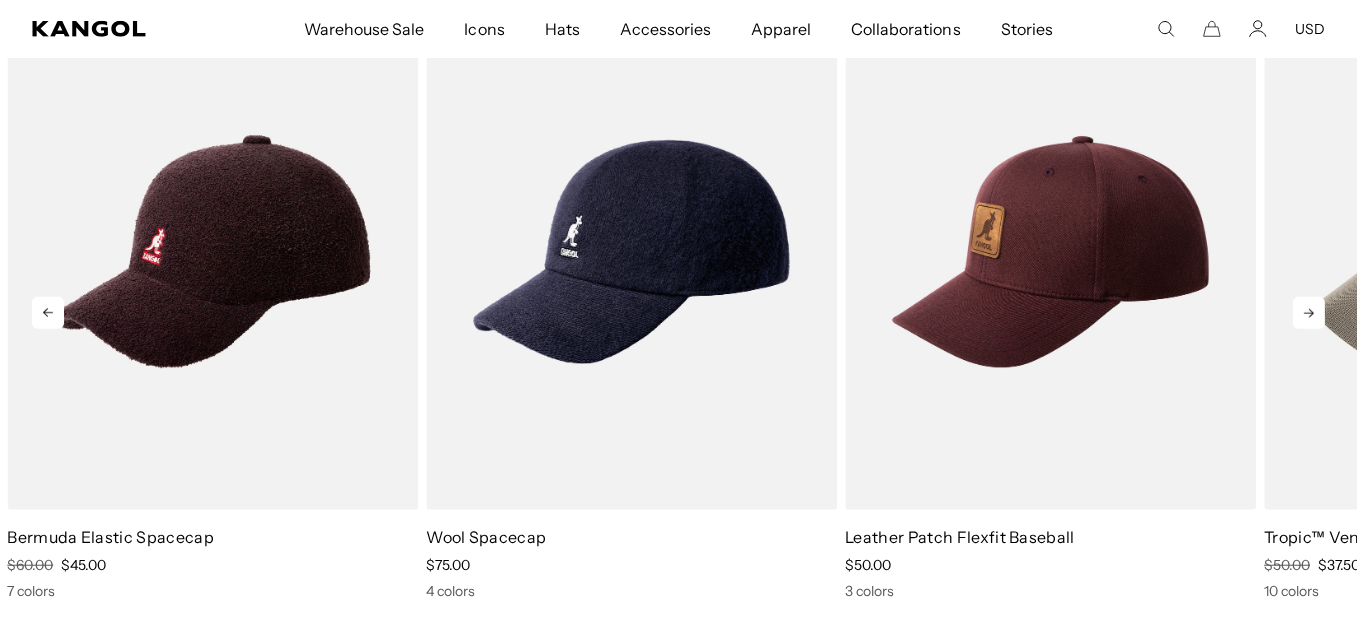 scroll, scrollTop: 0, scrollLeft: 412, axis: horizontal 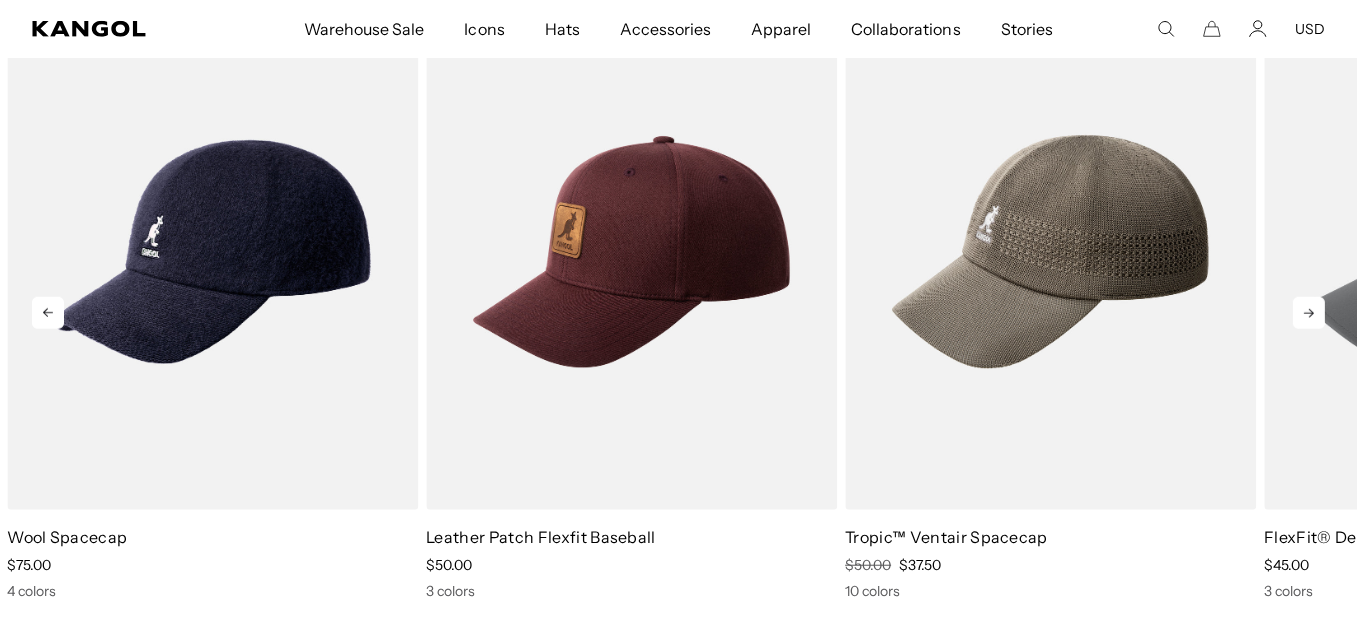 click 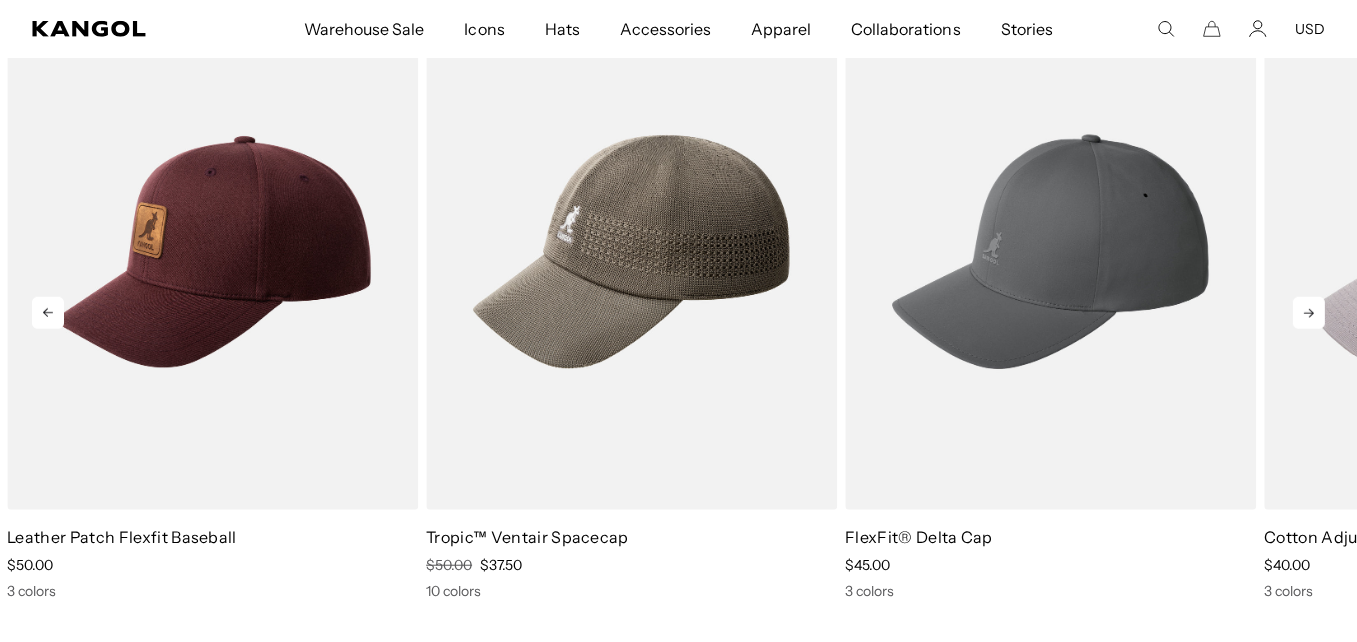 scroll, scrollTop: 0, scrollLeft: 0, axis: both 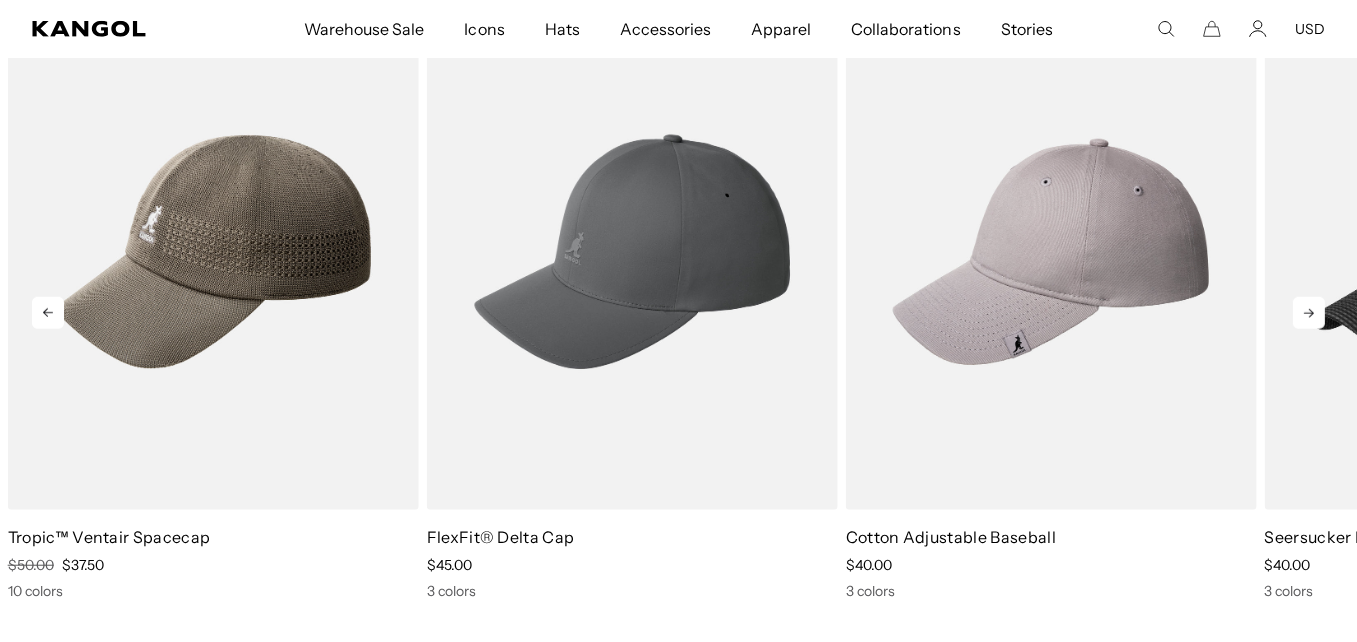 click 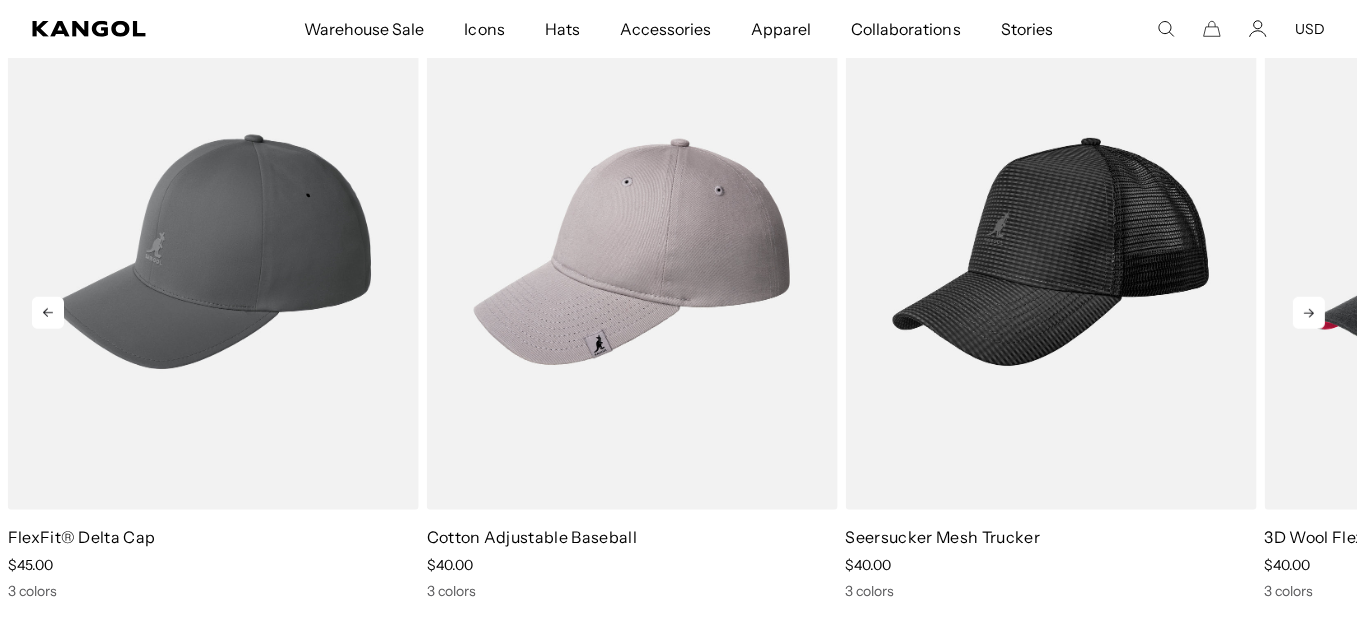 click 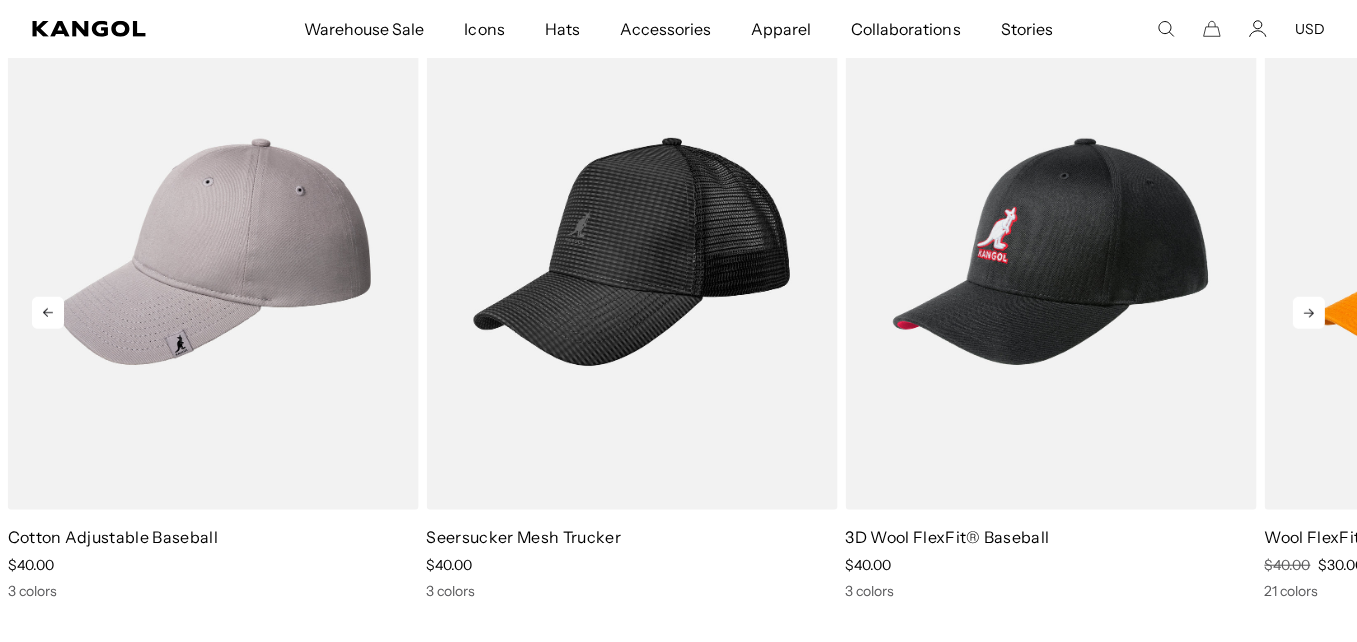 click 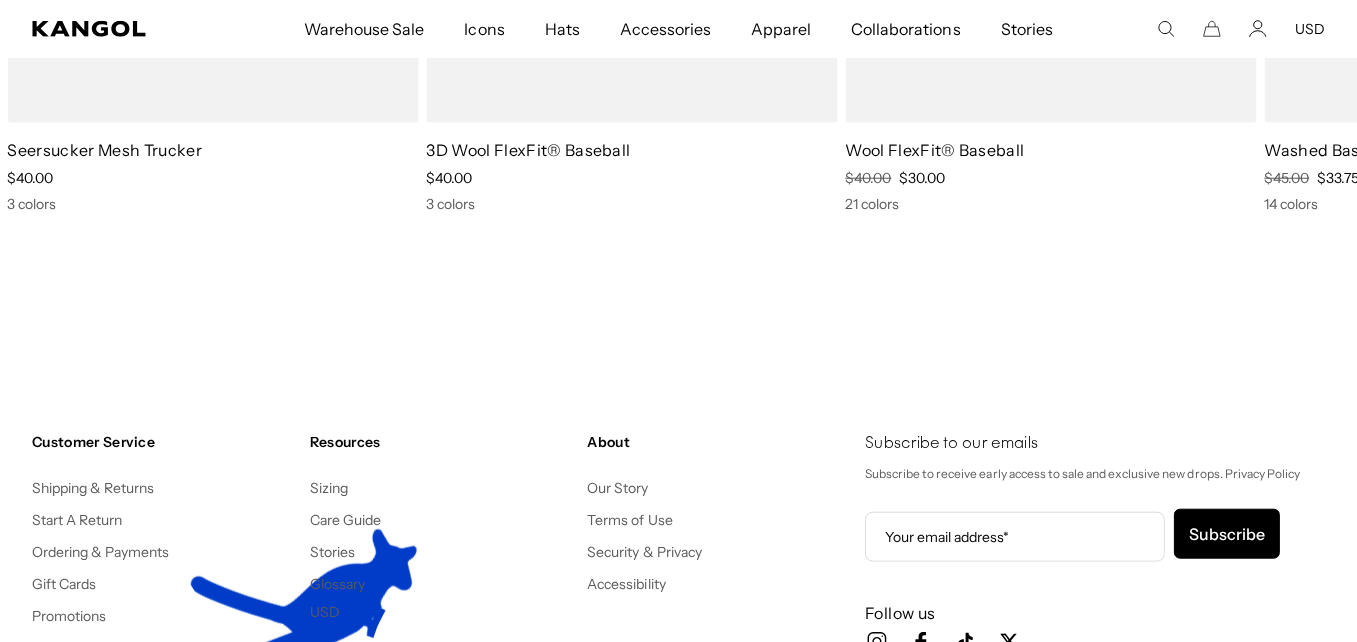 scroll, scrollTop: 2461, scrollLeft: 0, axis: vertical 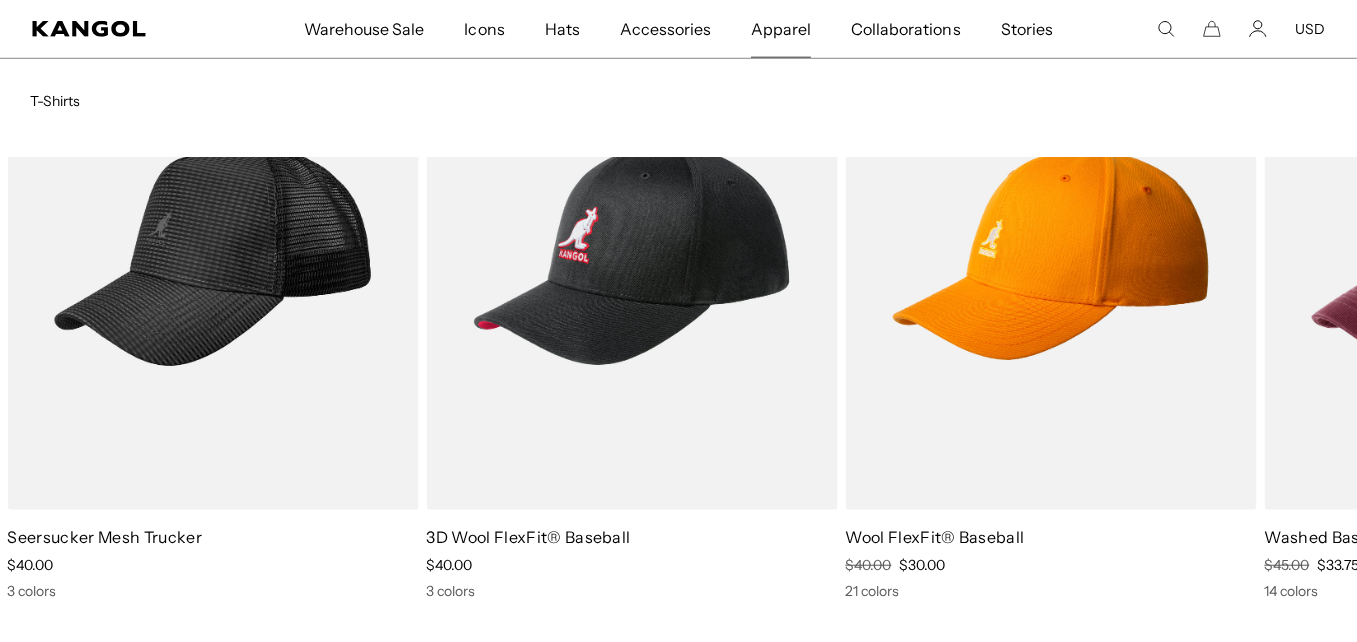 click on "Apparel" at bounding box center [781, 29] 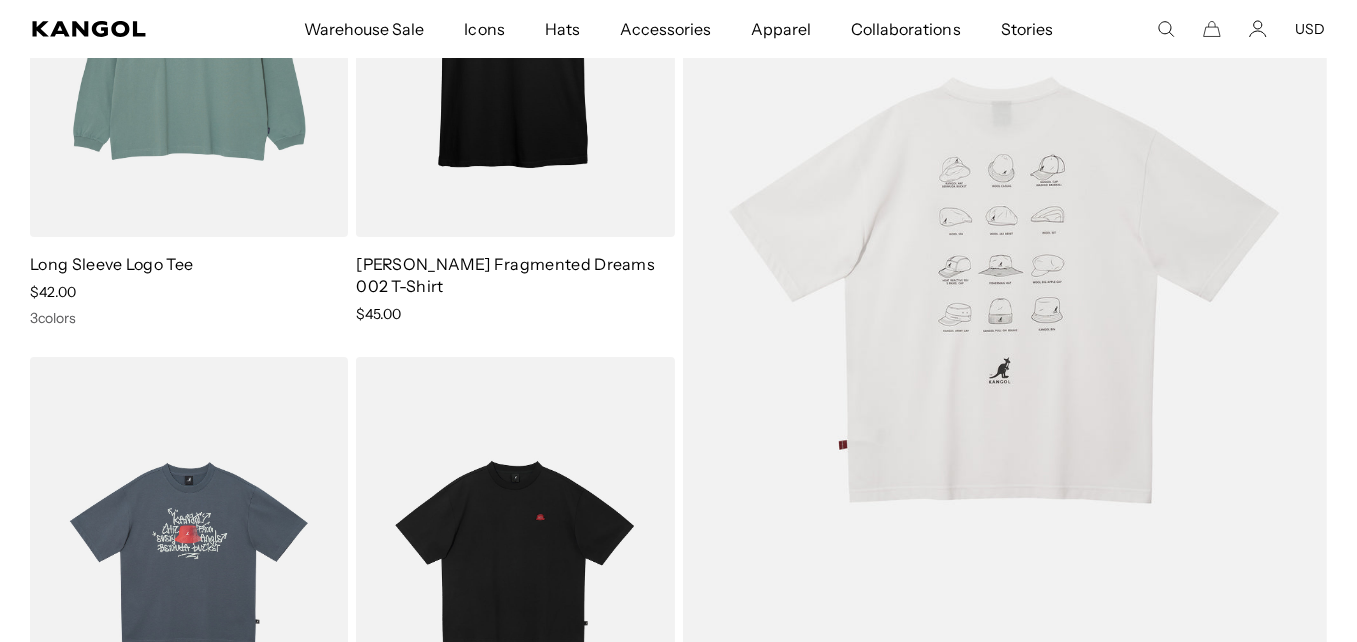 scroll, scrollTop: 400, scrollLeft: 0, axis: vertical 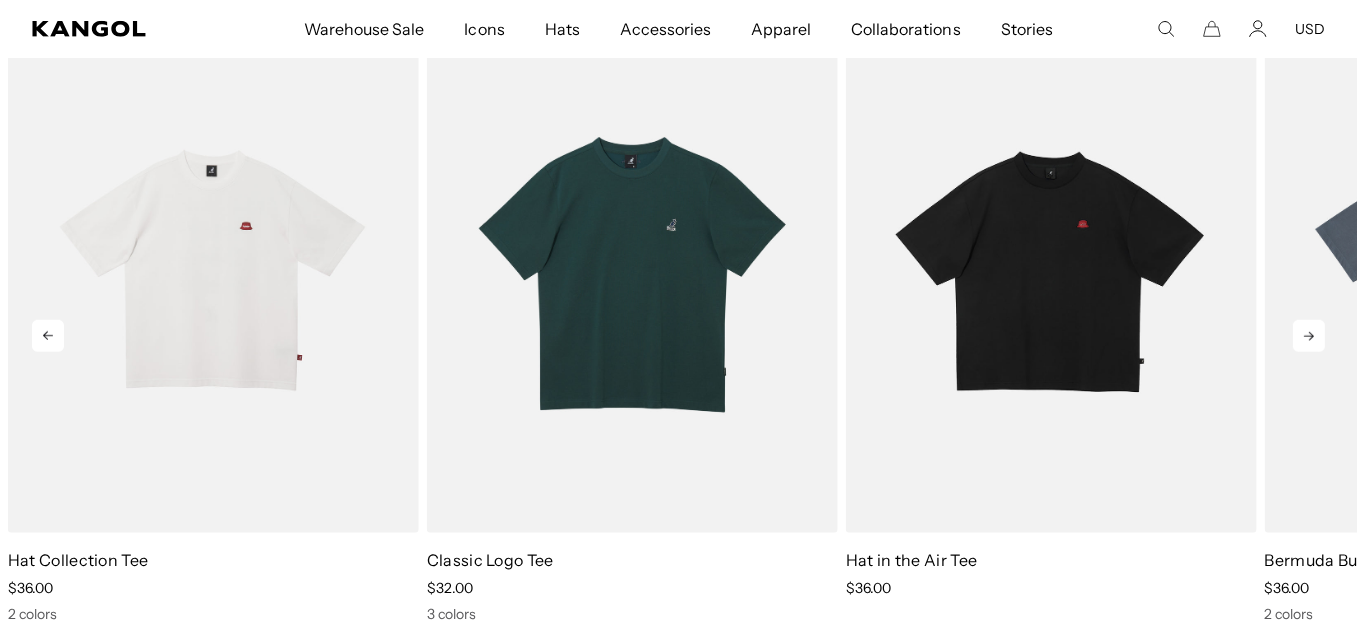 click 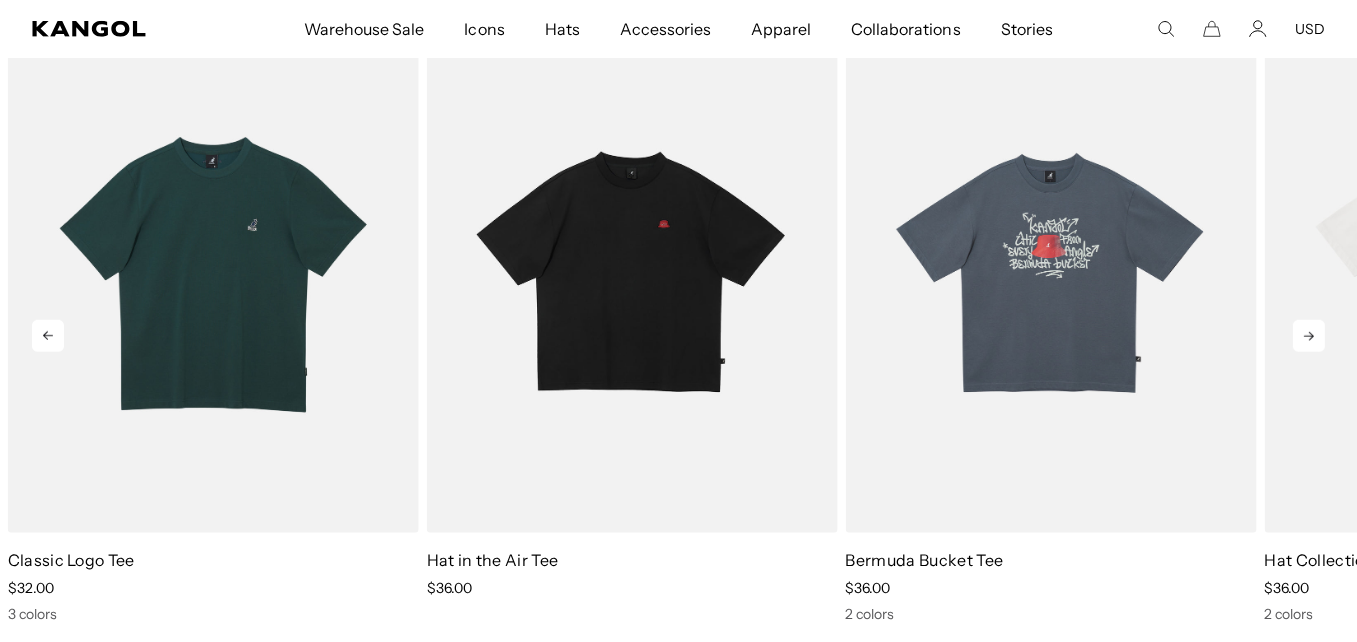 click 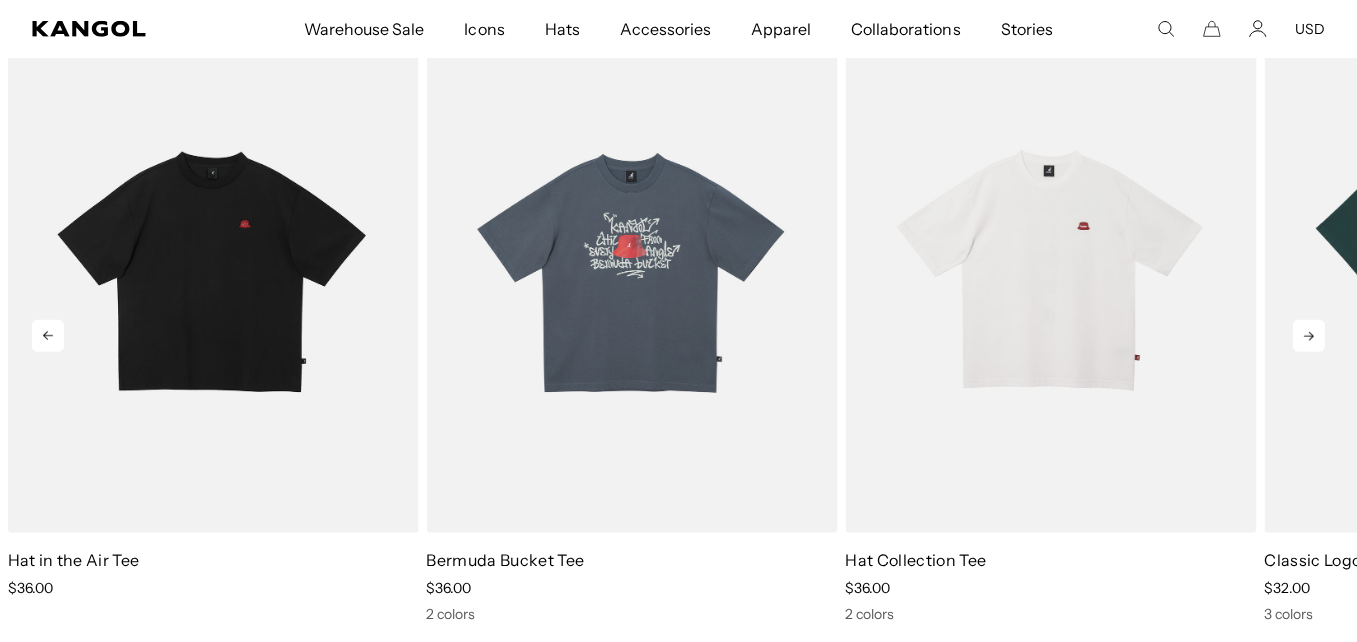 click 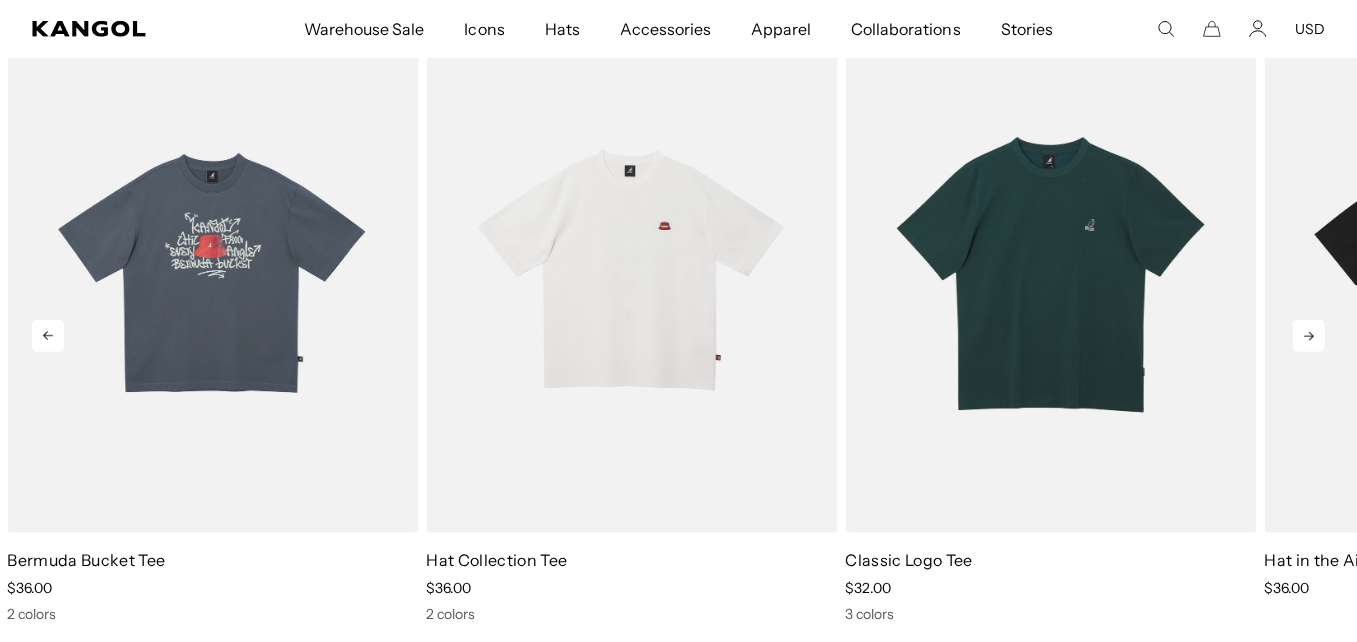scroll, scrollTop: 0, scrollLeft: 0, axis: both 